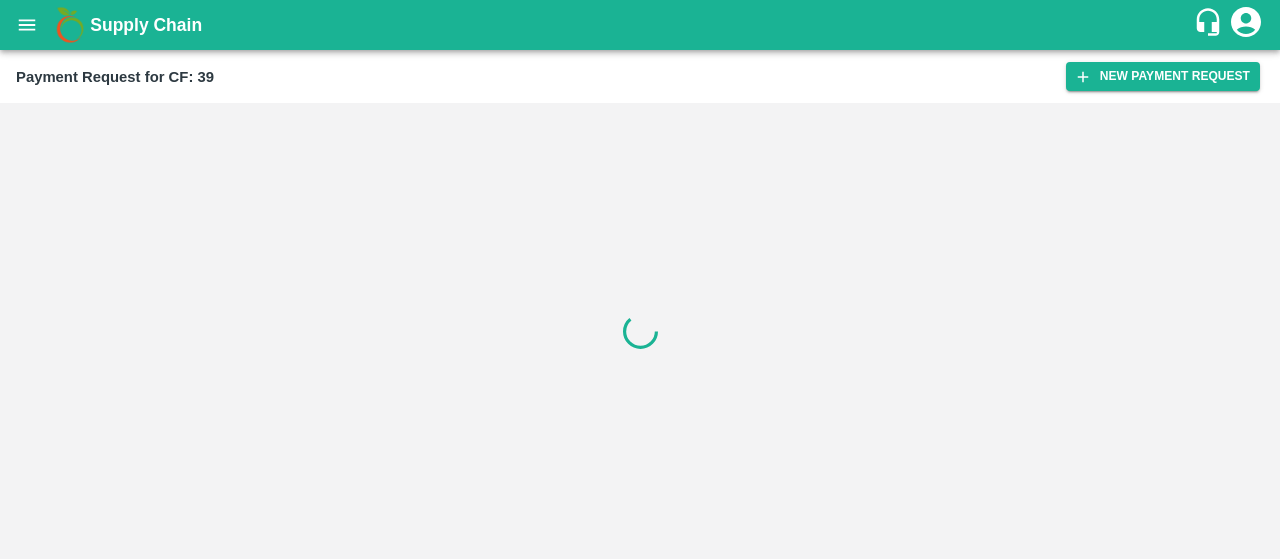 scroll, scrollTop: 0, scrollLeft: 0, axis: both 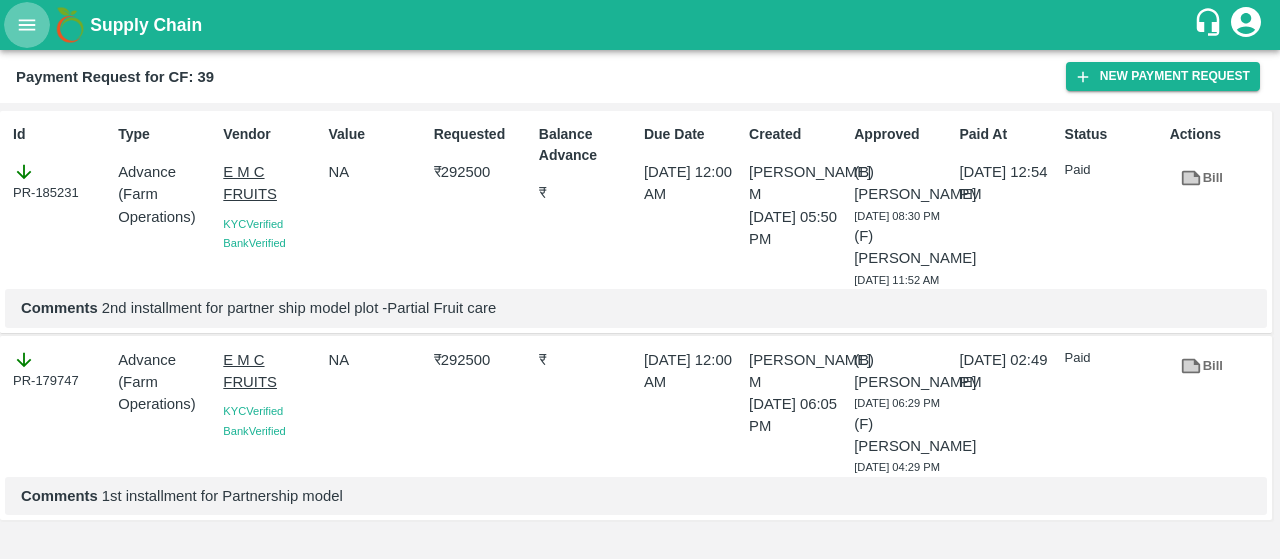 click 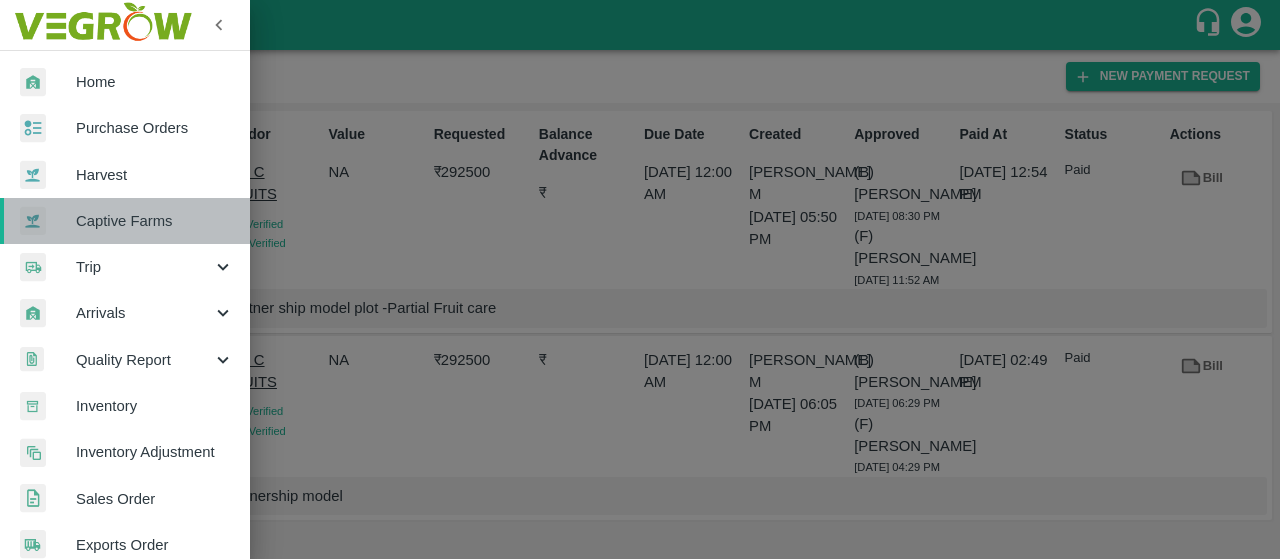click on "Captive Farms" at bounding box center [155, 221] 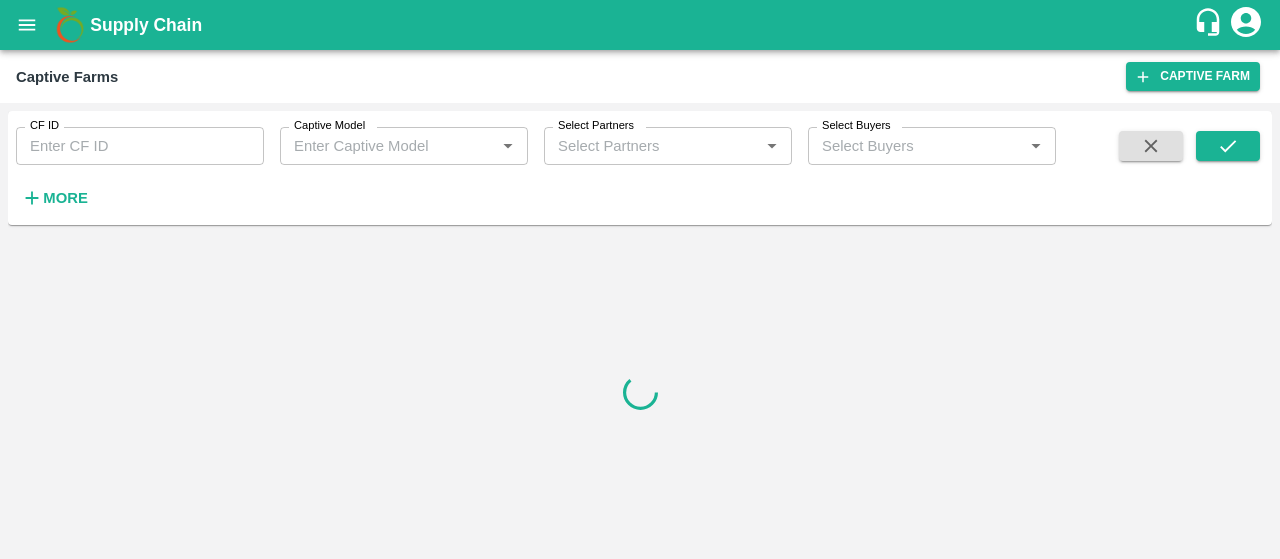 click on "CF ID" at bounding box center [140, 146] 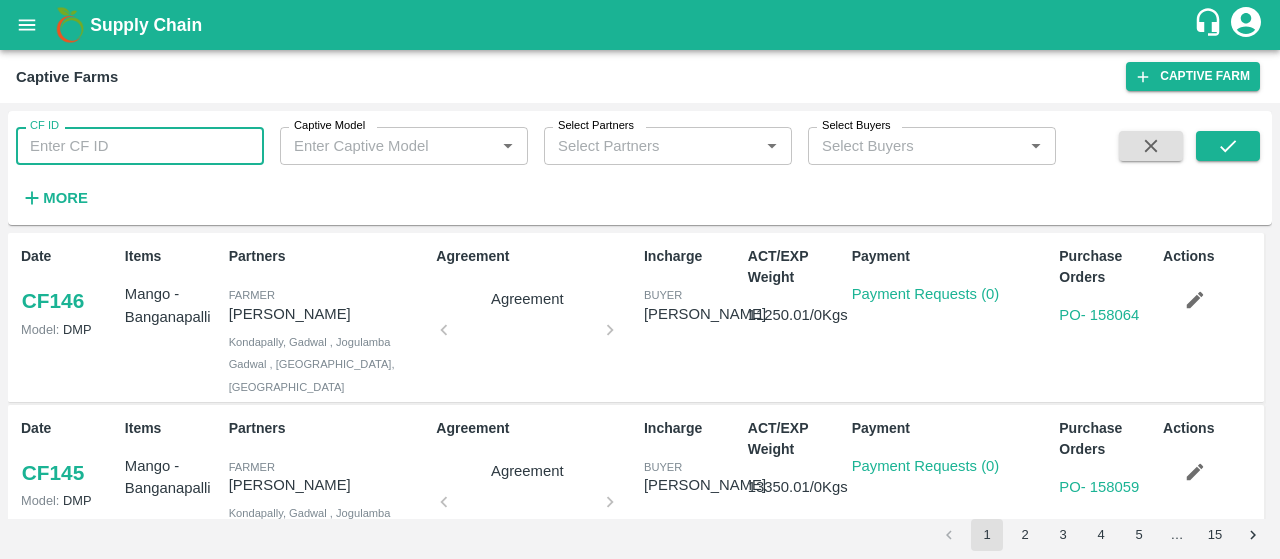 paste on "124" 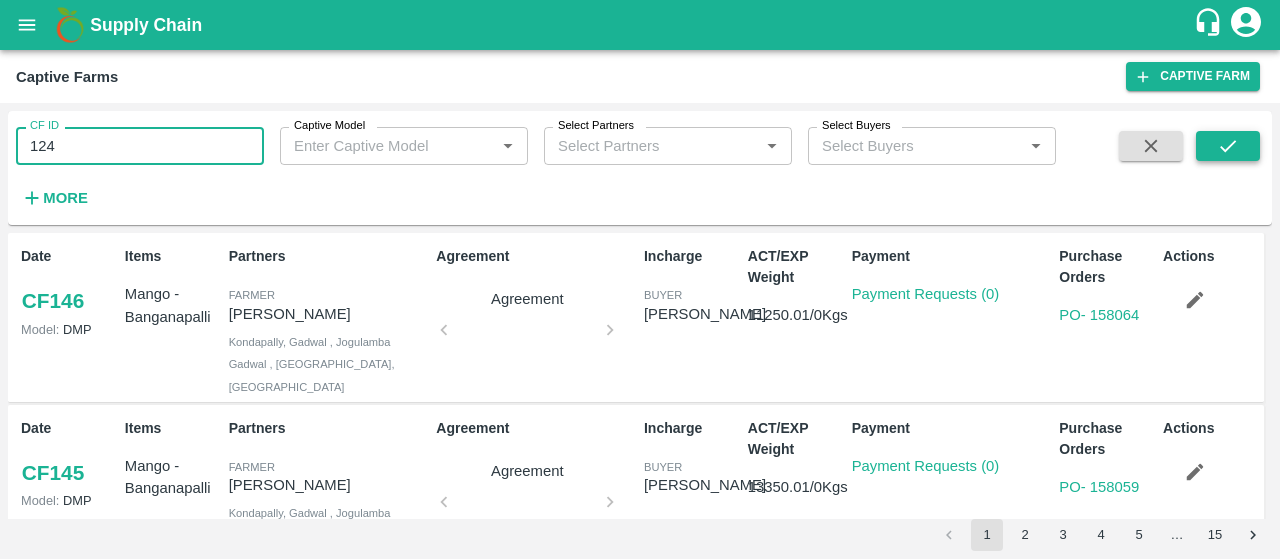 type on "124" 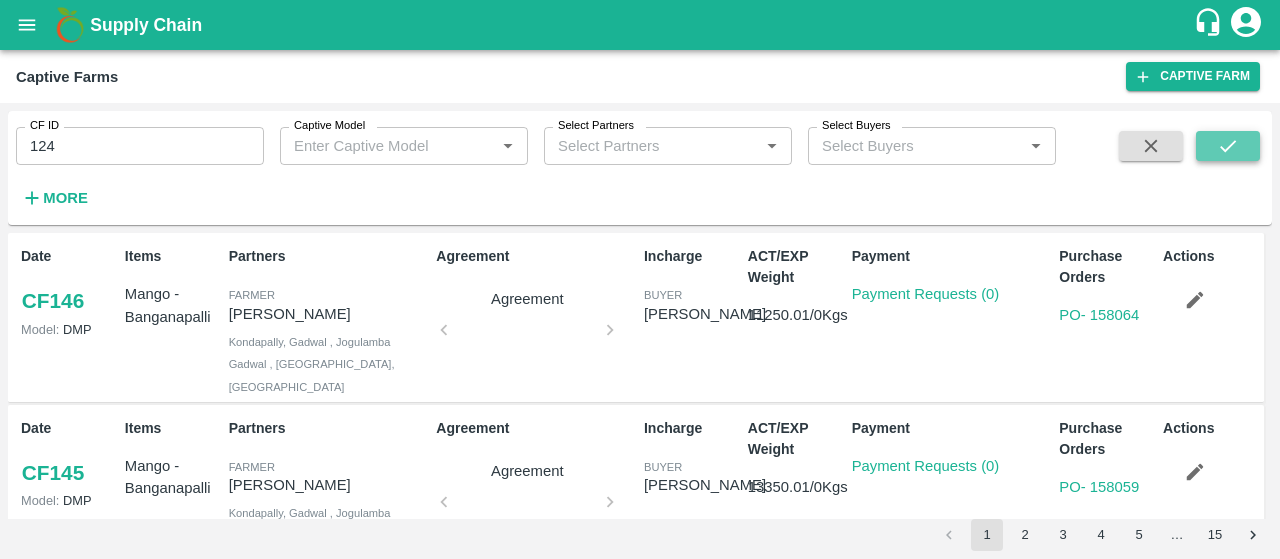 click at bounding box center [1228, 146] 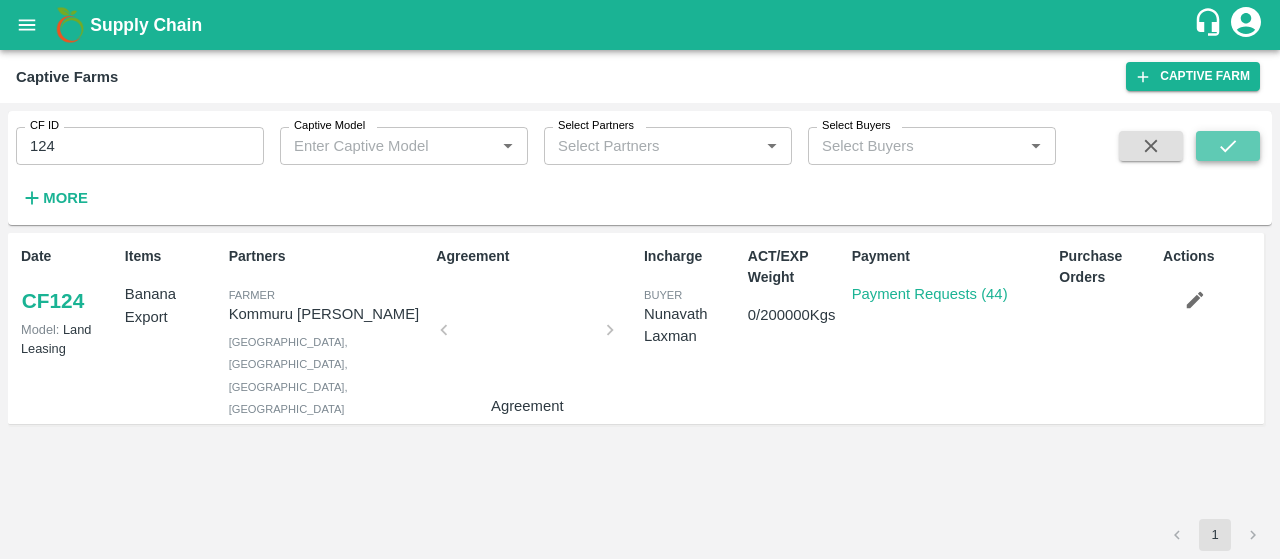 click 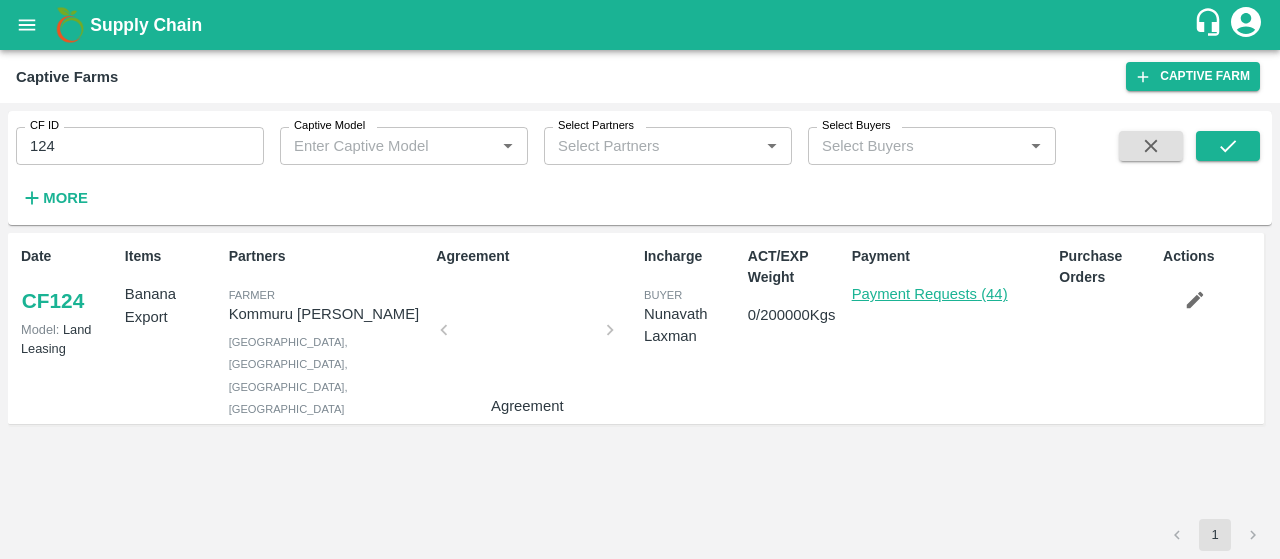 click on "Payment Requests   (44)" at bounding box center (930, 294) 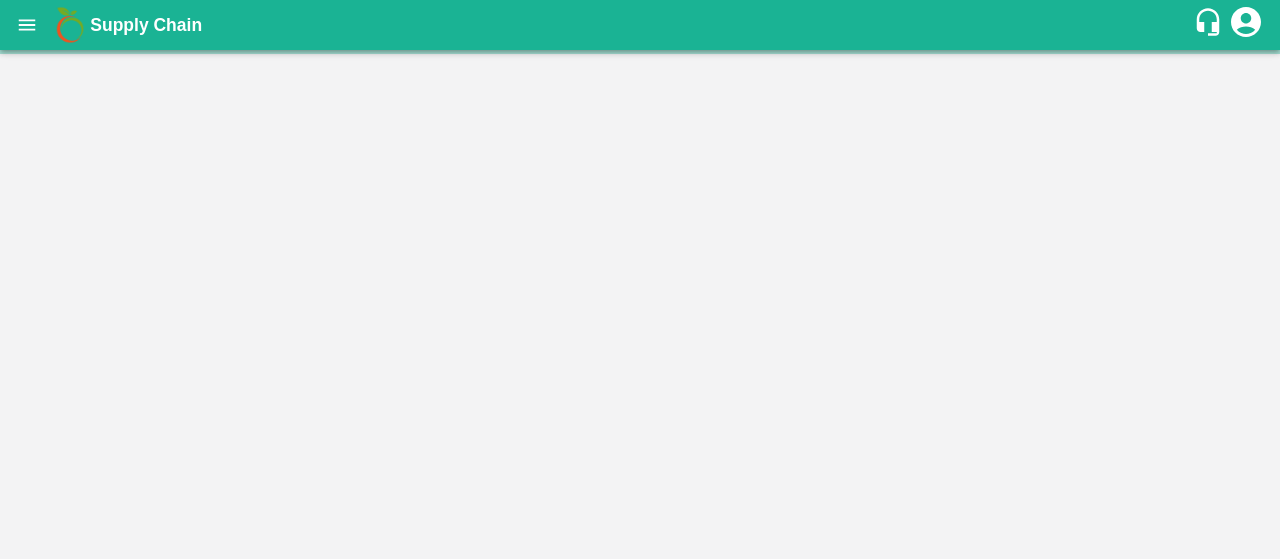 scroll, scrollTop: 0, scrollLeft: 0, axis: both 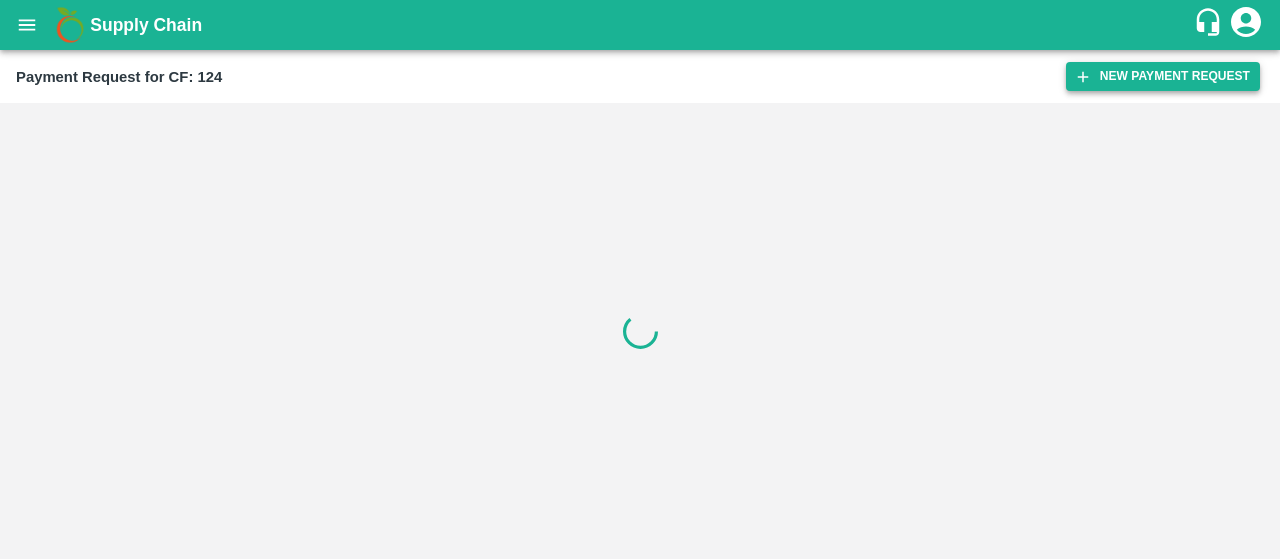 click on "New Payment Request" at bounding box center [1163, 76] 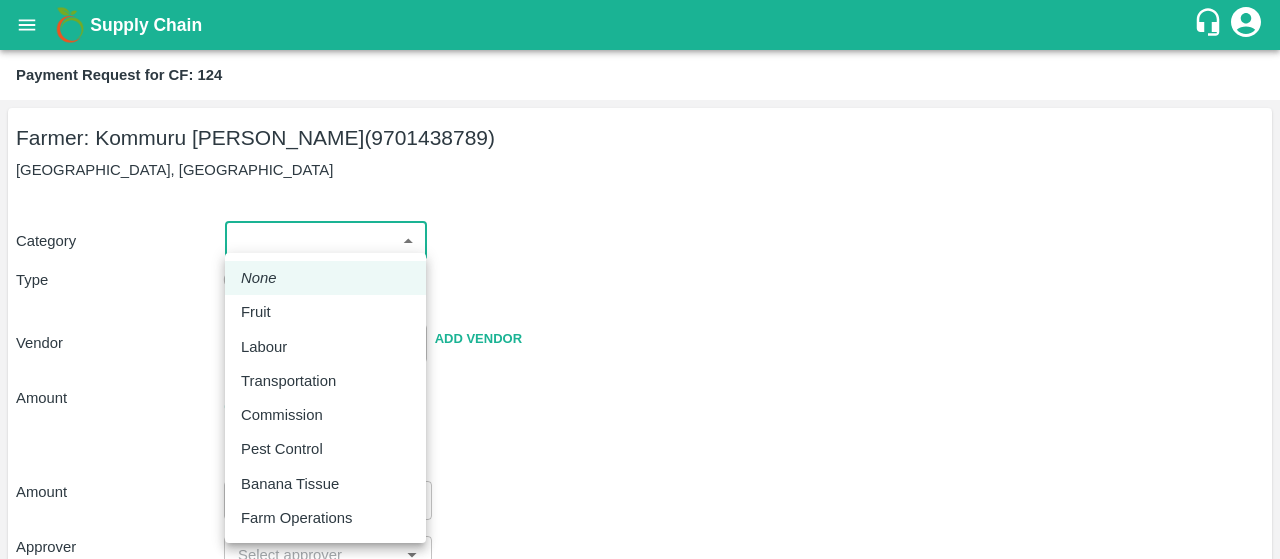 click on "Supply Chain Payment Request for CF: 124 Farmer:    Kommuru Amarnath Reddy  (9701438789) OC Colony, Anantapuram Category ​ ​ Type Advance Bill Vendor ​ Add Vendor Amount Total value Per Kg ​ Amount ​ Approver ​ Due Date ​  Priority  Low  High Comment x ​ Attach bill Cancel Save Bangalore DC Direct Customer Hyderabad DC B2R Bangalore  Tembhurni Virtual Captive PH Ananthapur Virtual Captive PH Kothakota Virtual Captive PH Chittoor Virtual Captive PH Vavilala Himalekya Logout None Fruit Labour Transportation Commission Pest Control Banana Tissue Farm Operations" at bounding box center (640, 279) 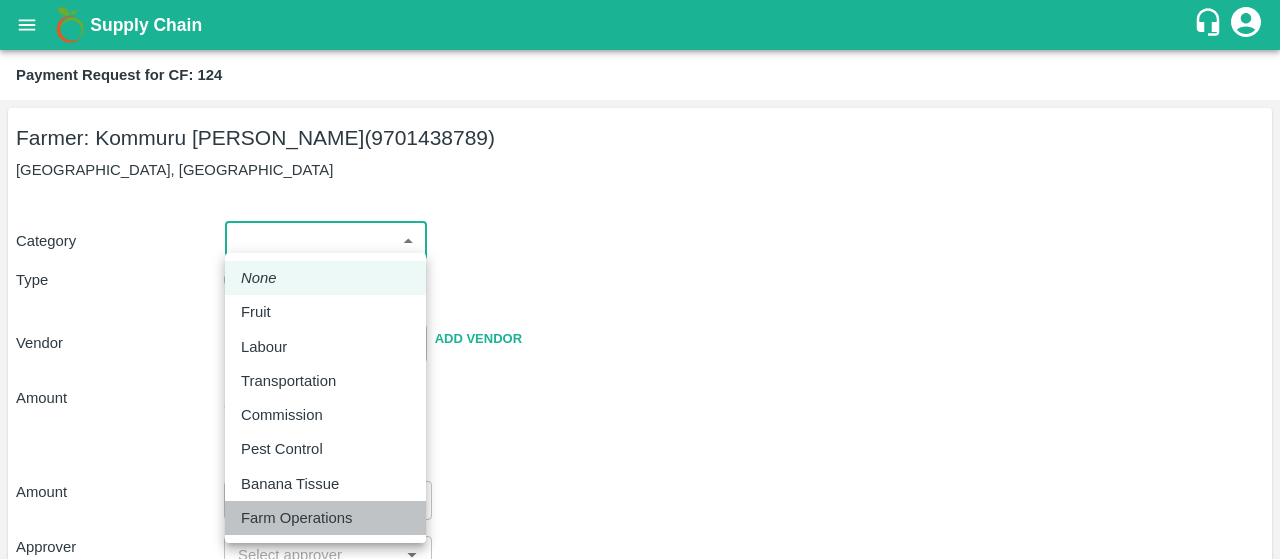 click on "Farm Operations" at bounding box center (296, 518) 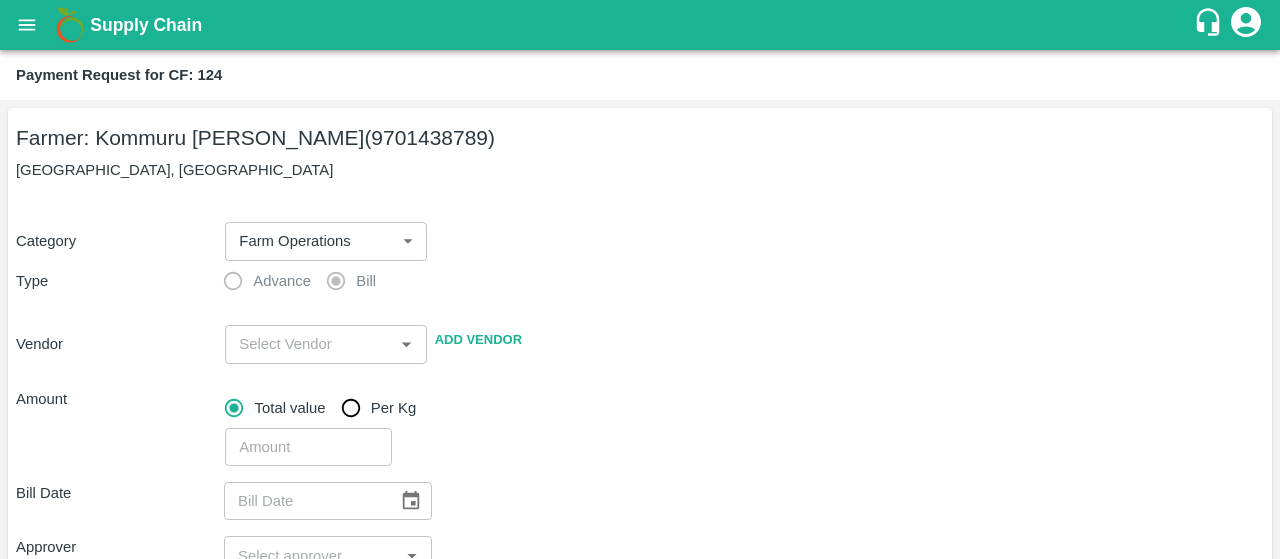 click on "Category Farm Operations 37 ​ Type Advance Bill Vendor ​ Add Vendor Amount Total value Per Kg ​" at bounding box center (640, 332) 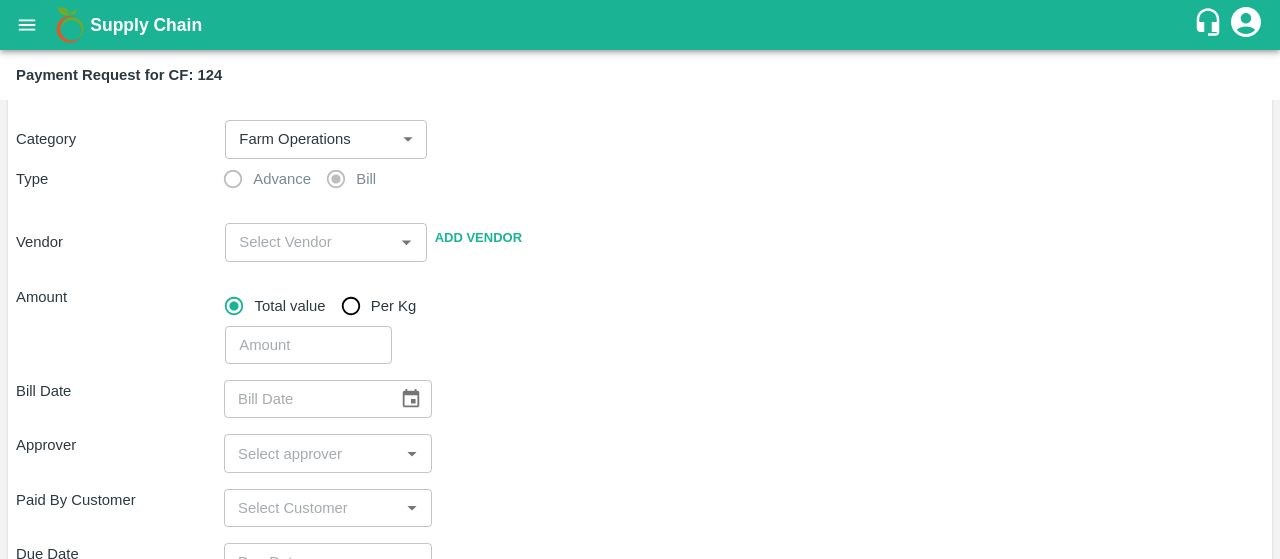 scroll, scrollTop: 103, scrollLeft: 0, axis: vertical 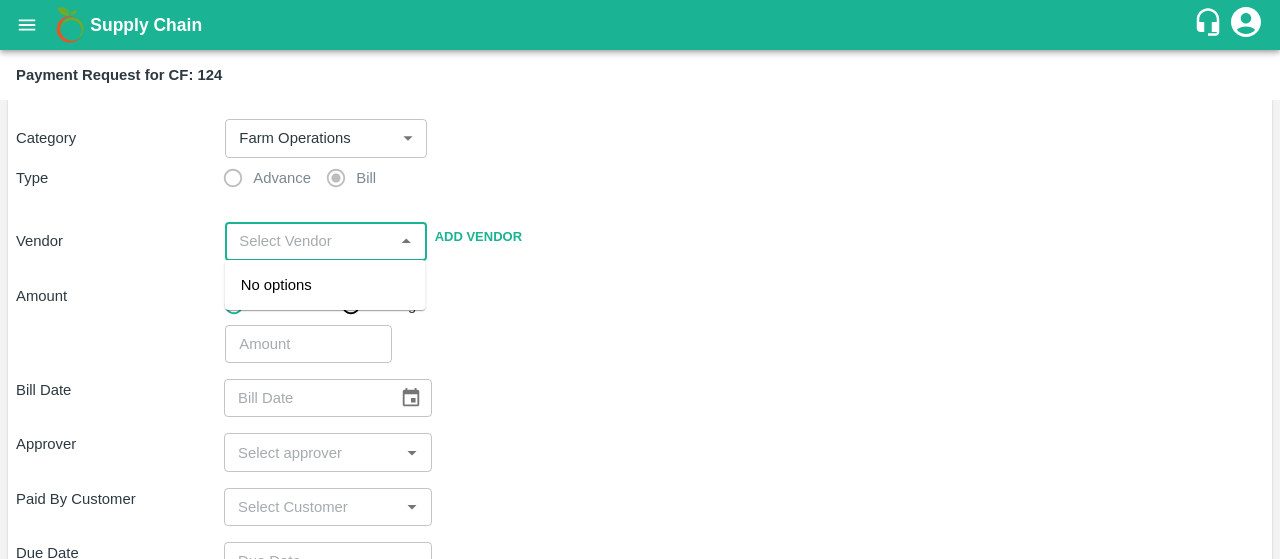 click at bounding box center [309, 241] 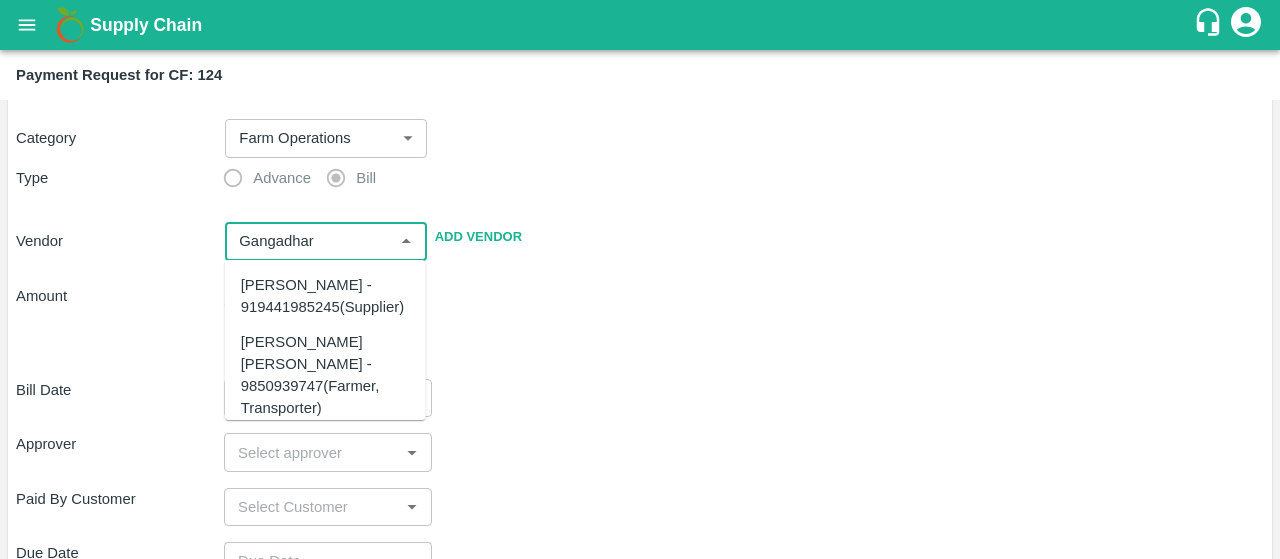 scroll, scrollTop: 497, scrollLeft: 0, axis: vertical 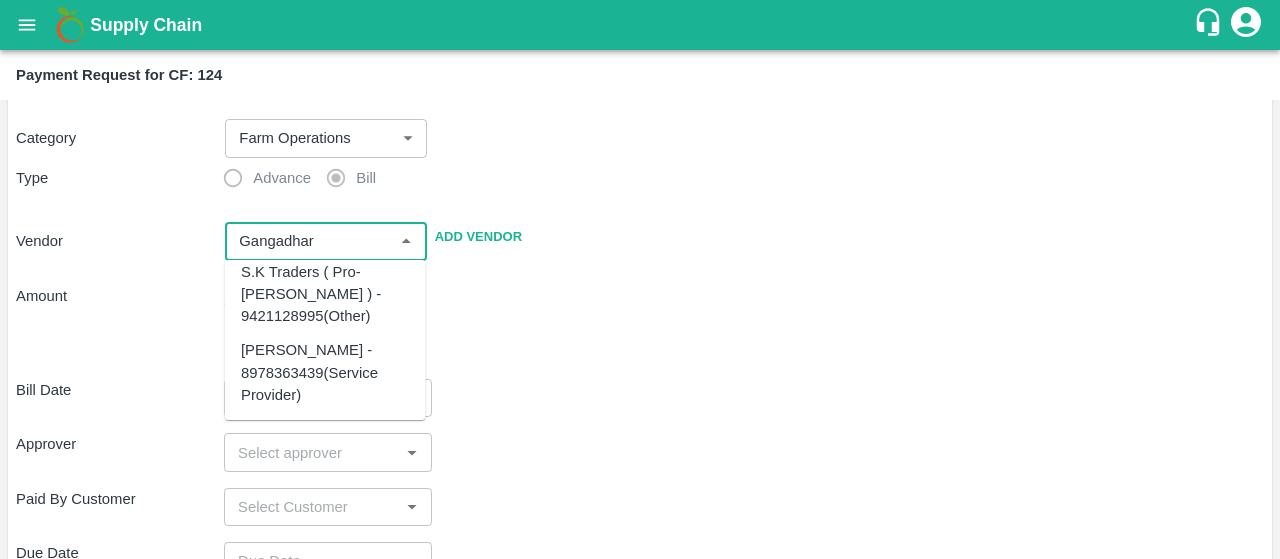 click on "Gangadhar - 8978363439(Service Provider)" at bounding box center (325, 372) 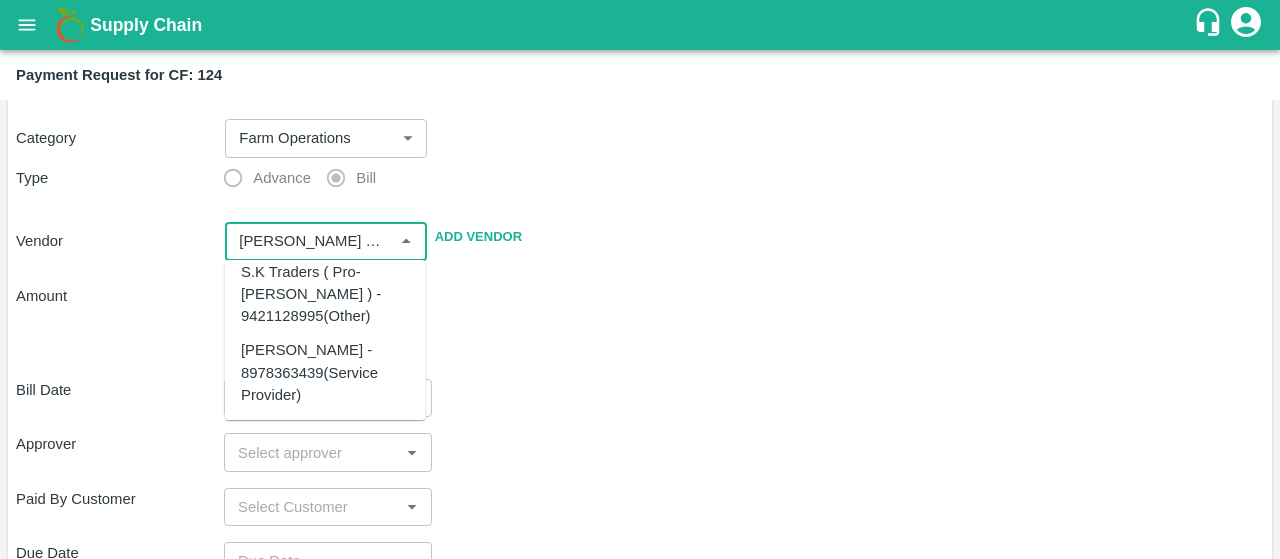 scroll, scrollTop: 0, scrollLeft: 0, axis: both 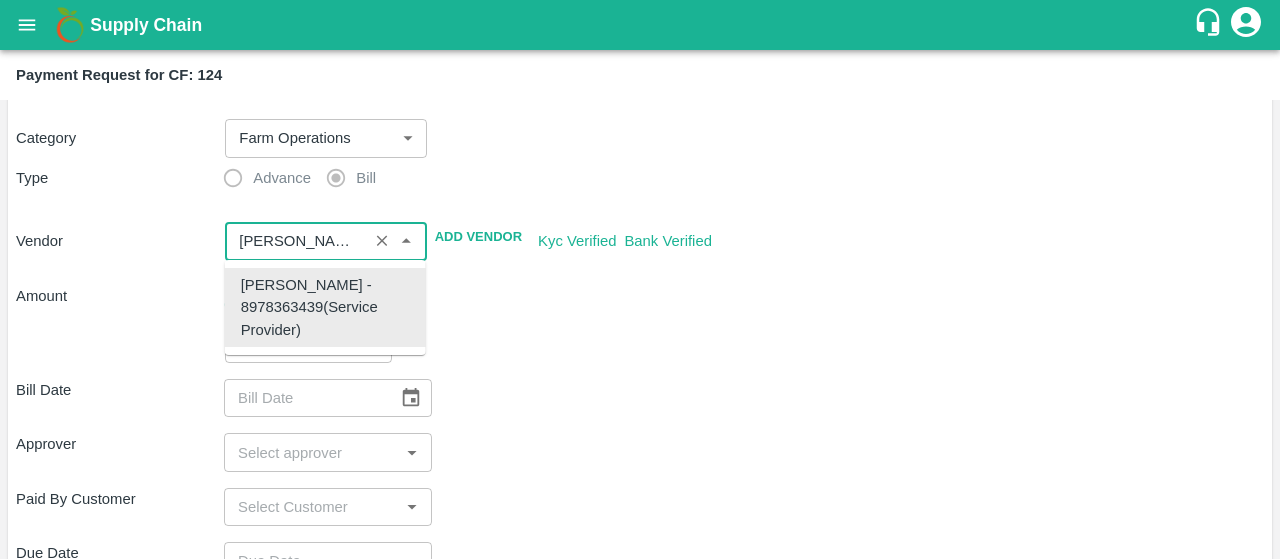 type on "Gangadhar - 8978363439(Service Provider)" 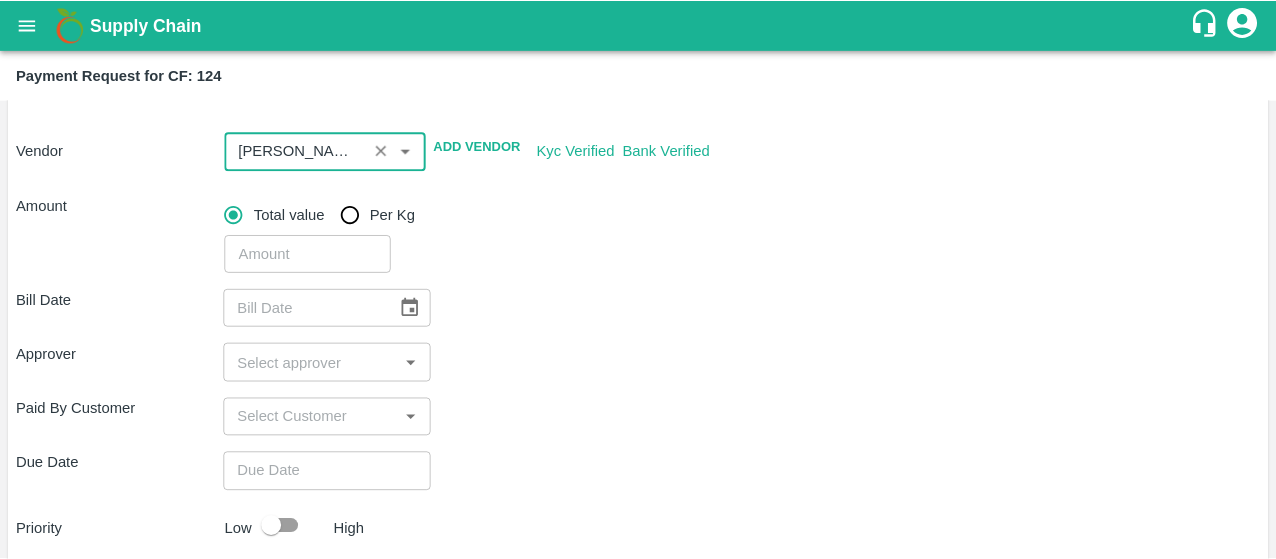scroll, scrollTop: 194, scrollLeft: 0, axis: vertical 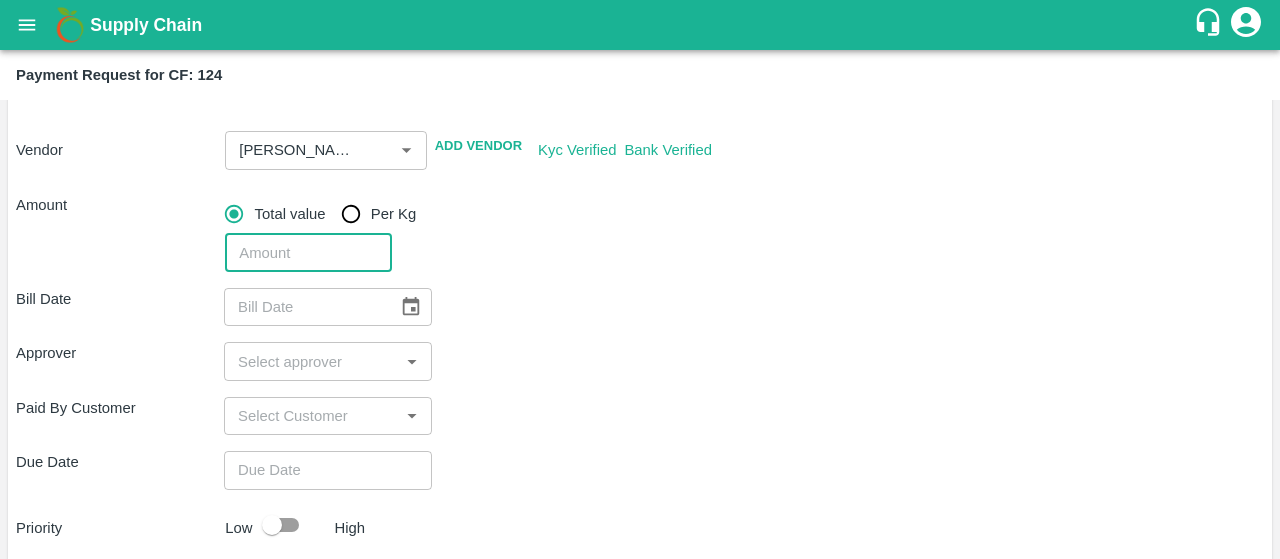 click at bounding box center (308, 253) 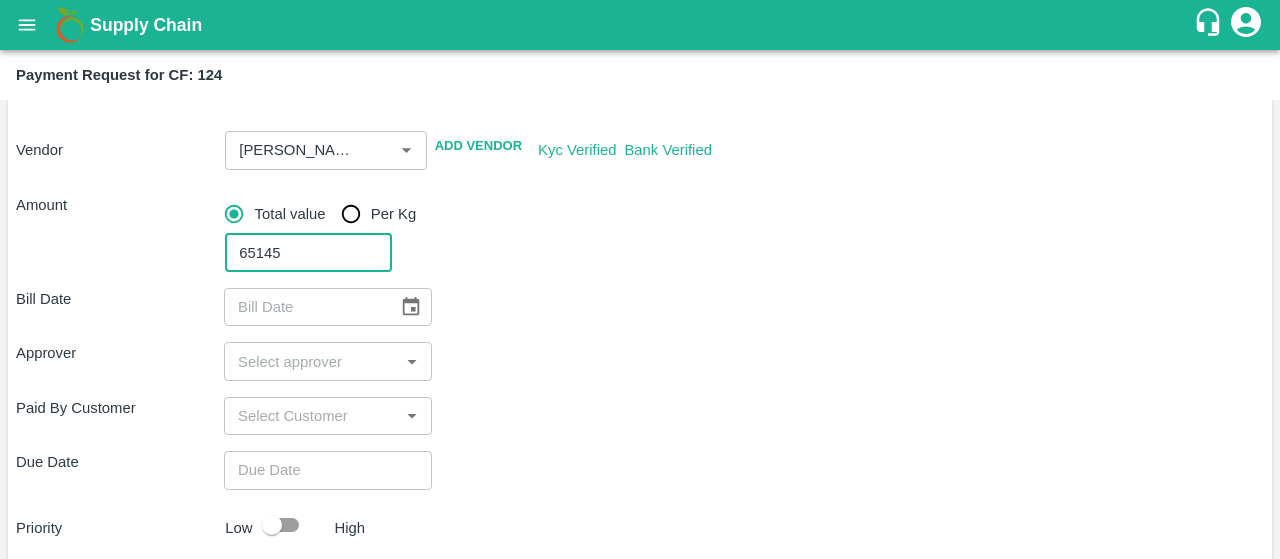 type on "65145" 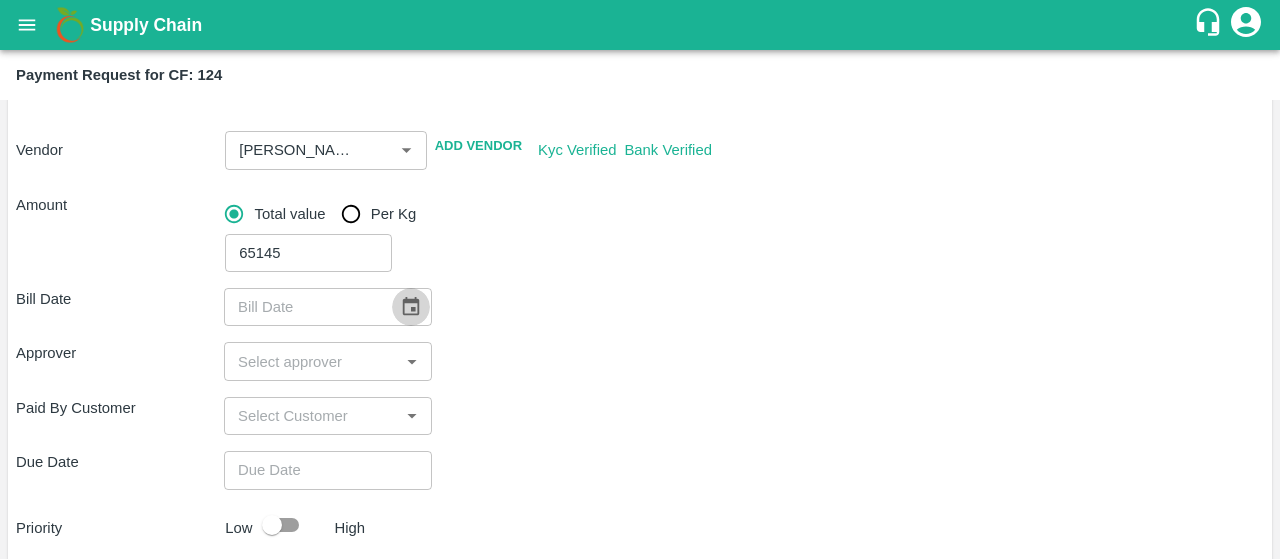 click 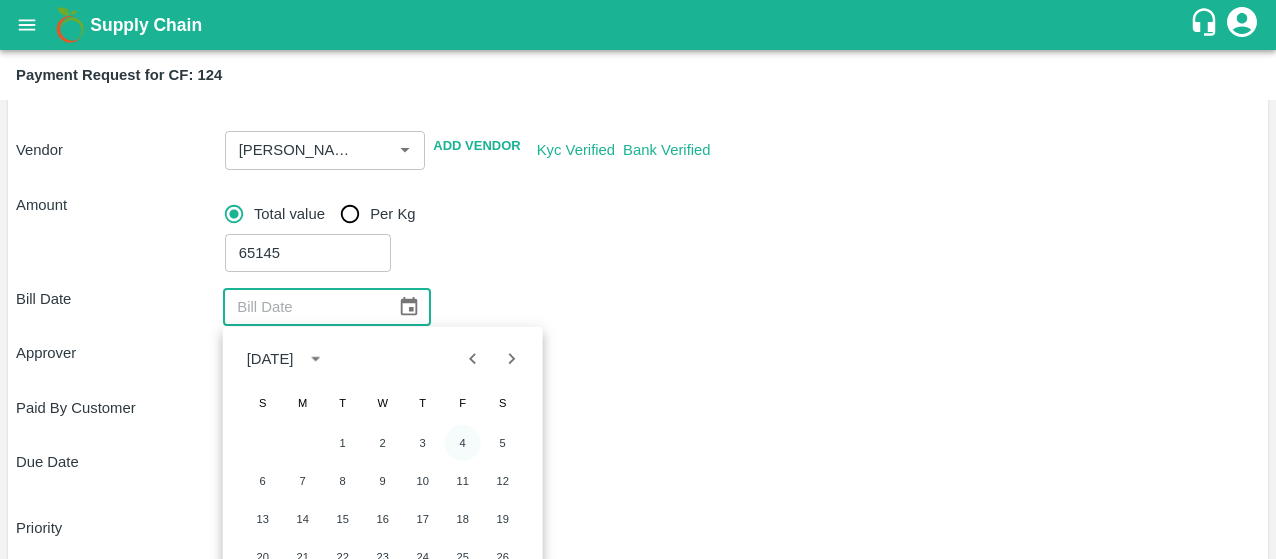 scroll, scrollTop: 103, scrollLeft: 0, axis: vertical 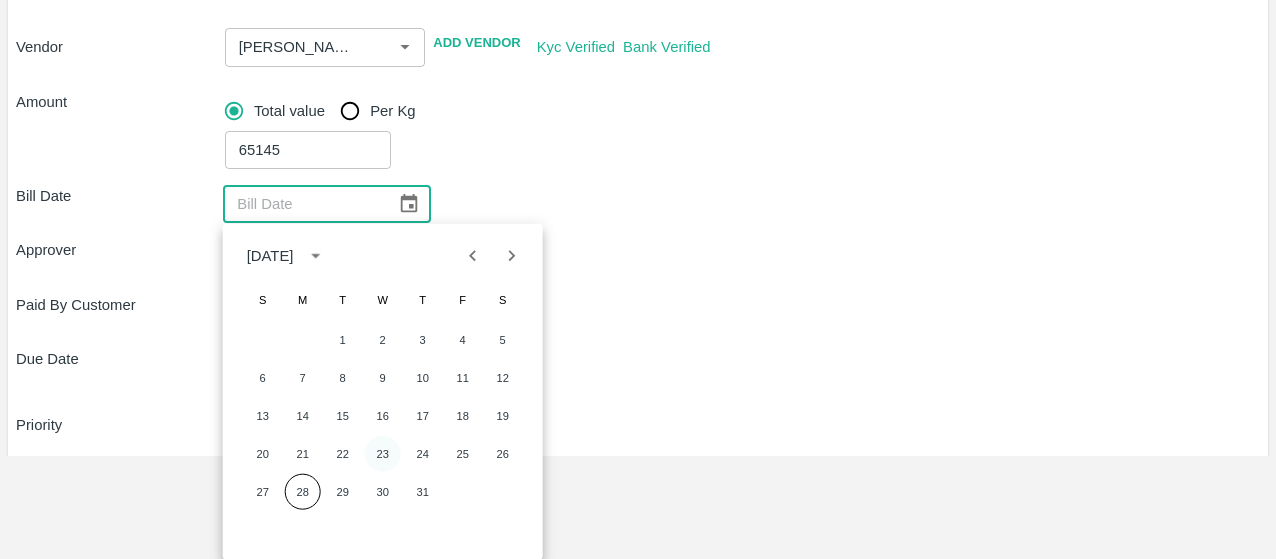 click on "23" at bounding box center (383, 454) 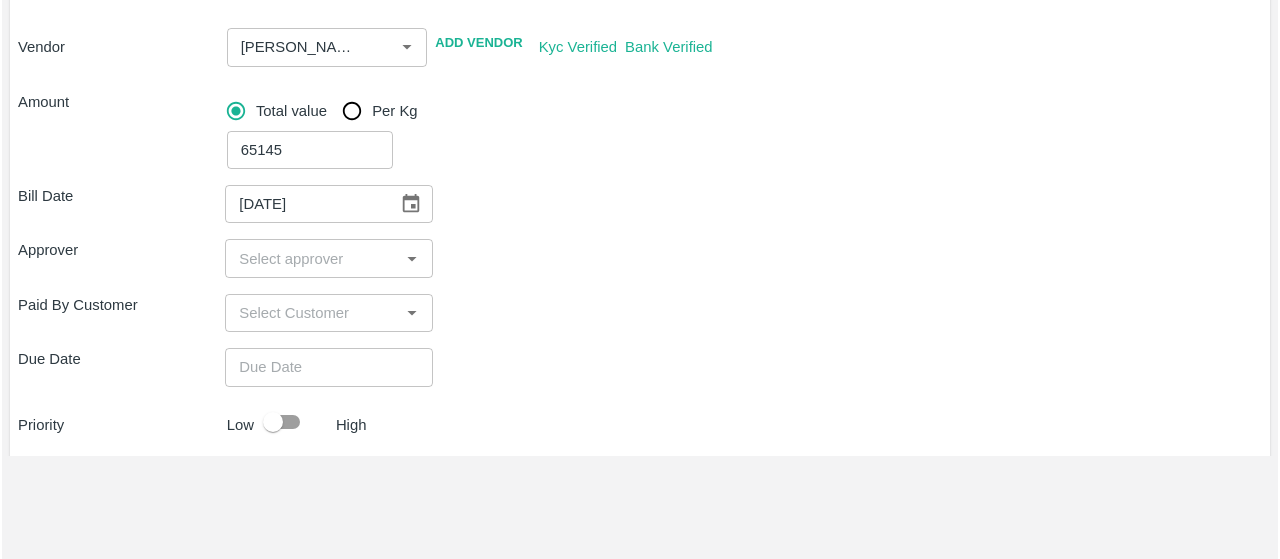 scroll, scrollTop: 0, scrollLeft: 0, axis: both 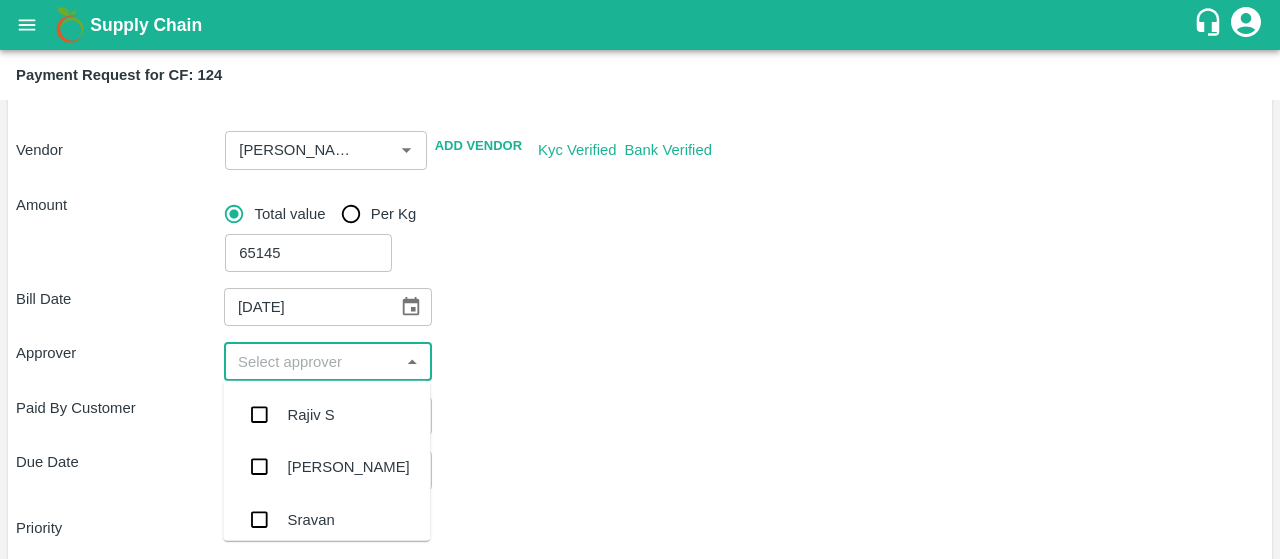 click at bounding box center (311, 361) 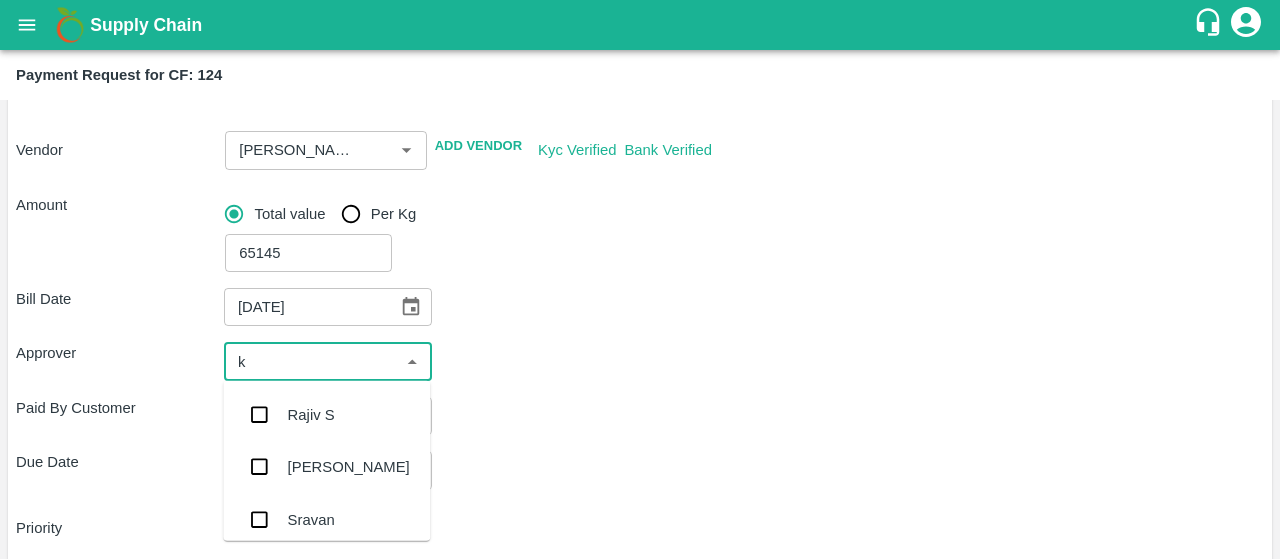 type on "ki" 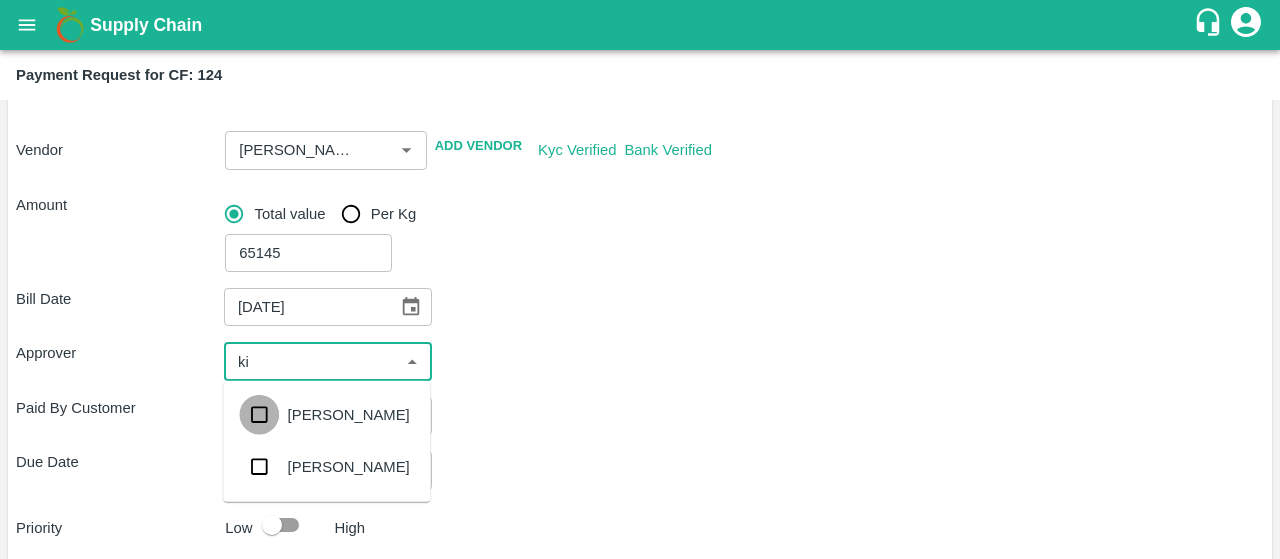 click at bounding box center [259, 415] 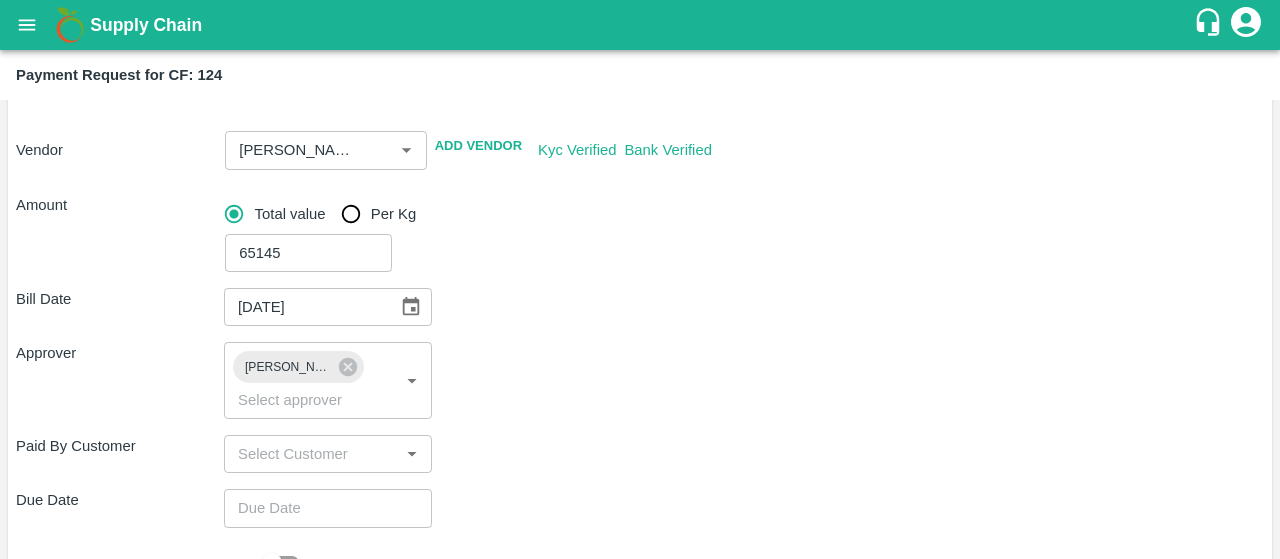 click on "Bill Date 23/07/2025 ​ Approver Kiran Naik ​ Paid By Customer ​ Due Date ​  Priority  Low  High comments x ​ Attach bill Cancel Save" at bounding box center [640, 523] 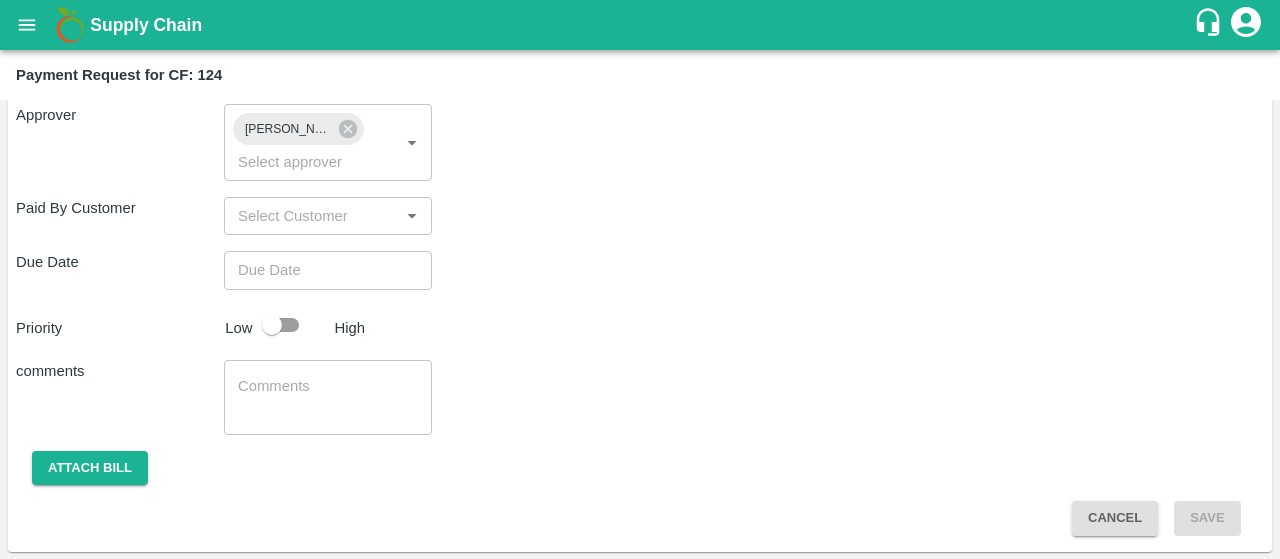 type on "DD/MM/YYYY hh:mm aa" 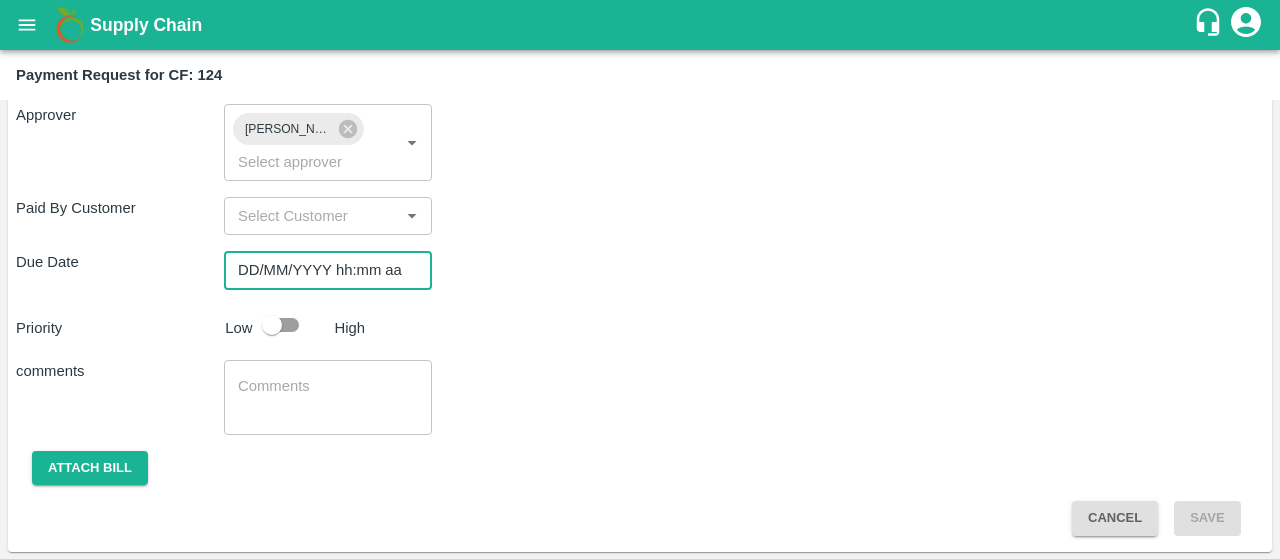 click on "DD/MM/YYYY hh:mm aa" at bounding box center [321, 270] 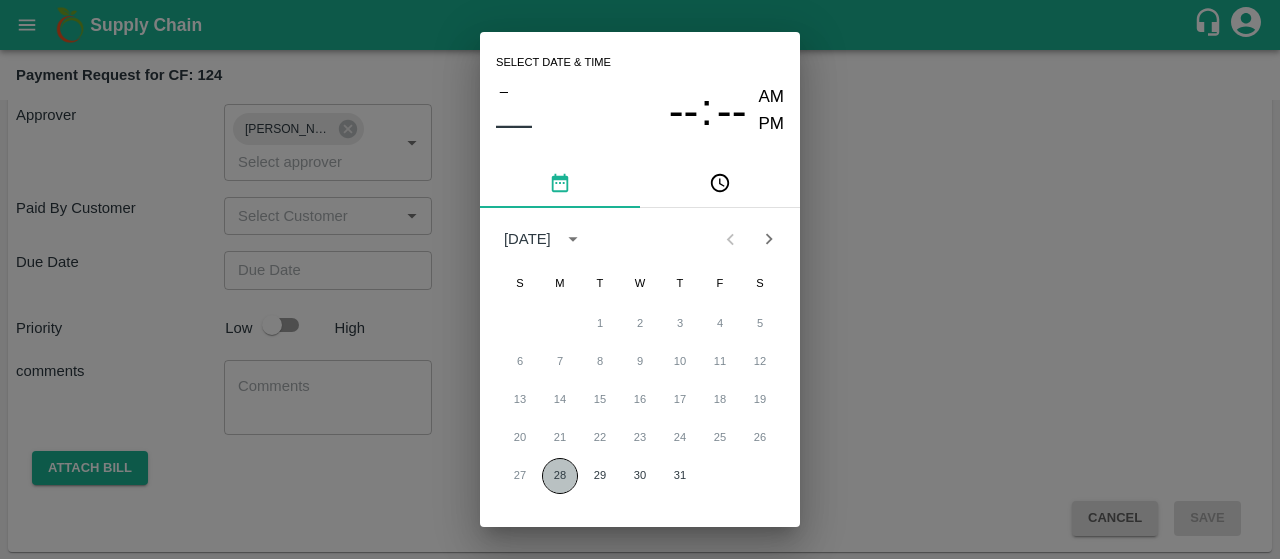 click on "28" at bounding box center (560, 476) 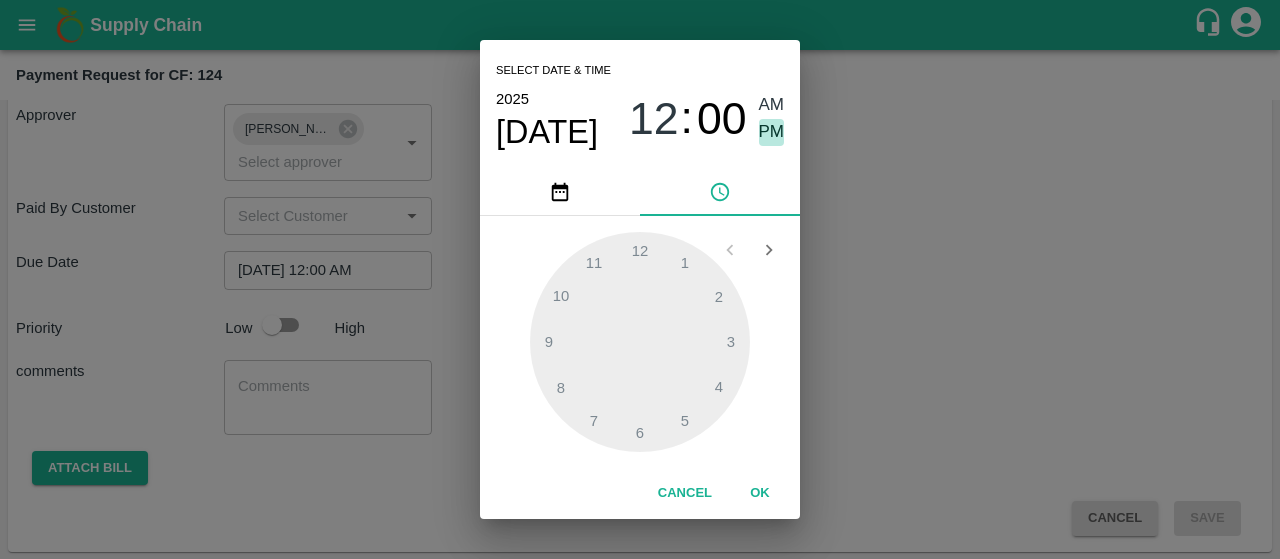 click on "PM" at bounding box center [772, 132] 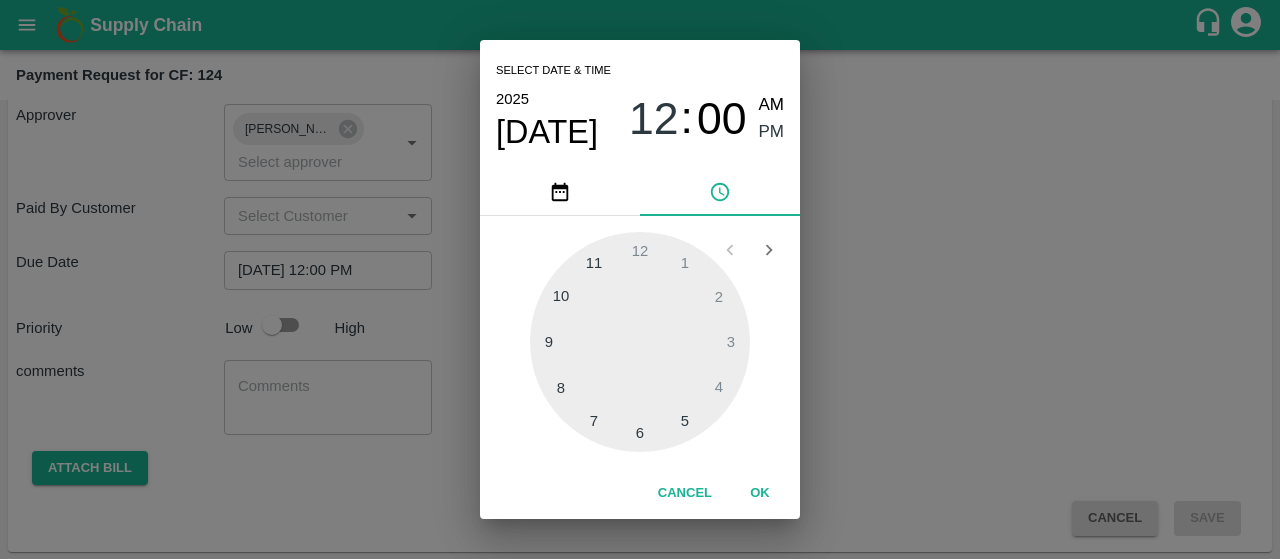 click at bounding box center (640, 342) 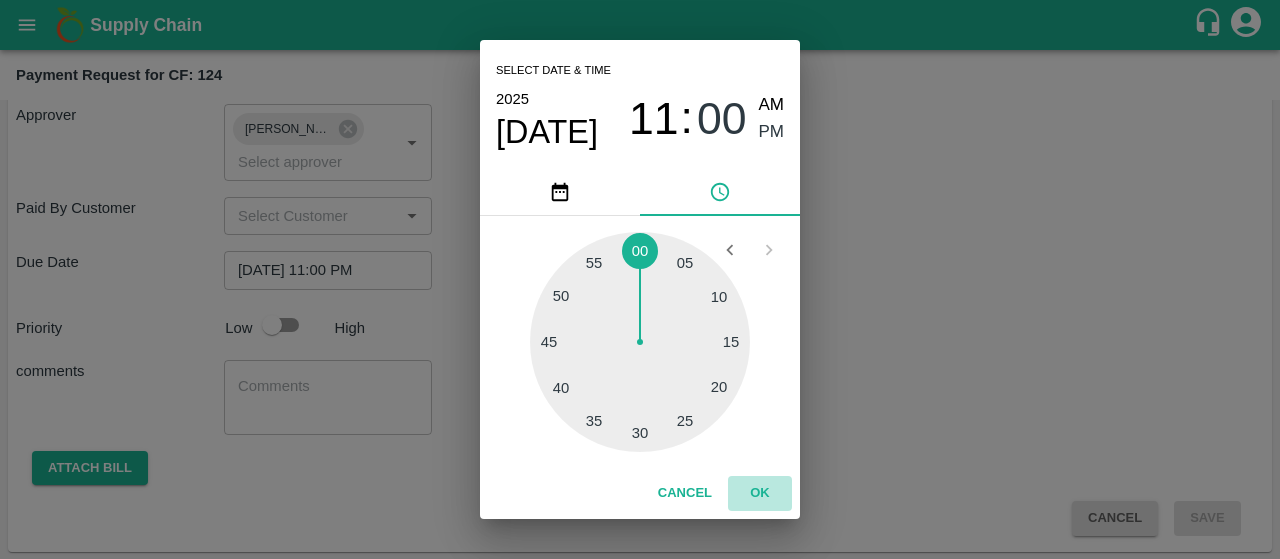 click on "OK" at bounding box center [760, 493] 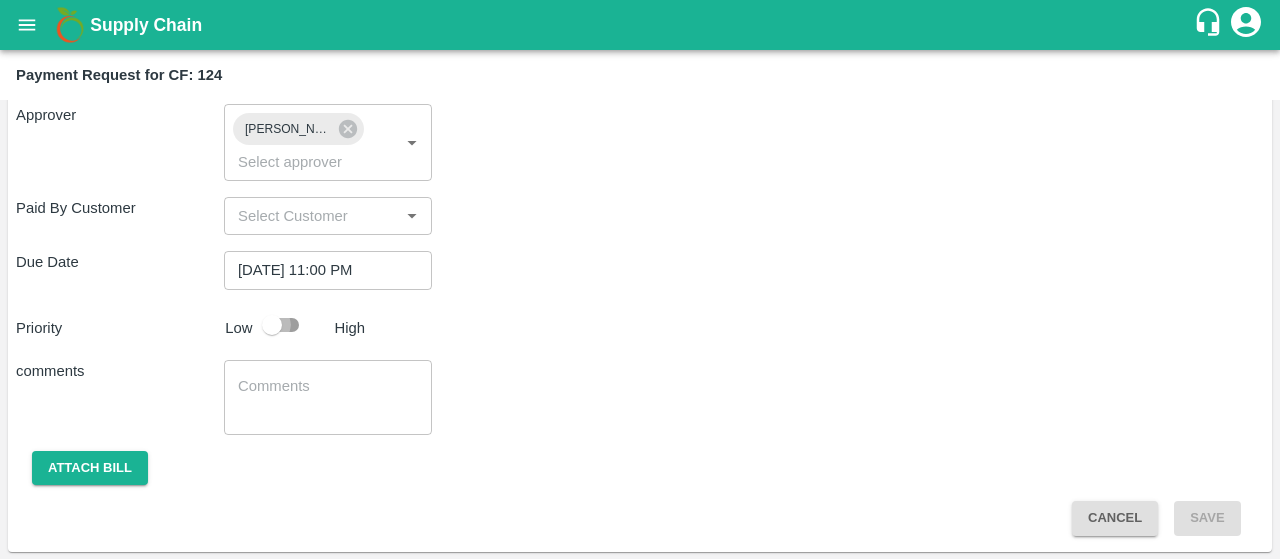 click at bounding box center (272, 325) 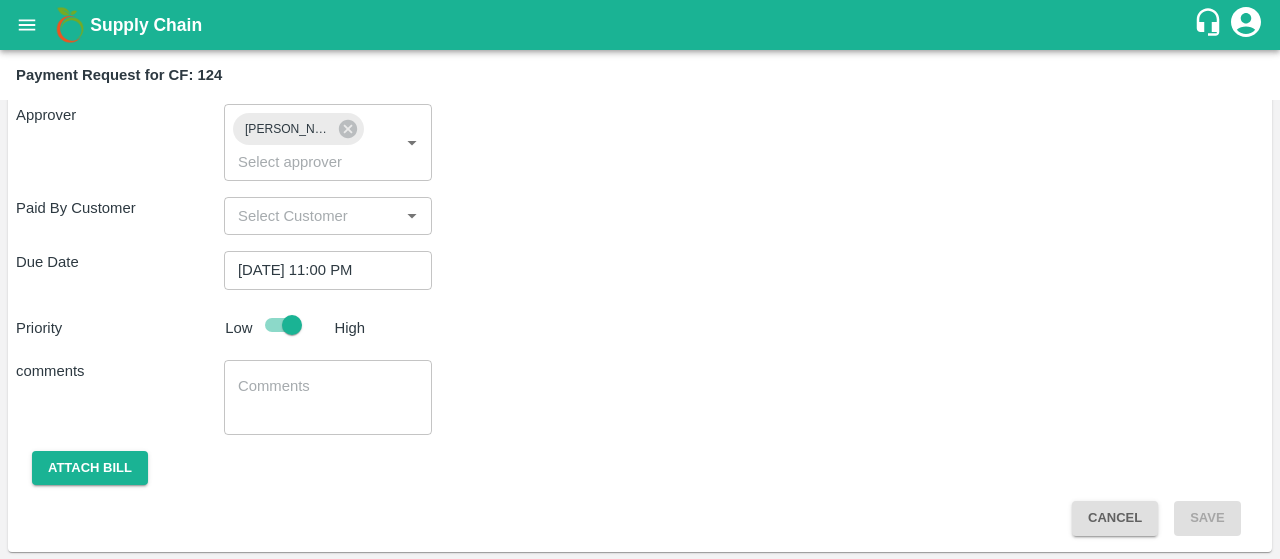 click at bounding box center (328, 397) 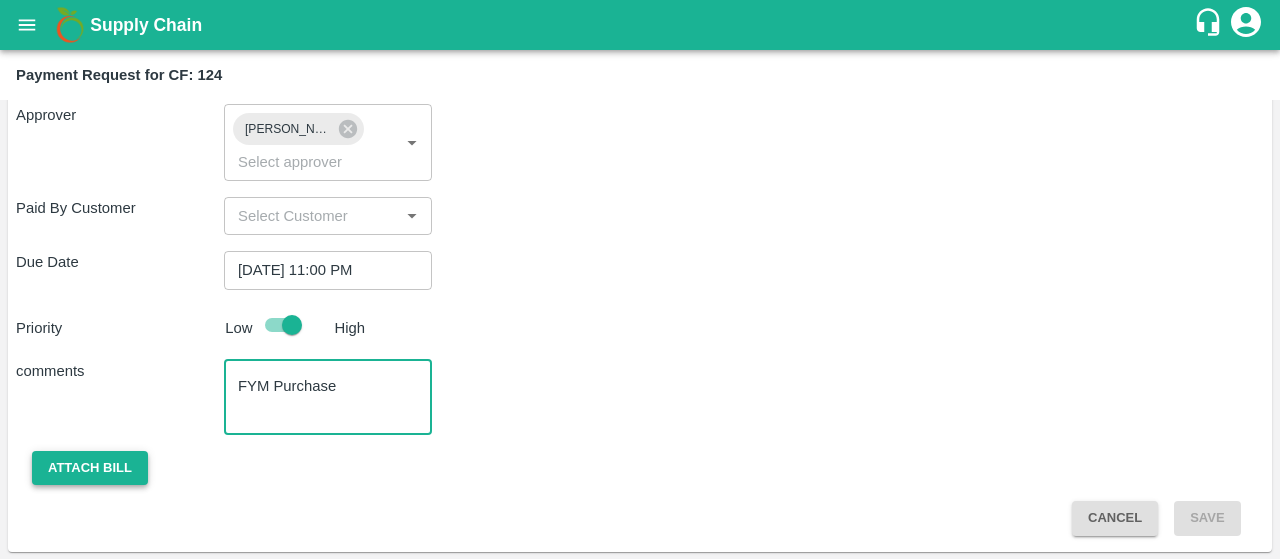 type on "FYM Purchase" 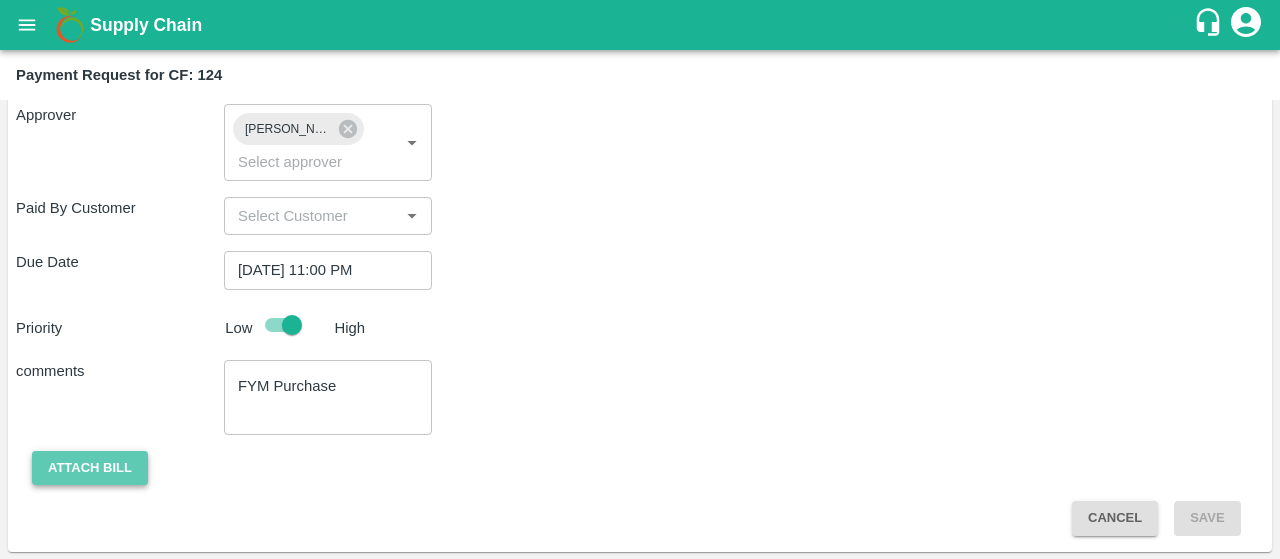 click on "Attach bill" at bounding box center (90, 468) 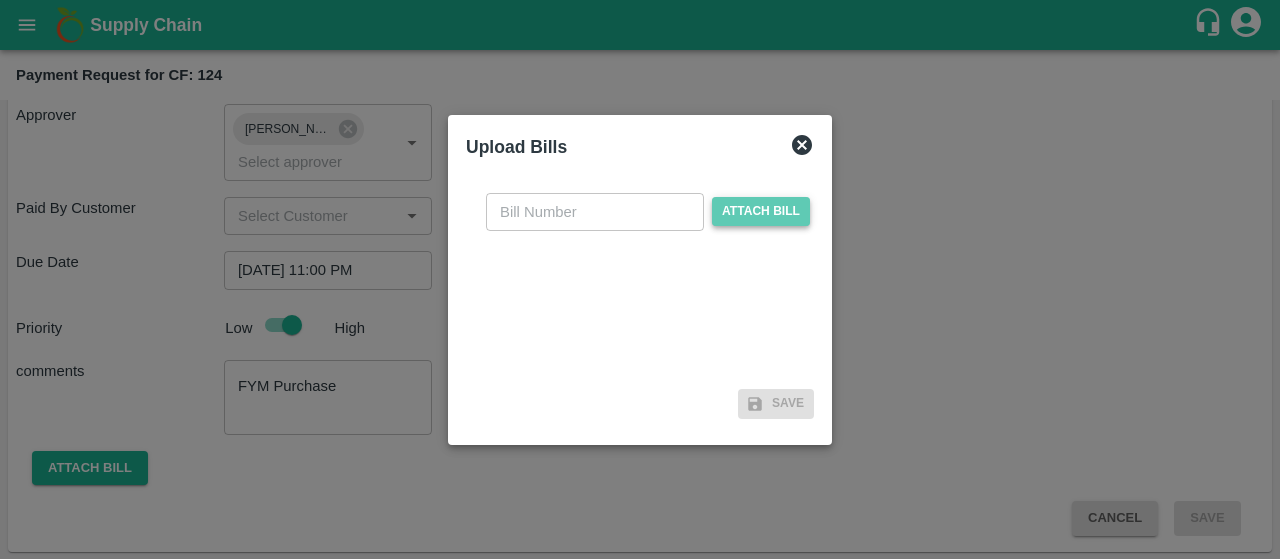 click on "Attach bill" at bounding box center [761, 211] 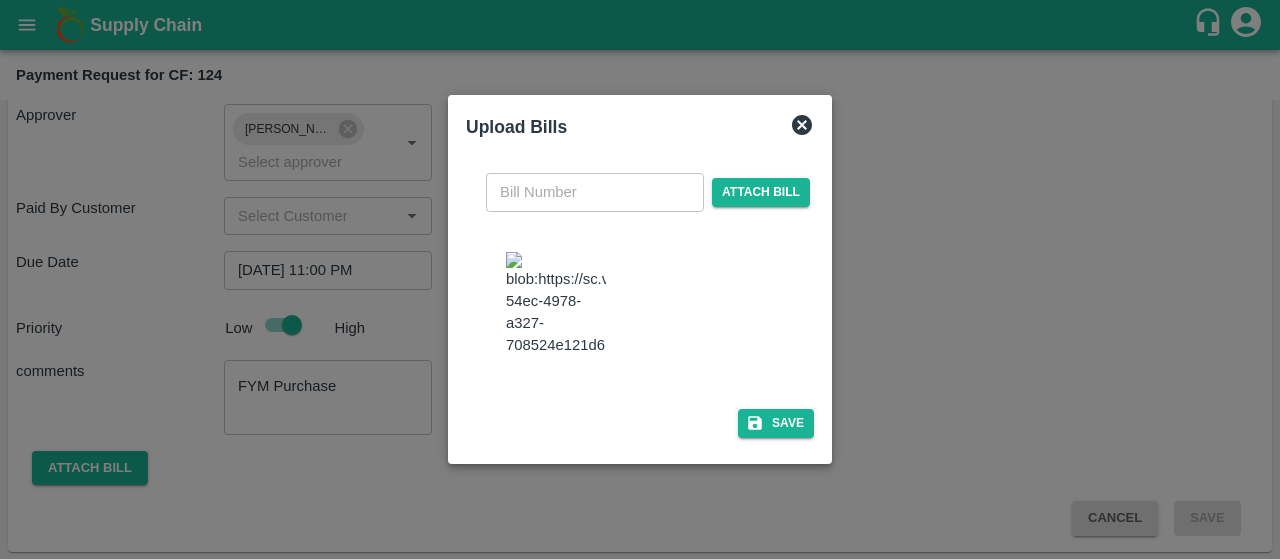 click at bounding box center (556, 304) 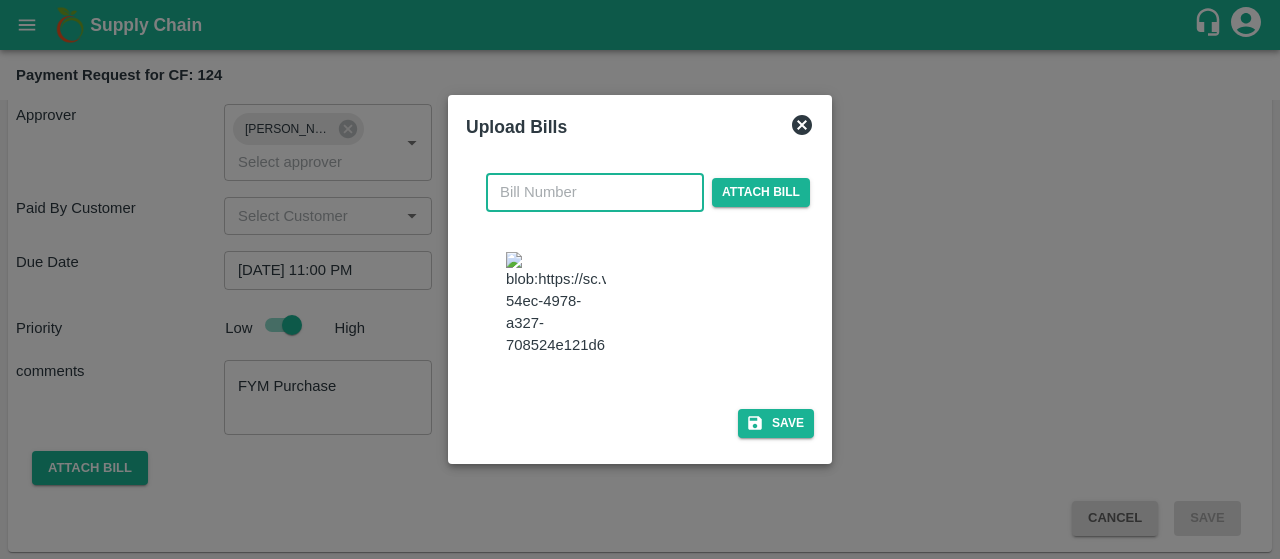 click at bounding box center [595, 192] 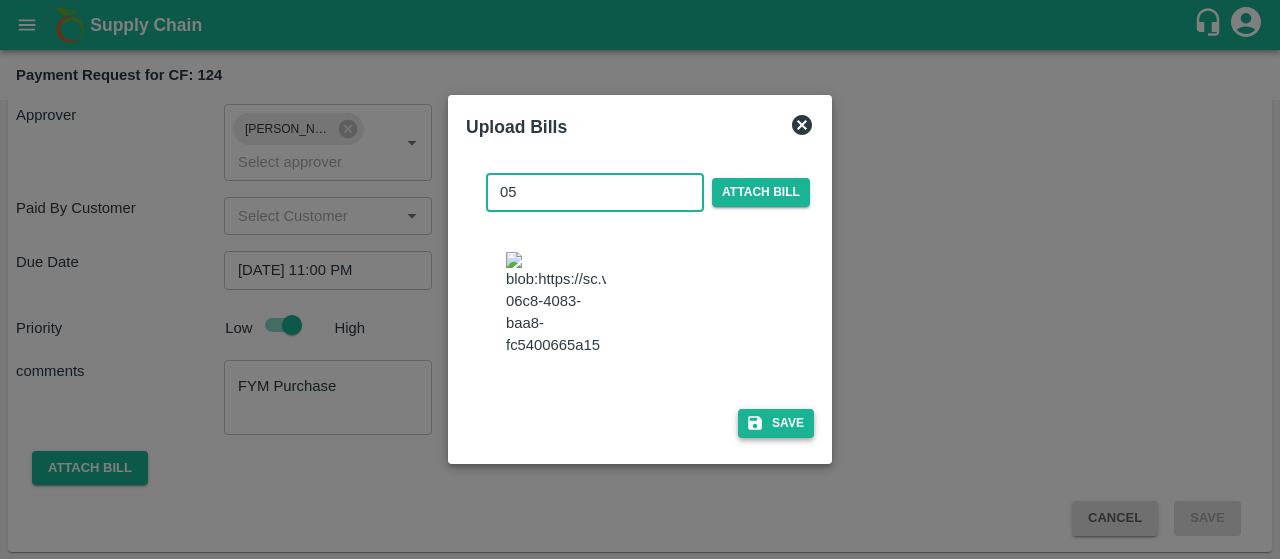 type on "05" 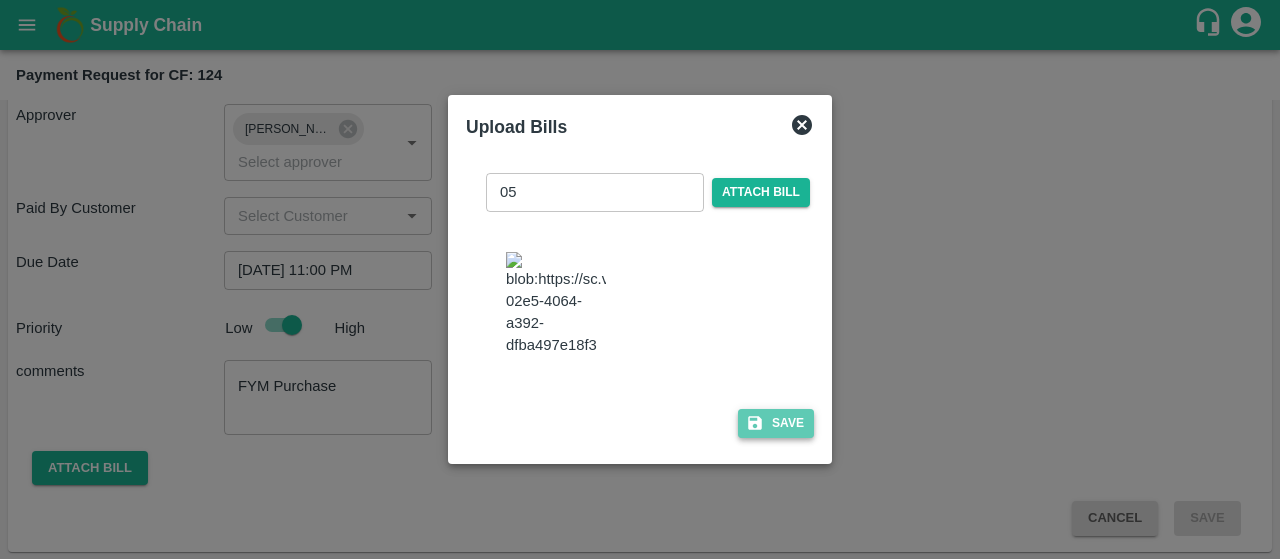click 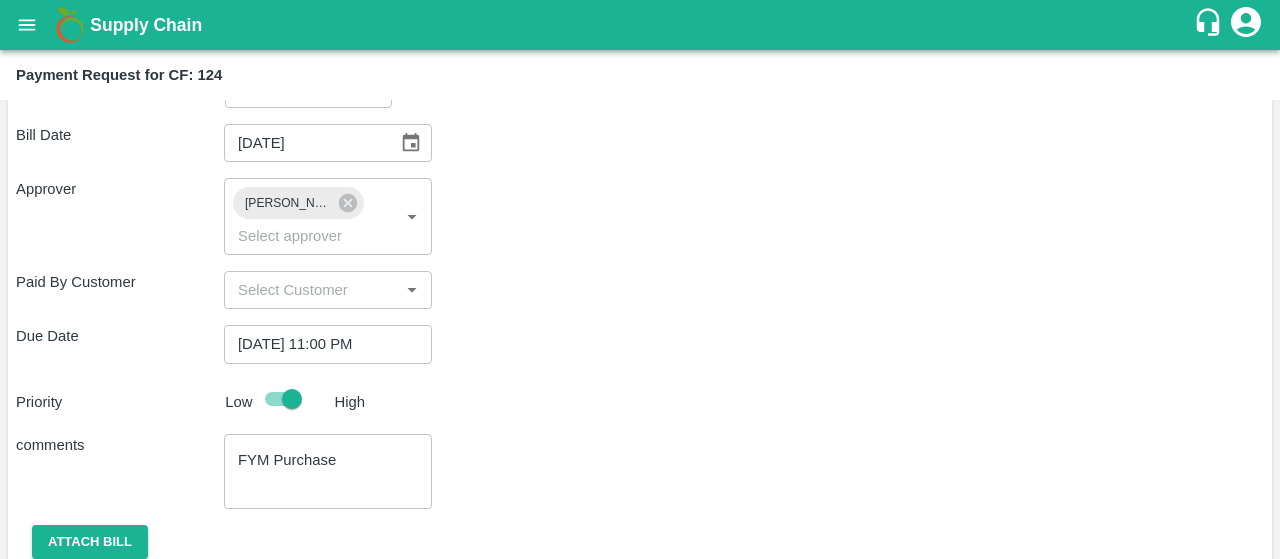scroll, scrollTop: 654, scrollLeft: 0, axis: vertical 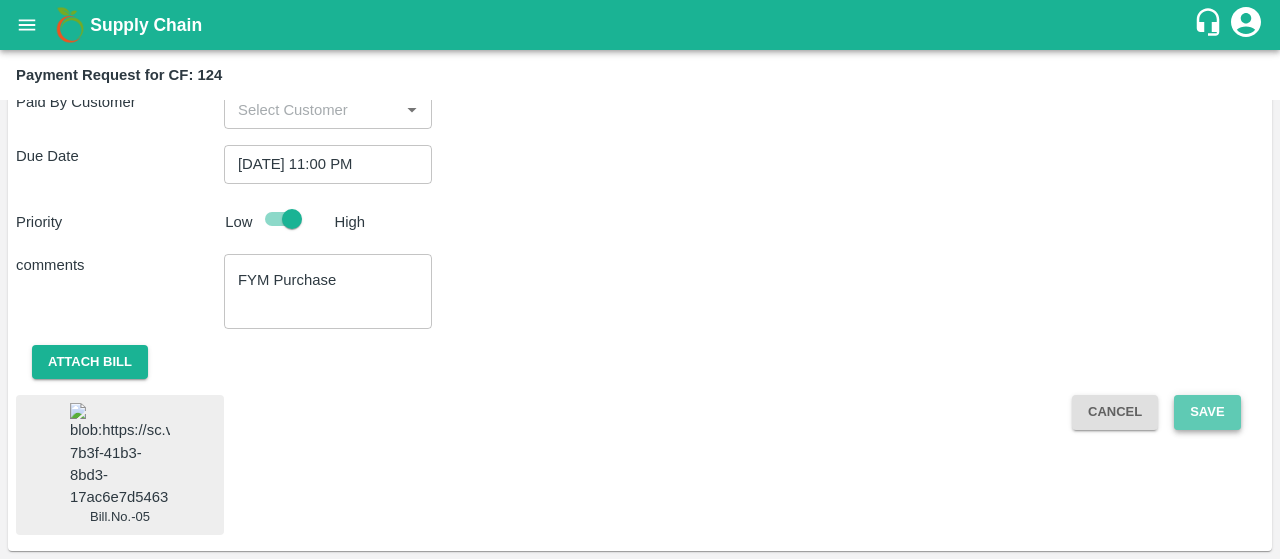 click on "Save" at bounding box center (1207, 412) 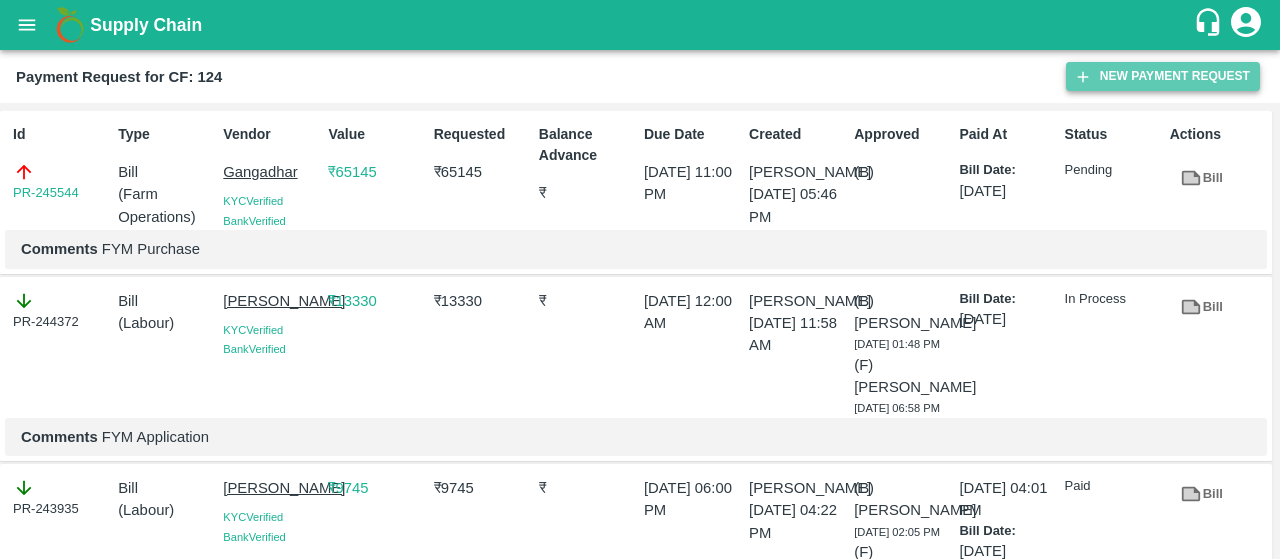 click on "New Payment Request" at bounding box center (1163, 76) 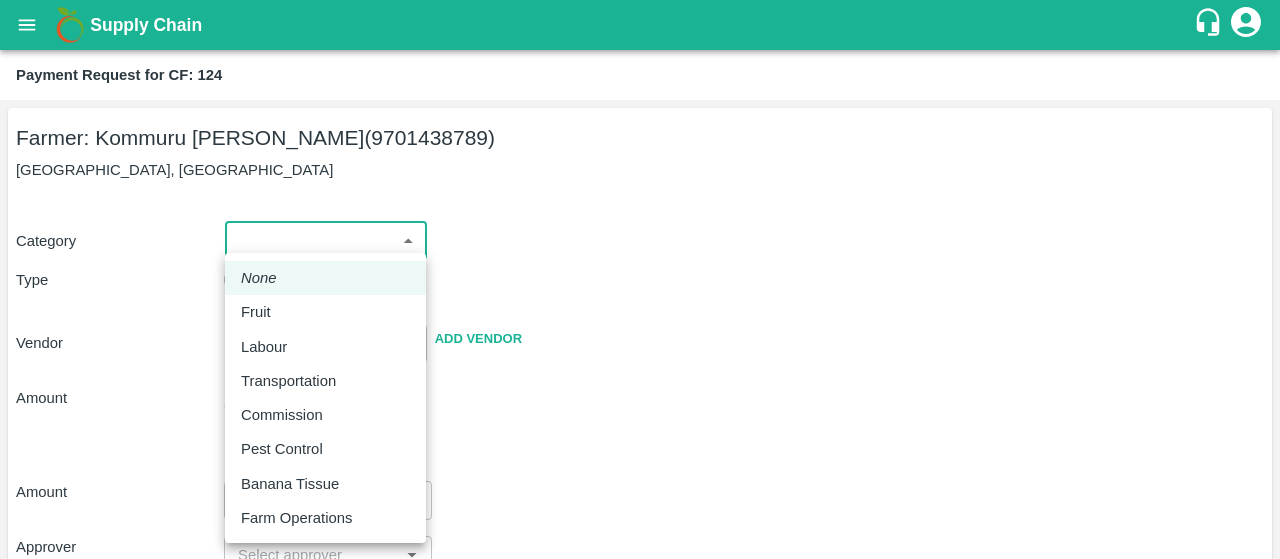 click on "Supply Chain Payment Request for CF: 124 Farmer:    Kommuru Amarnath Reddy  (9701438789) OC Colony, Anantapuram Category ​ ​ Type Advance Bill Vendor ​ Add Vendor Amount Total value Per Kg ​ Amount ​ Approver ​ Due Date ​  Priority  Low  High Comment x ​ Attach bill Cancel Save Bangalore DC Direct Customer Hyderabad DC B2R Bangalore  Tembhurni Virtual Captive PH Ananthapur Virtual Captive PH Kothakota Virtual Captive PH Chittoor Virtual Captive PH Vavilala Himalekya Logout None Fruit Labour Transportation Commission Pest Control Banana Tissue Farm Operations" at bounding box center [640, 279] 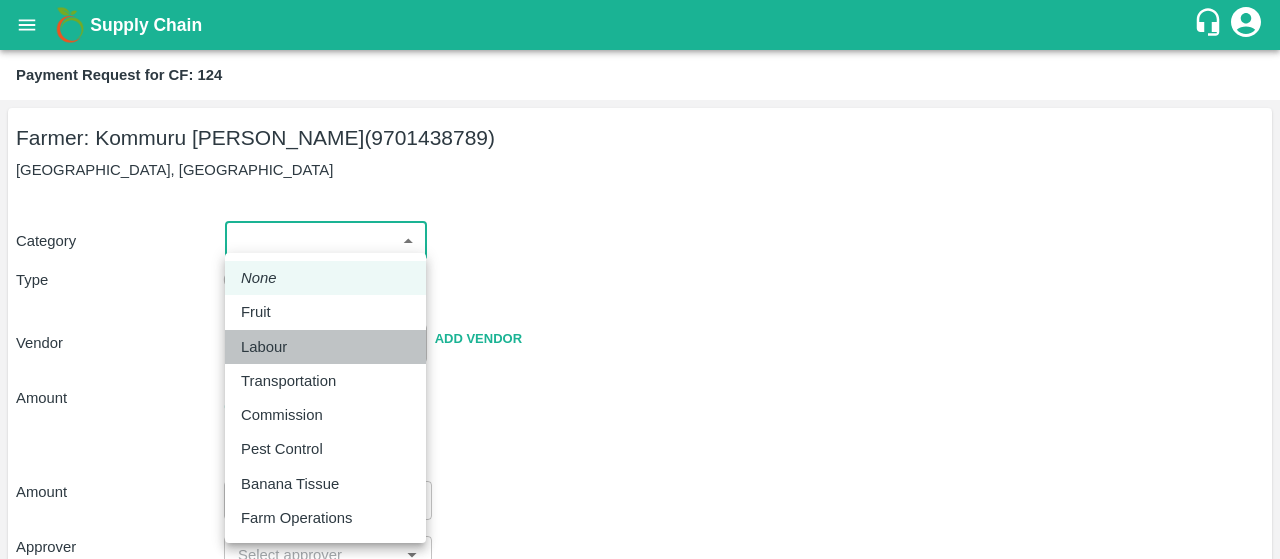 click on "Labour" at bounding box center [325, 347] 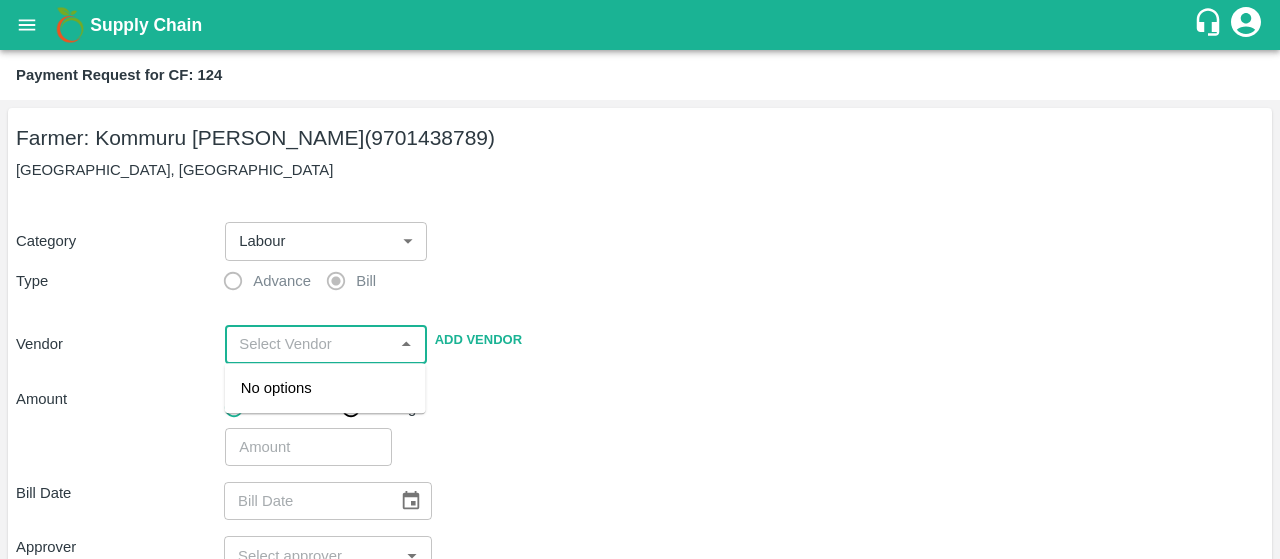 click at bounding box center (309, 344) 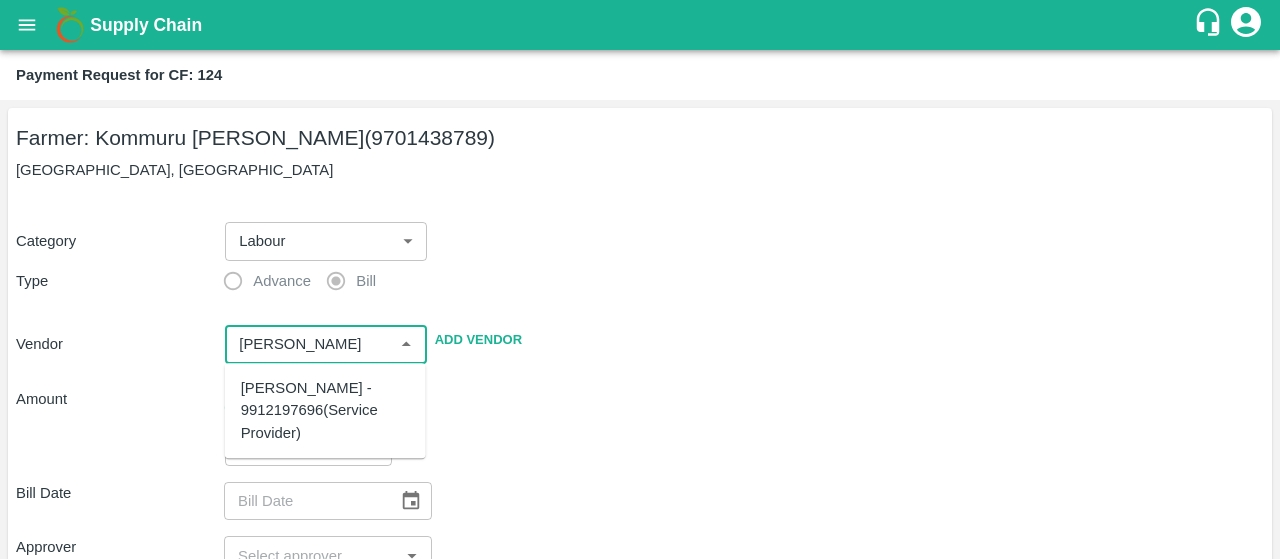 click on "MALYALA NAGABHUSHANA - 9912197696(Service Provider)" at bounding box center (325, 410) 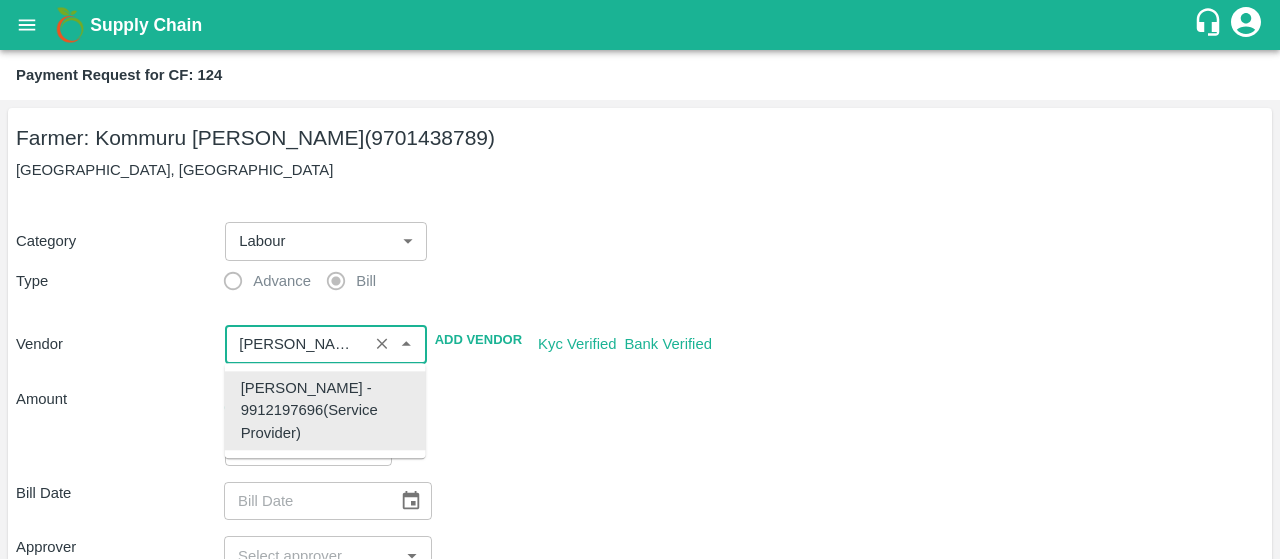 type on "MALYALA NAGABHUSHANA - 9912197696(Service Provider)" 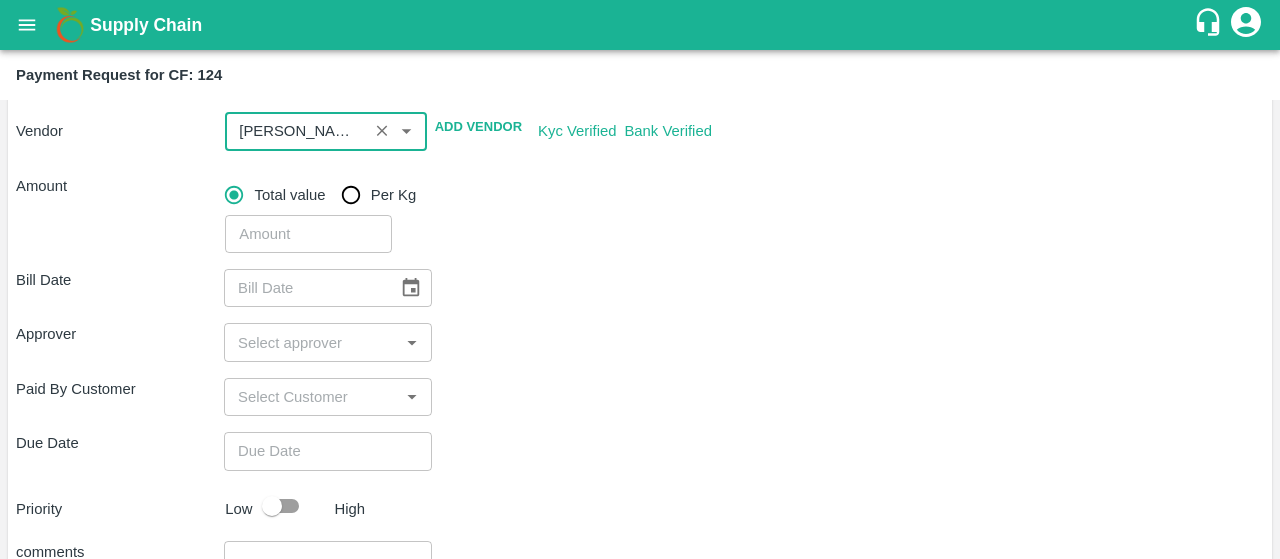 scroll, scrollTop: 214, scrollLeft: 0, axis: vertical 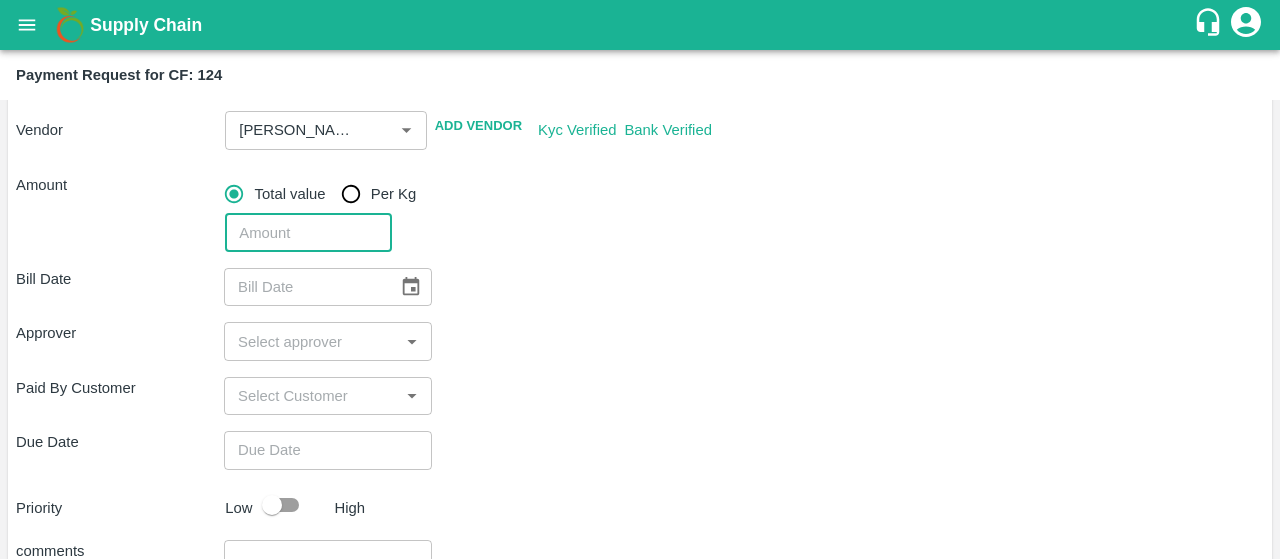 click at bounding box center [308, 233] 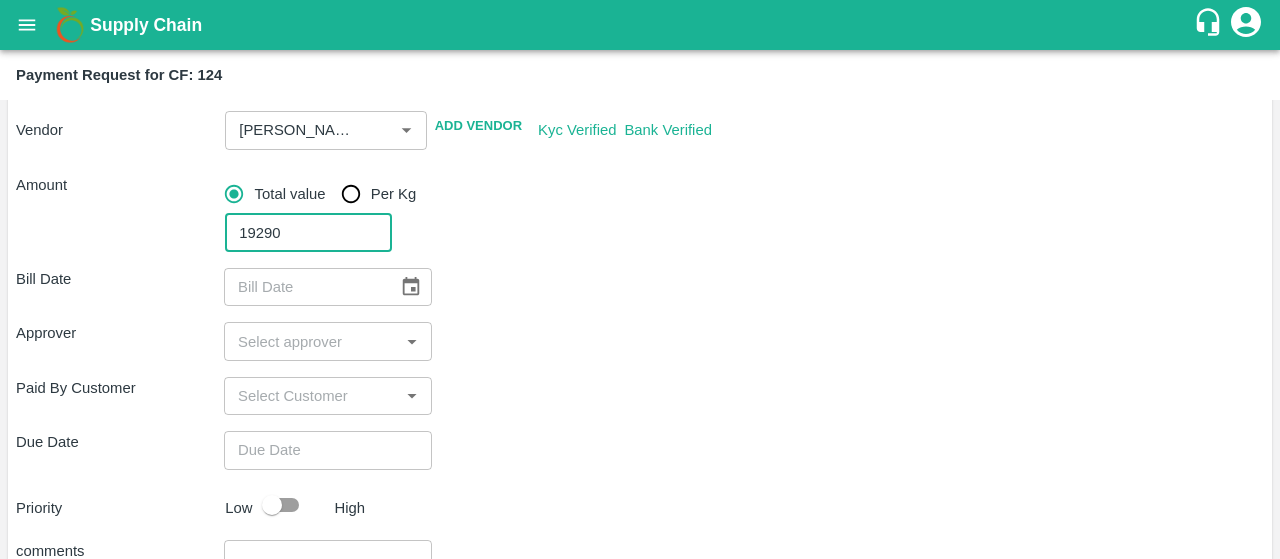 type on "19290" 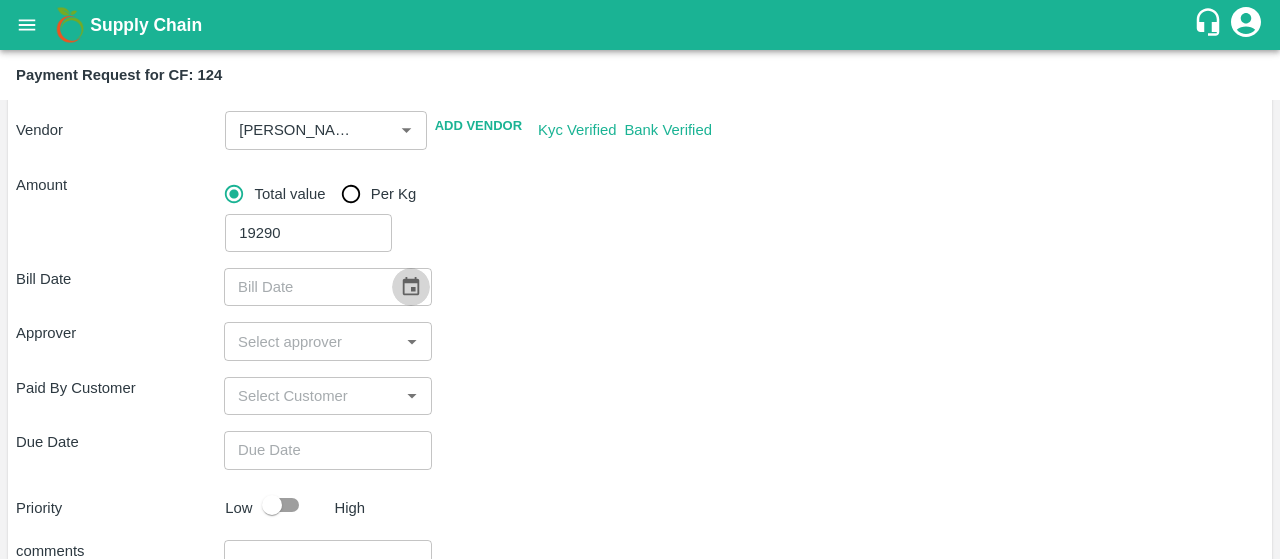 click at bounding box center (411, 287) 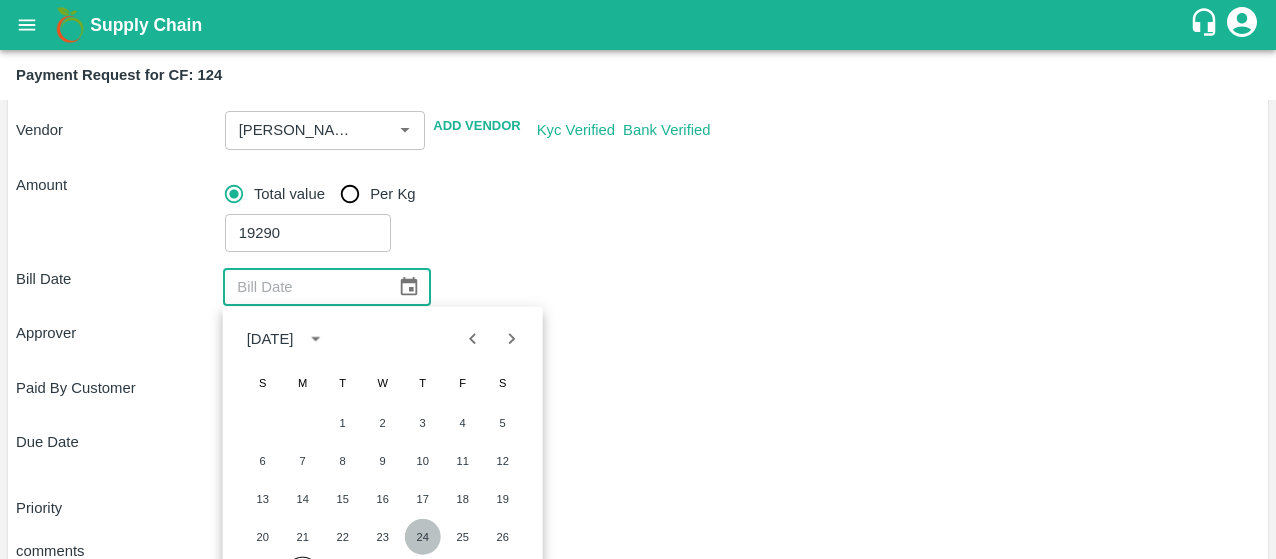 click on "24" at bounding box center [423, 537] 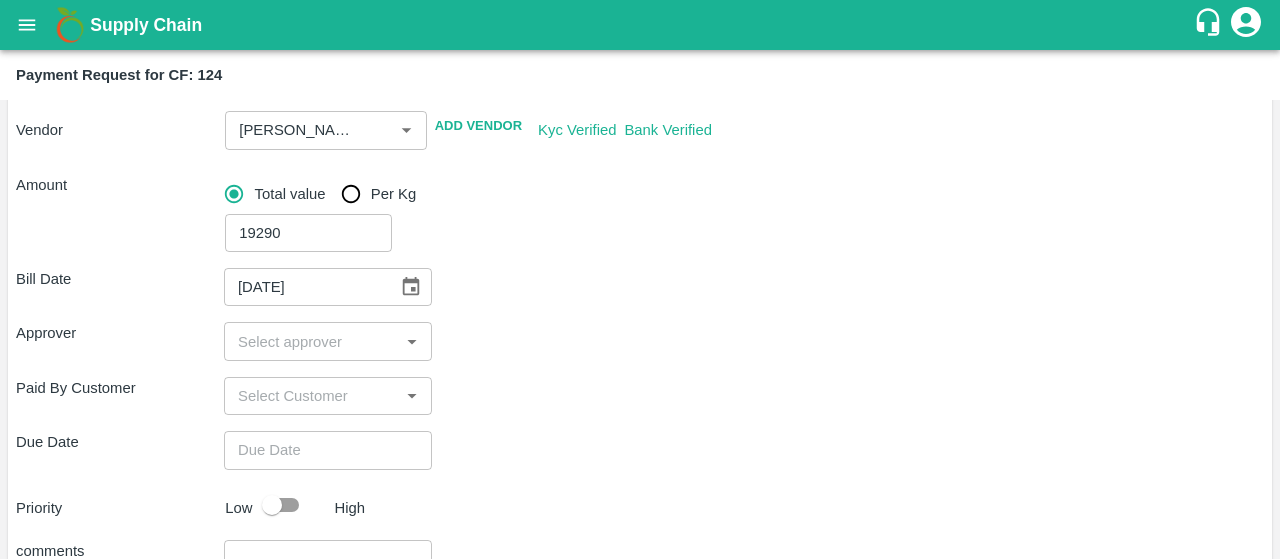 scroll, scrollTop: 306, scrollLeft: 0, axis: vertical 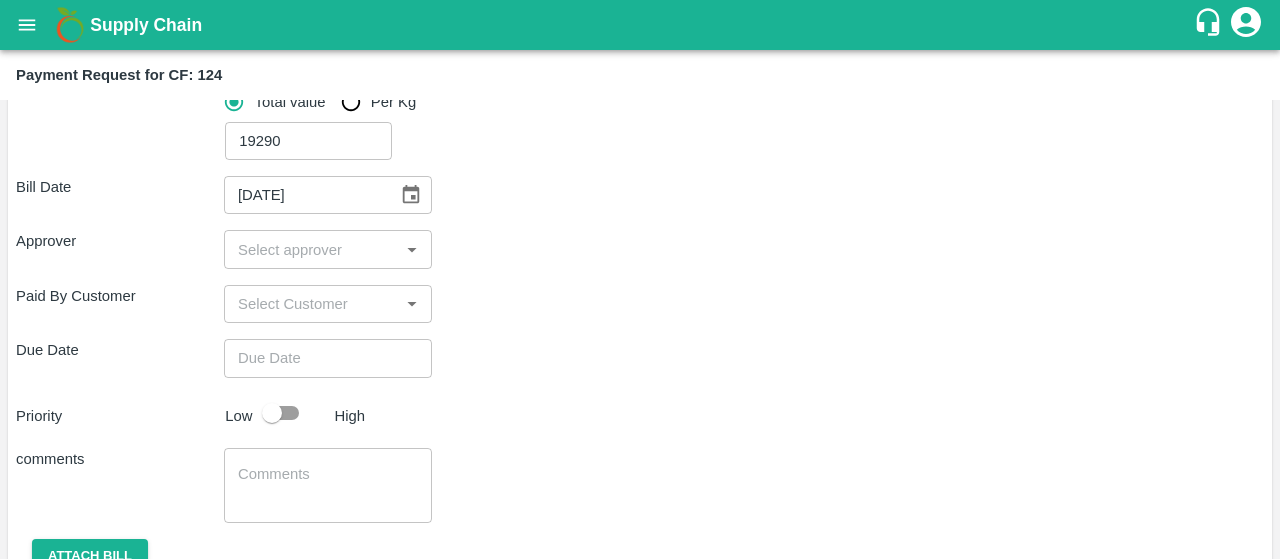 click on "​" at bounding box center [328, 249] 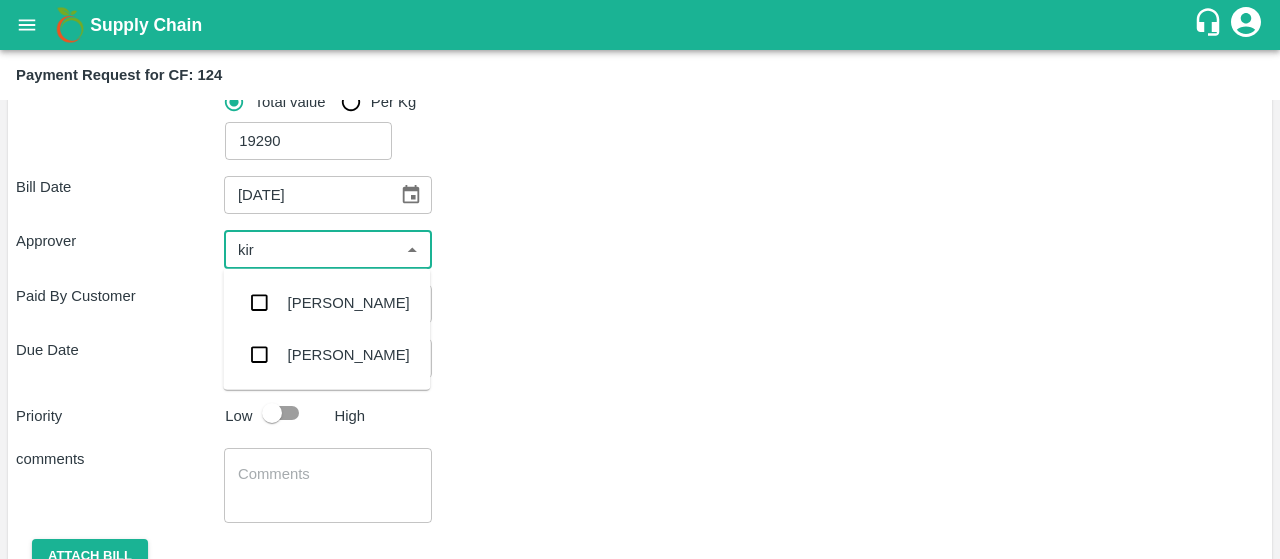 type on "kira" 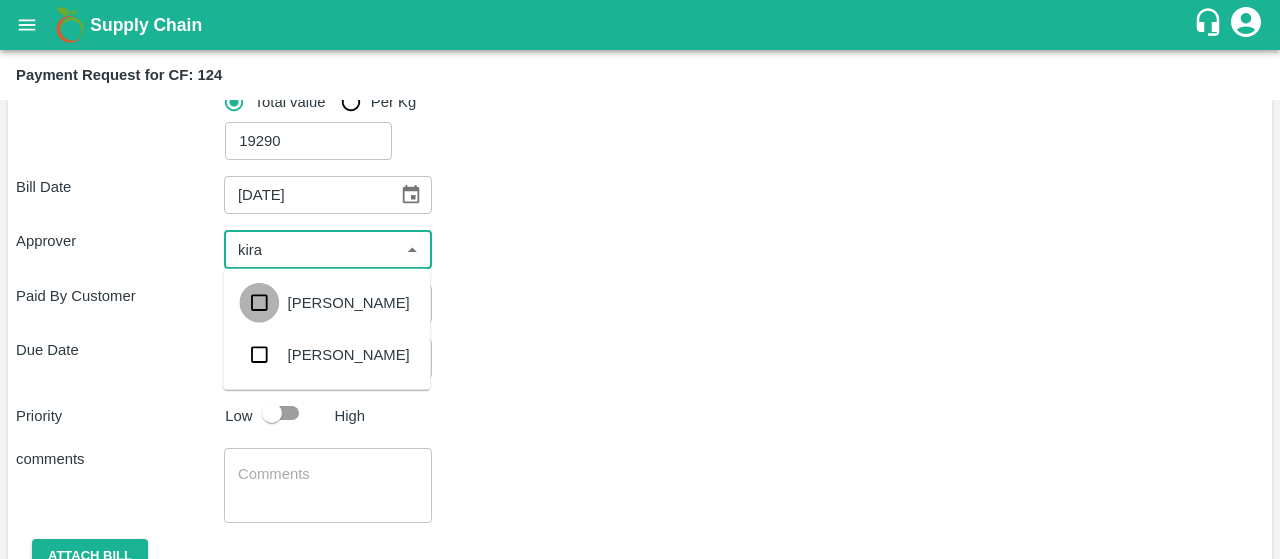 click at bounding box center [259, 303] 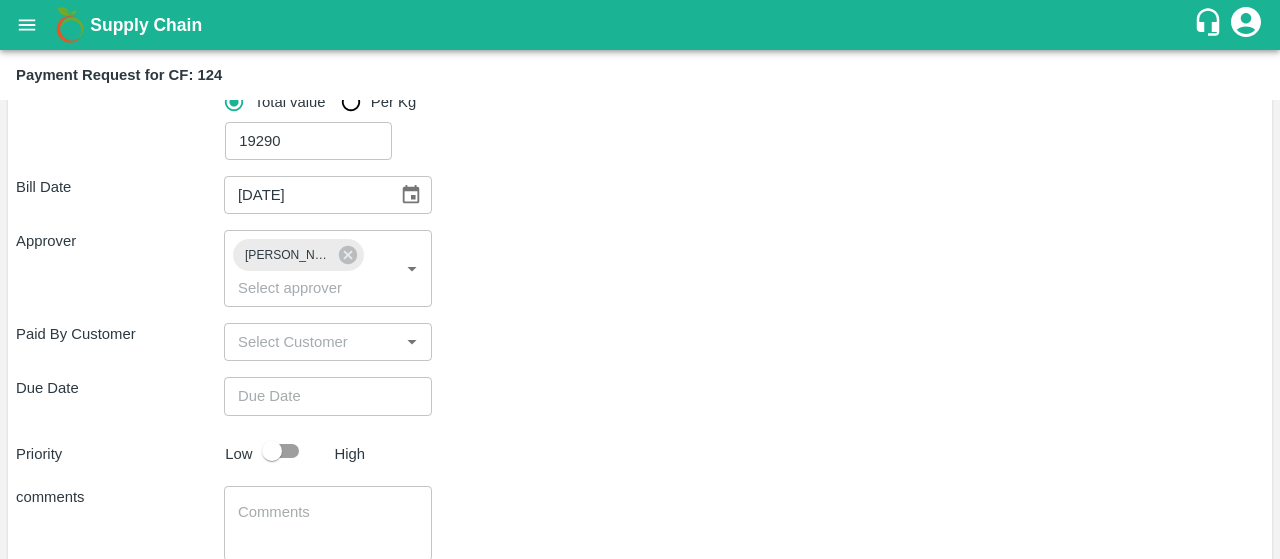 click on "Due Date ​" at bounding box center (640, 396) 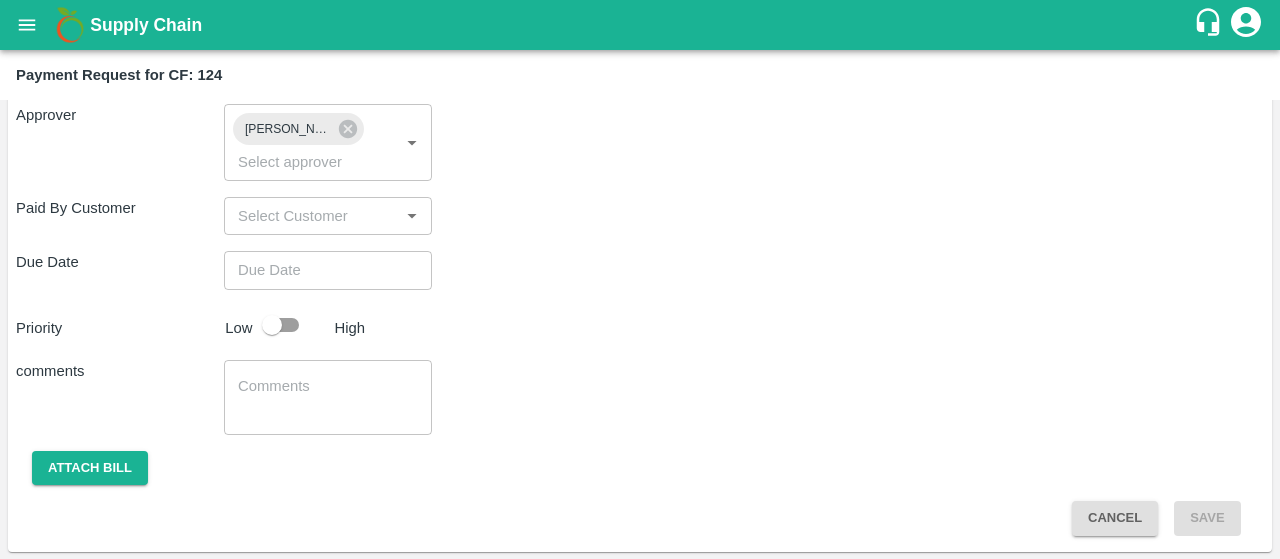 type on "DD/MM/YYYY hh:mm aa" 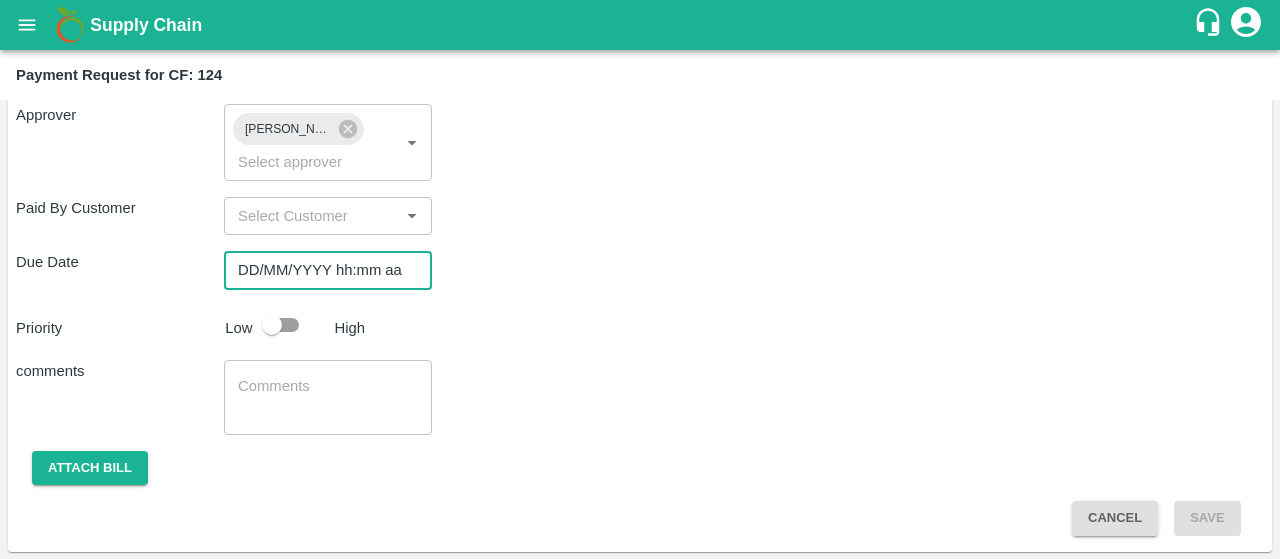 click on "DD/MM/YYYY hh:mm aa" at bounding box center (321, 270) 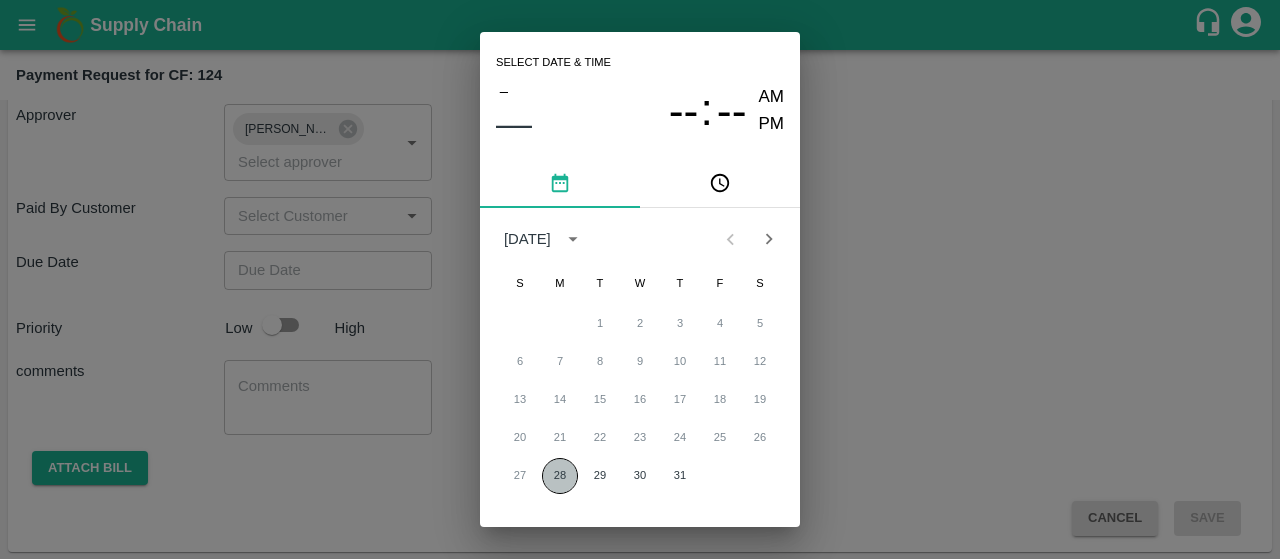 click on "28" at bounding box center [560, 476] 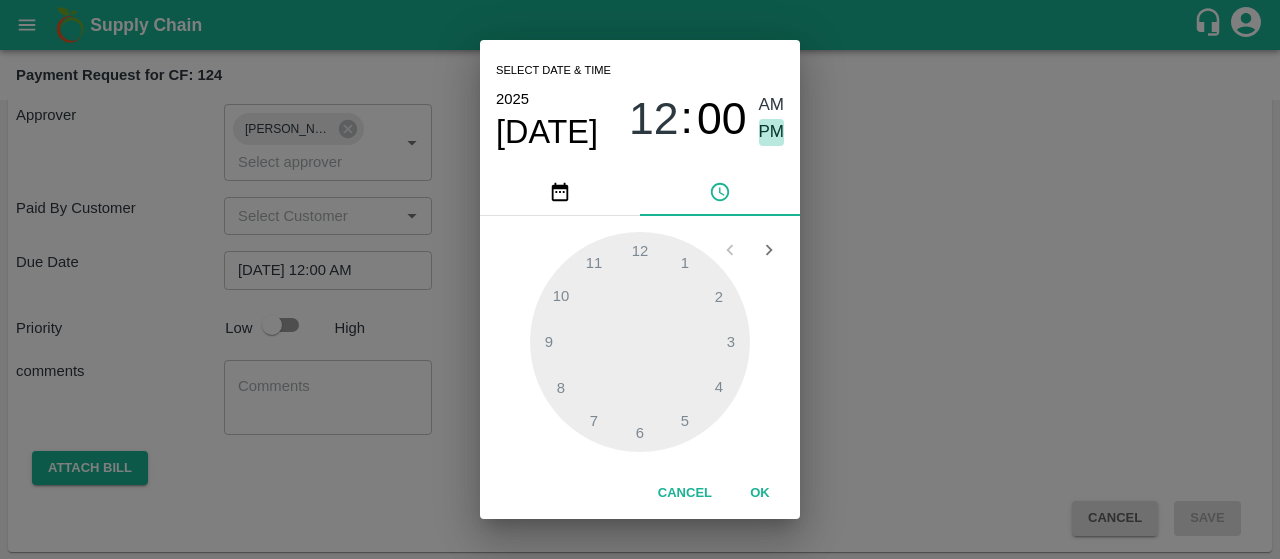 click on "PM" at bounding box center (772, 132) 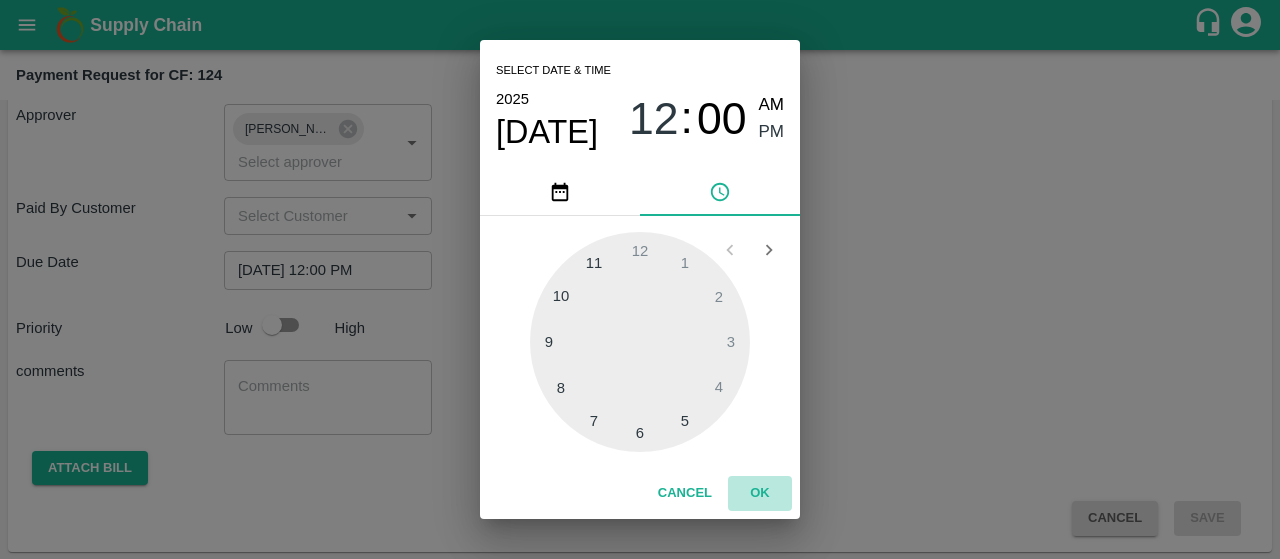 click on "OK" at bounding box center (760, 493) 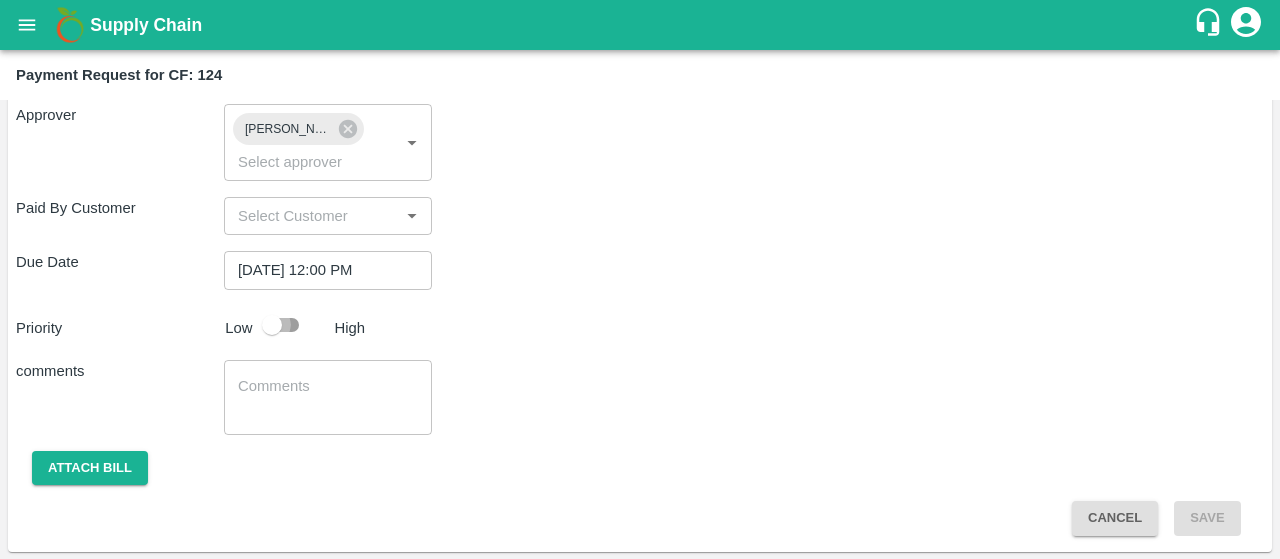 click at bounding box center (272, 325) 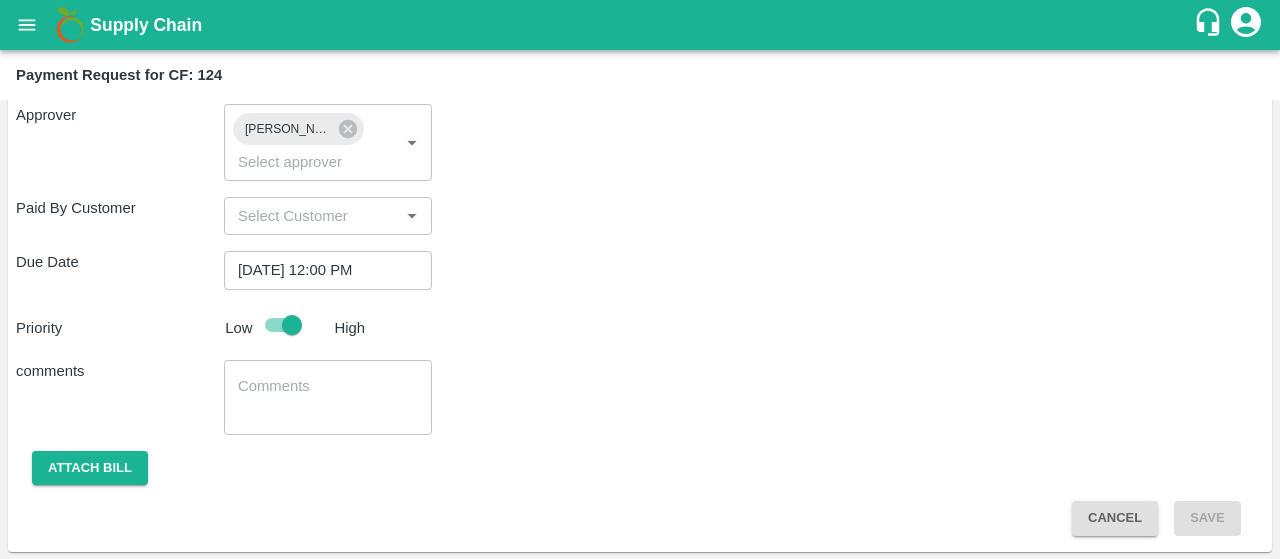 click at bounding box center (328, 397) 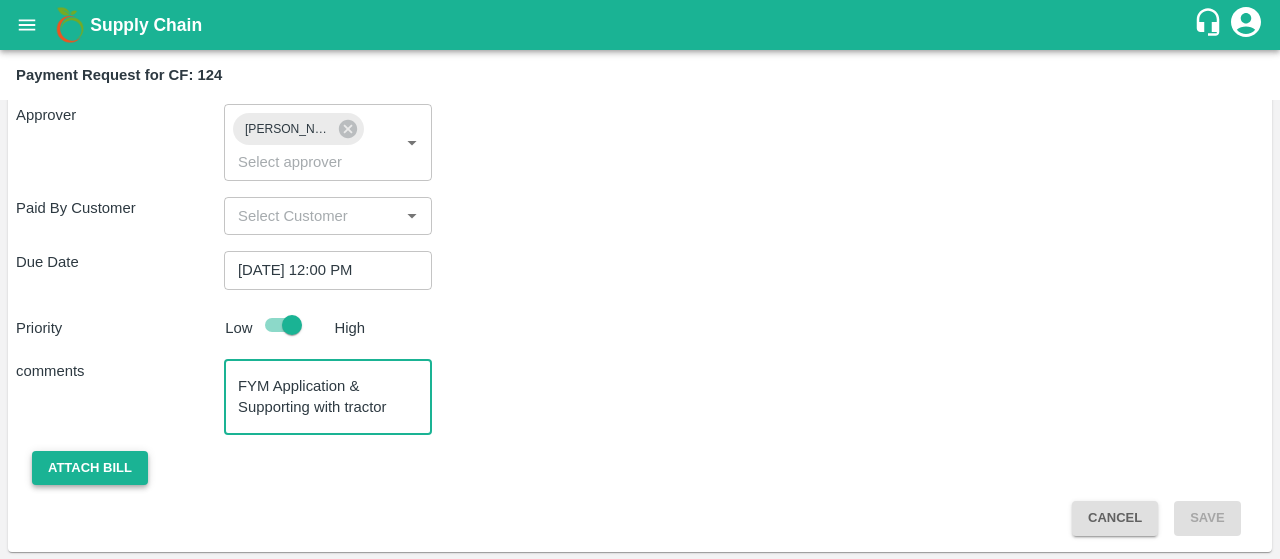 type on "FYM Application & Supporting with tractor" 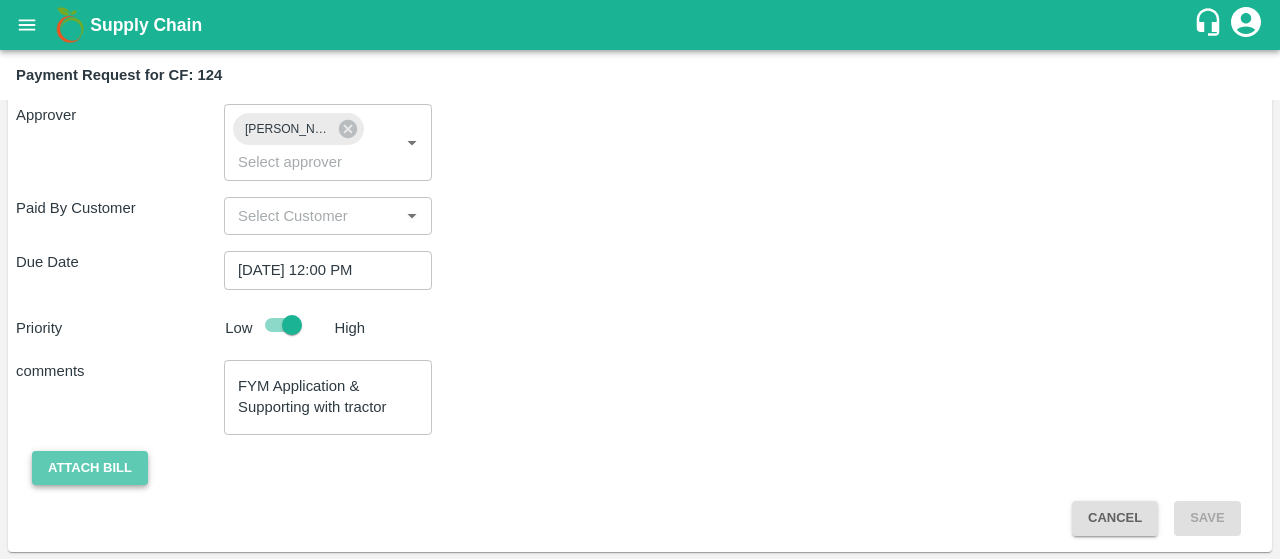 click on "Attach bill" at bounding box center (90, 468) 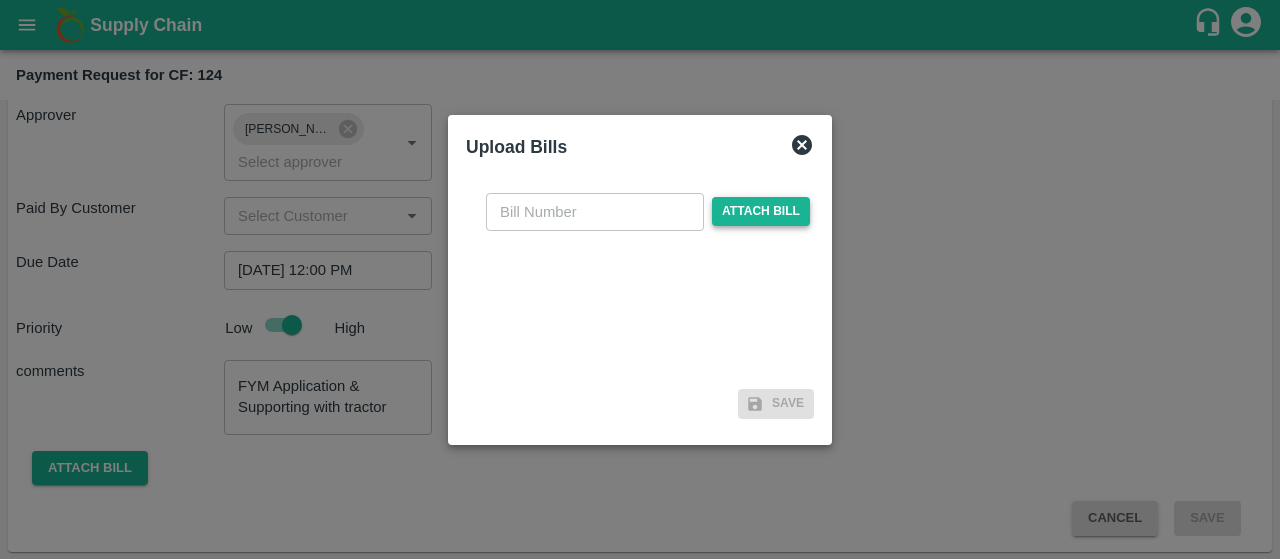 click on "Attach bill" at bounding box center (761, 211) 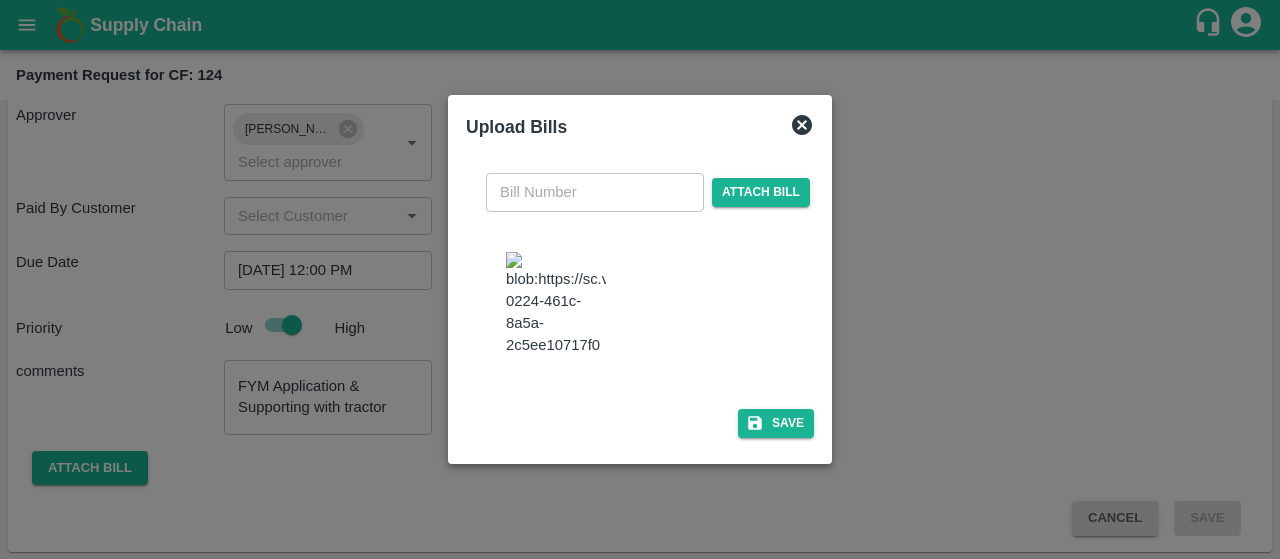 click at bounding box center [556, 304] 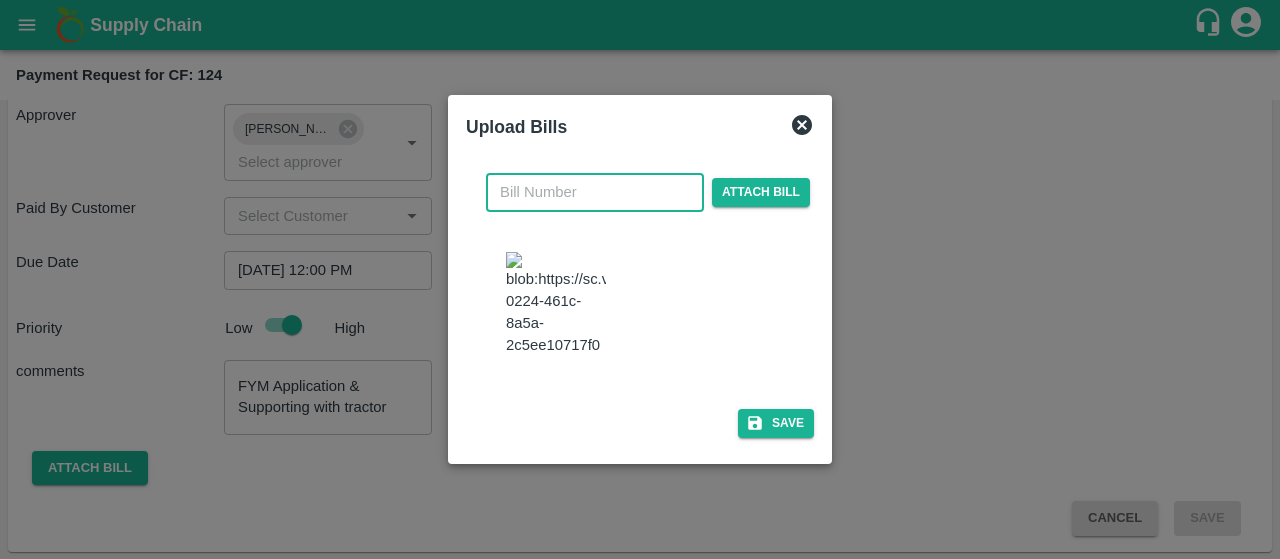 click at bounding box center [595, 192] 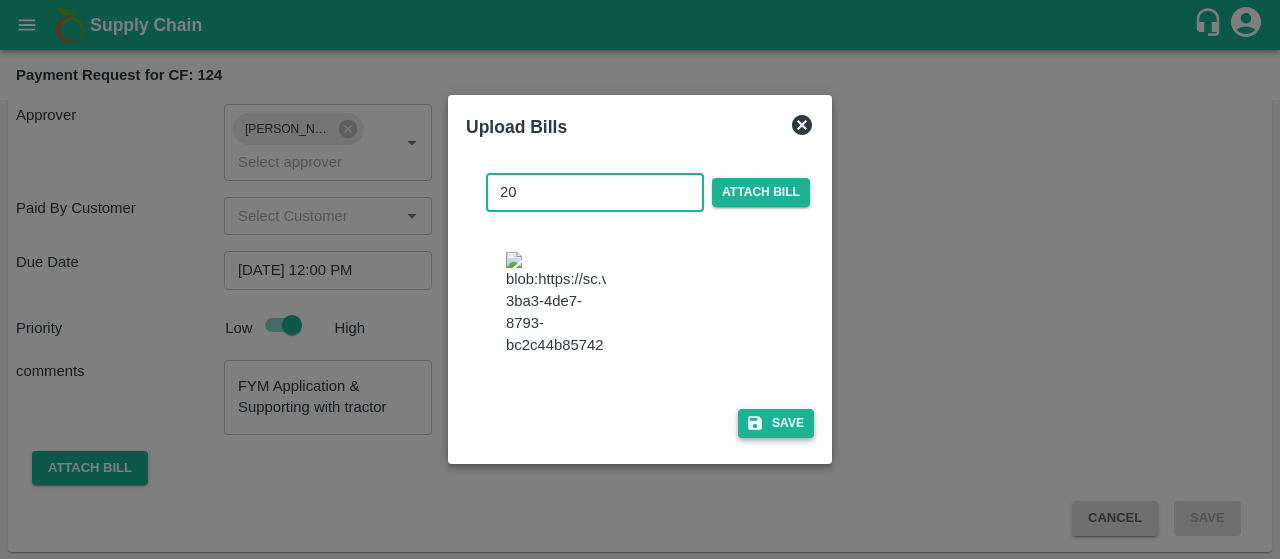 type on "20" 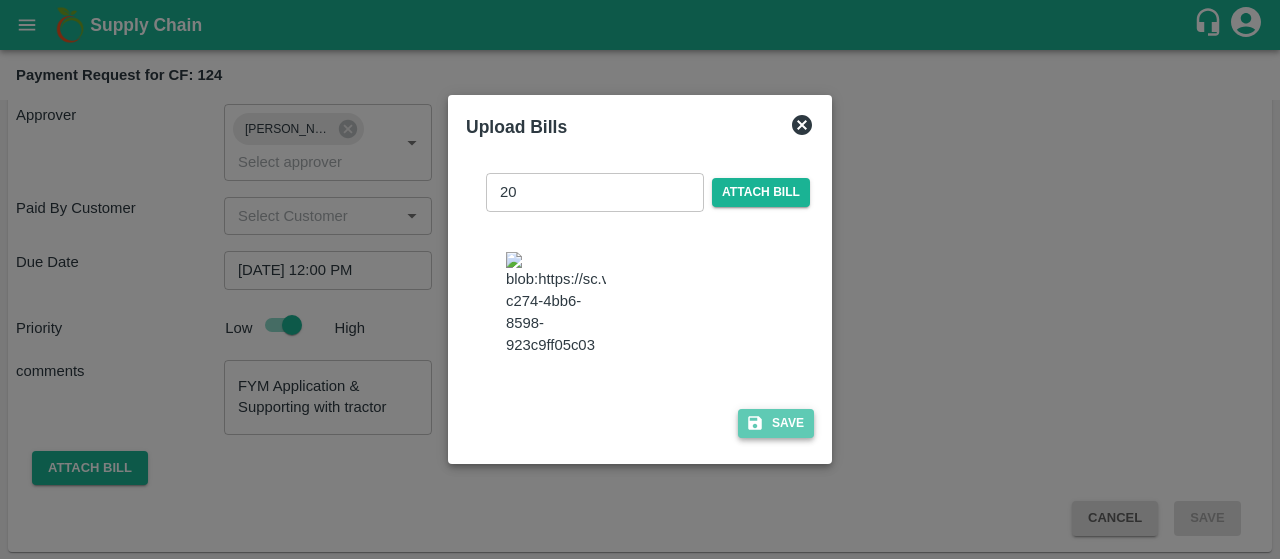 click on "Save" at bounding box center (776, 423) 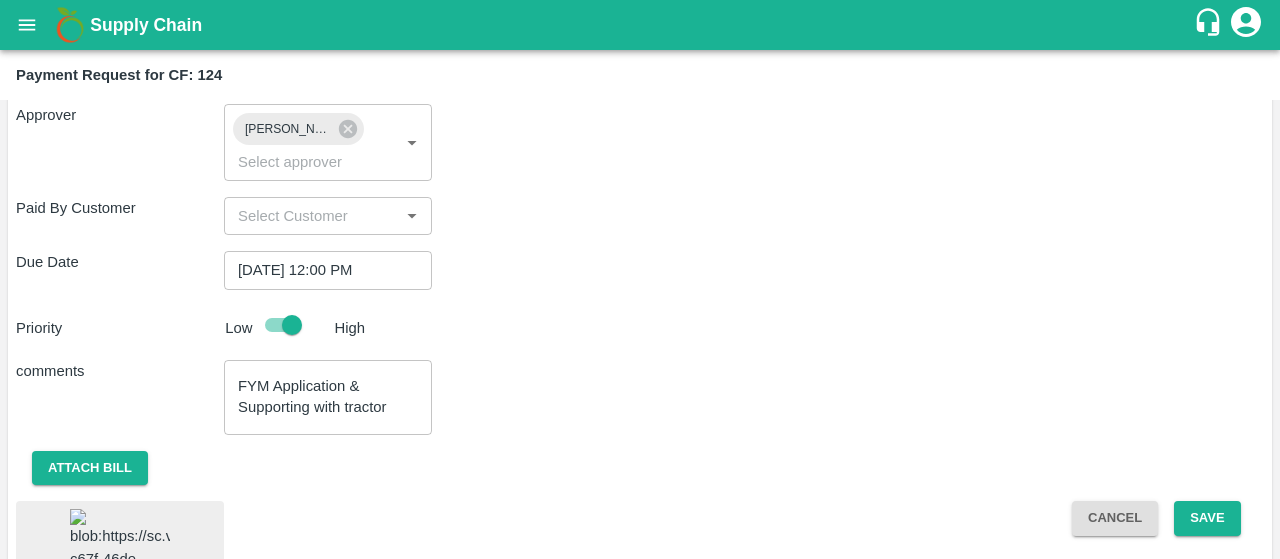 scroll, scrollTop: 654, scrollLeft: 0, axis: vertical 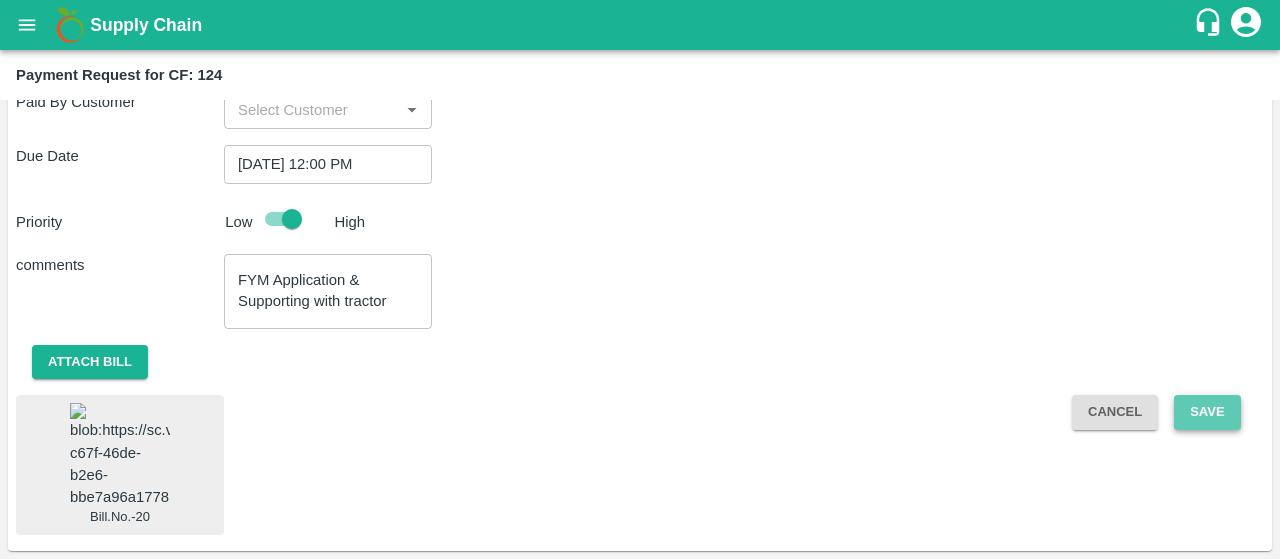 click on "Save" at bounding box center [1207, 412] 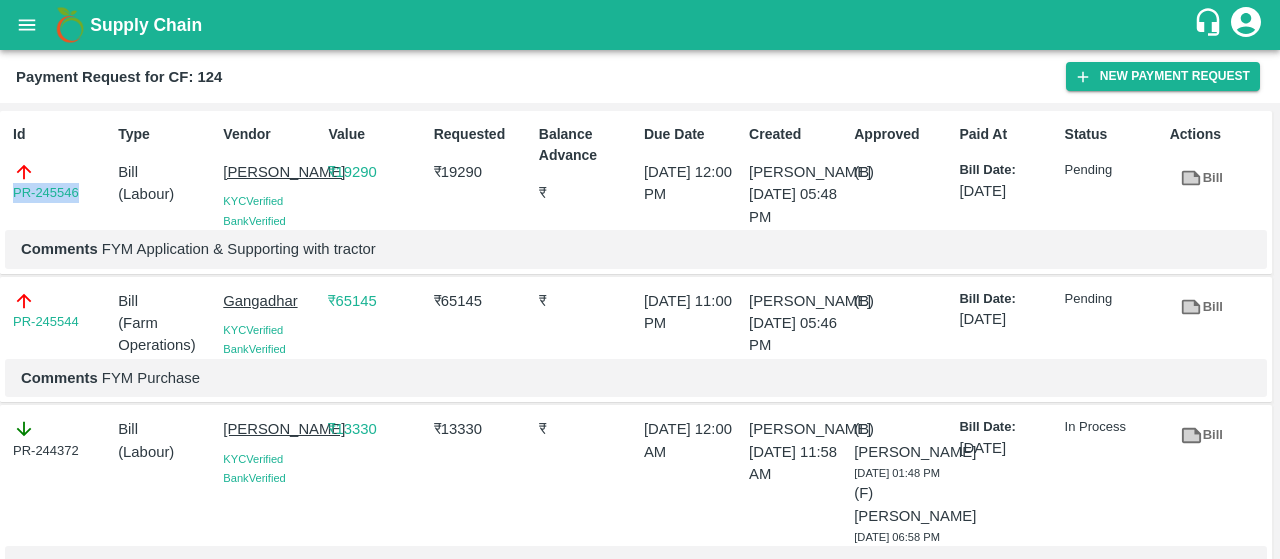 drag, startPoint x: 91, startPoint y: 193, endPoint x: 0, endPoint y: 194, distance: 91.00549 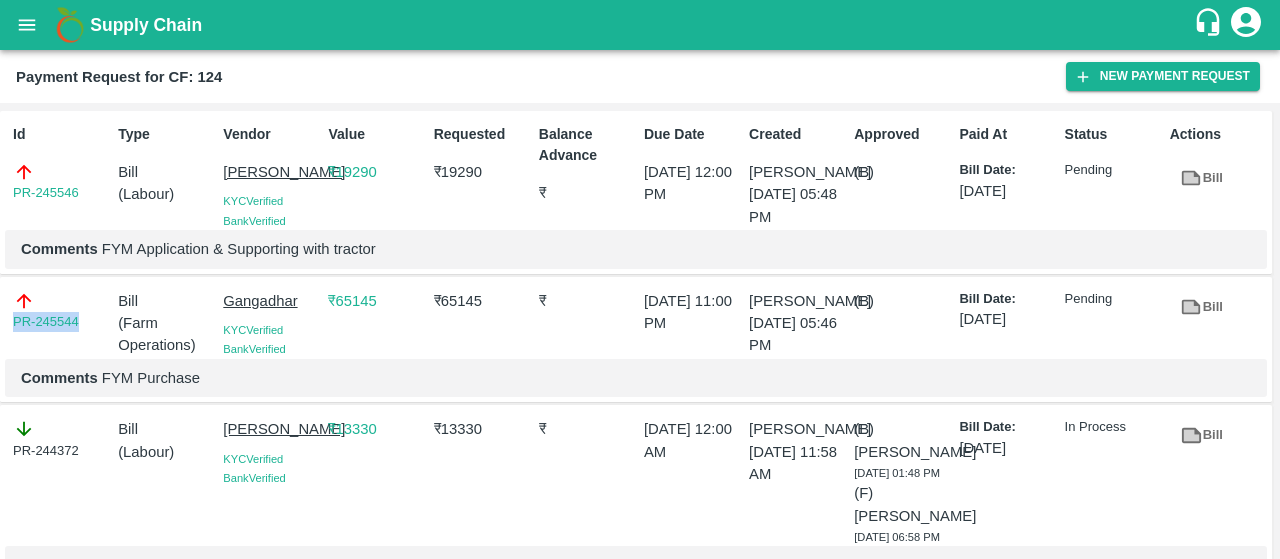 drag, startPoint x: 86, startPoint y: 345, endPoint x: 0, endPoint y: 343, distance: 86.023254 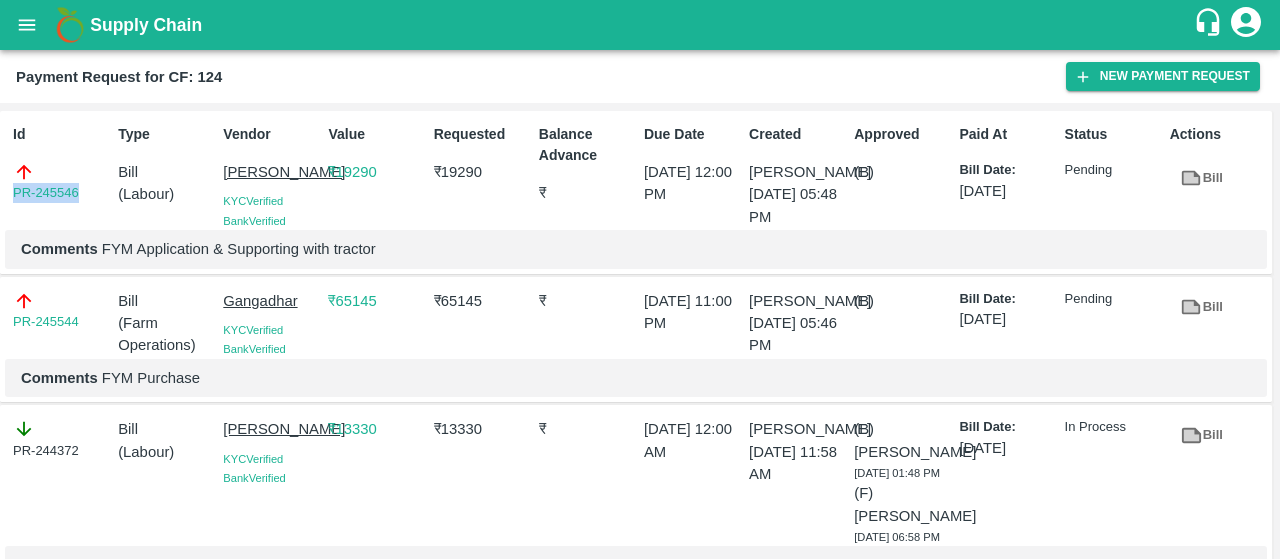 drag, startPoint x: 0, startPoint y: 191, endPoint x: 84, endPoint y: 192, distance: 84.00595 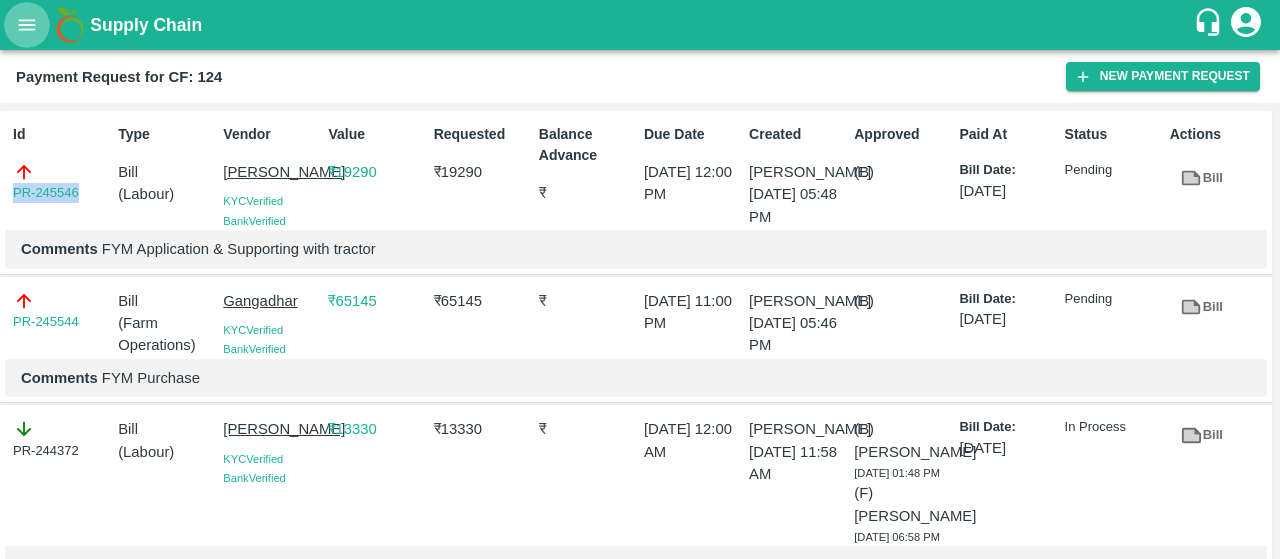 click at bounding box center (27, 25) 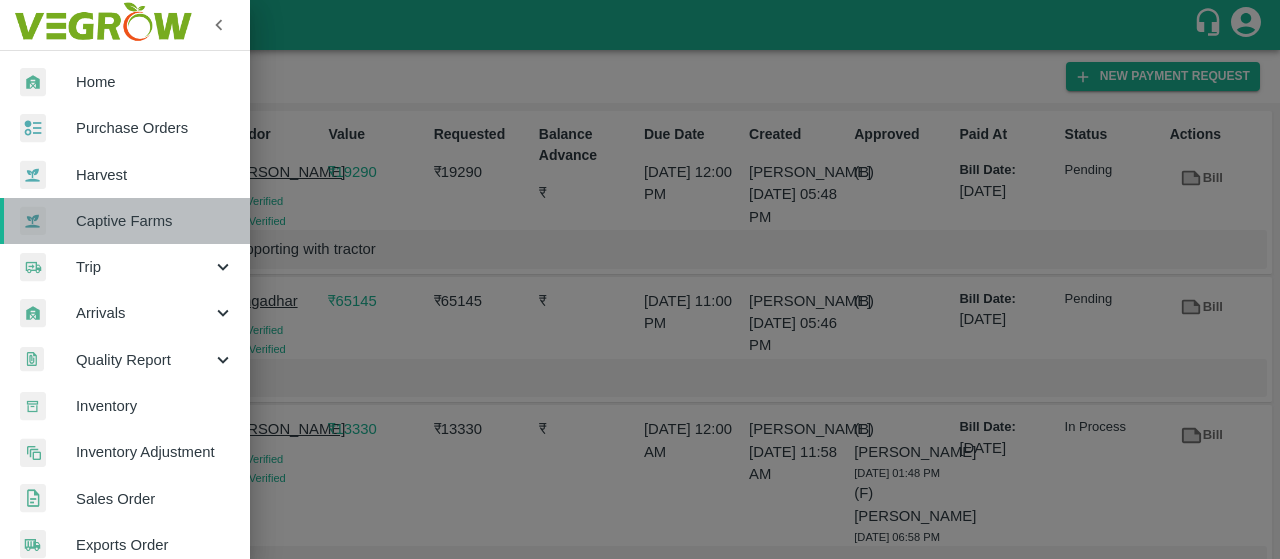 click on "Captive Farms" at bounding box center [155, 221] 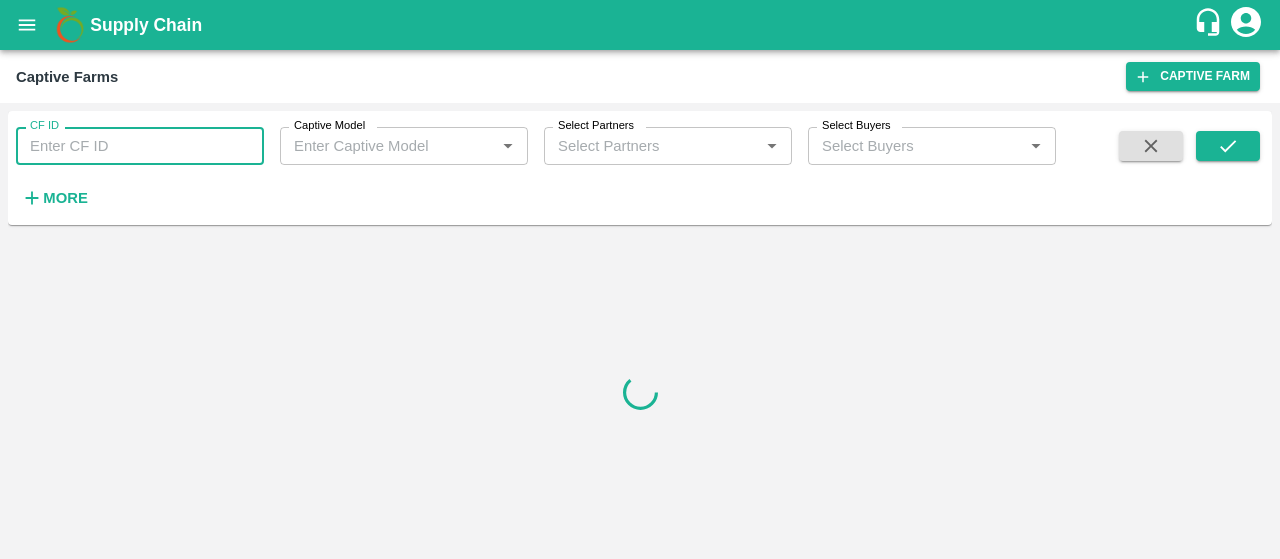 click on "CF ID" at bounding box center [140, 146] 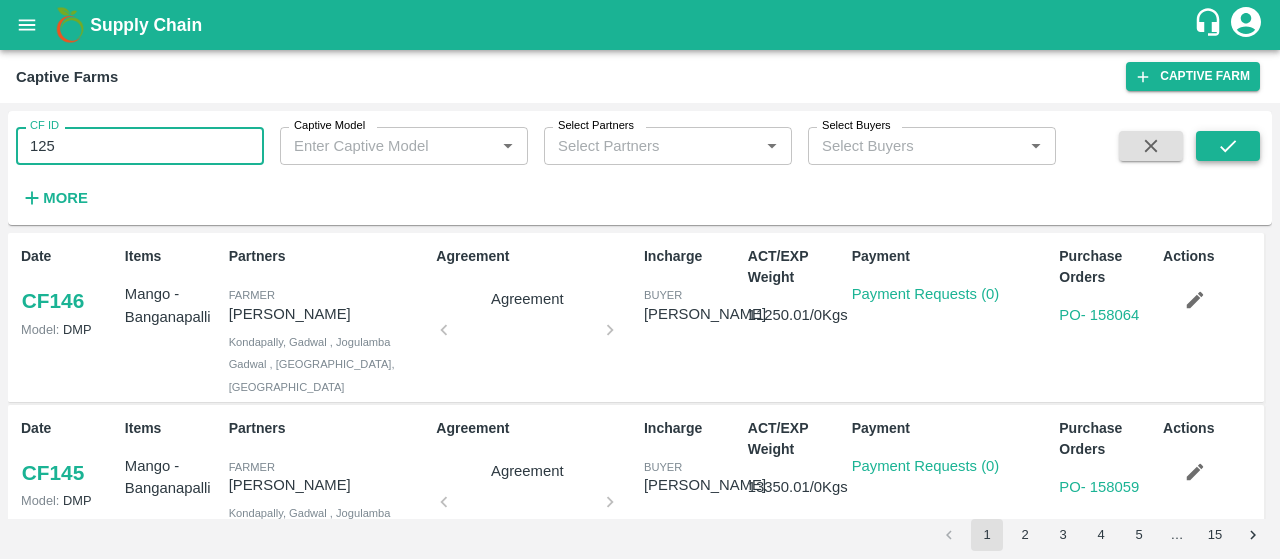 type on "125" 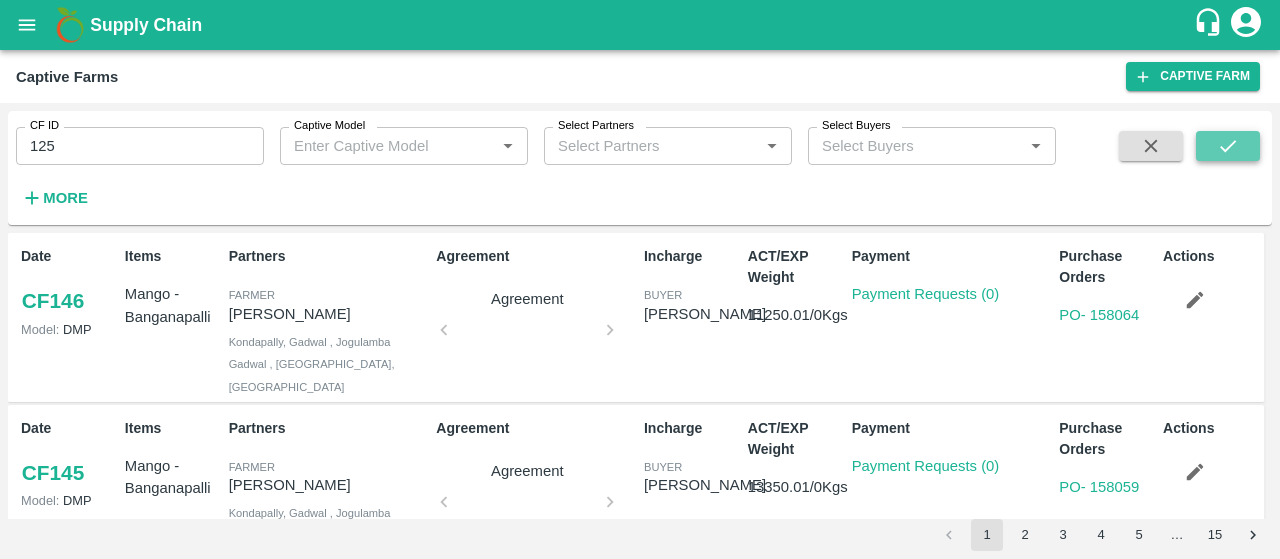 click 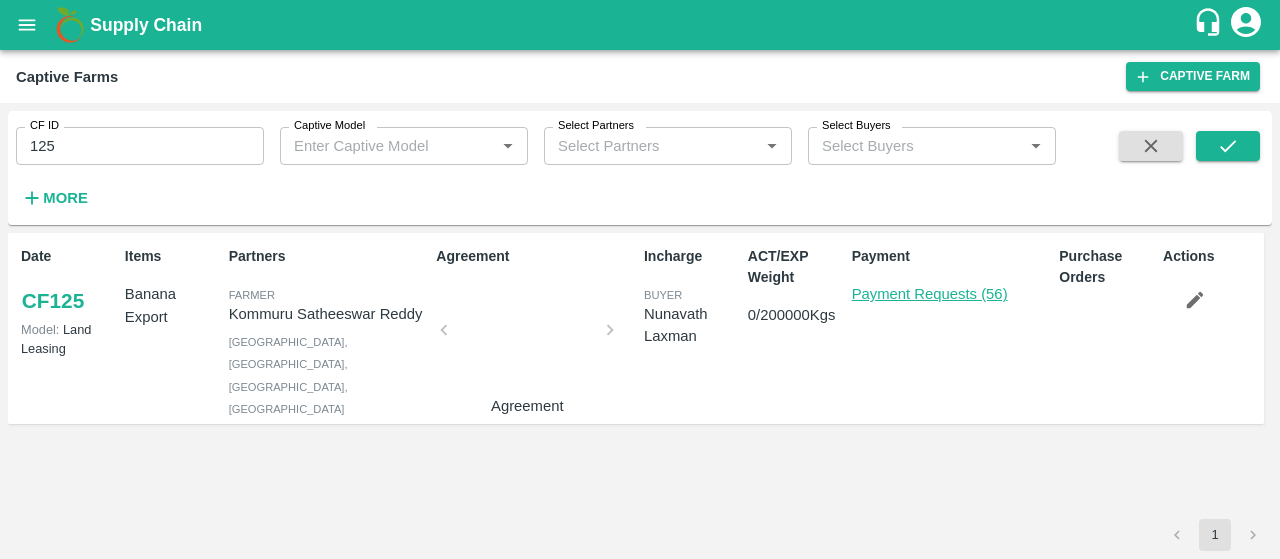 click on "Payment Requests   (56)" at bounding box center (930, 294) 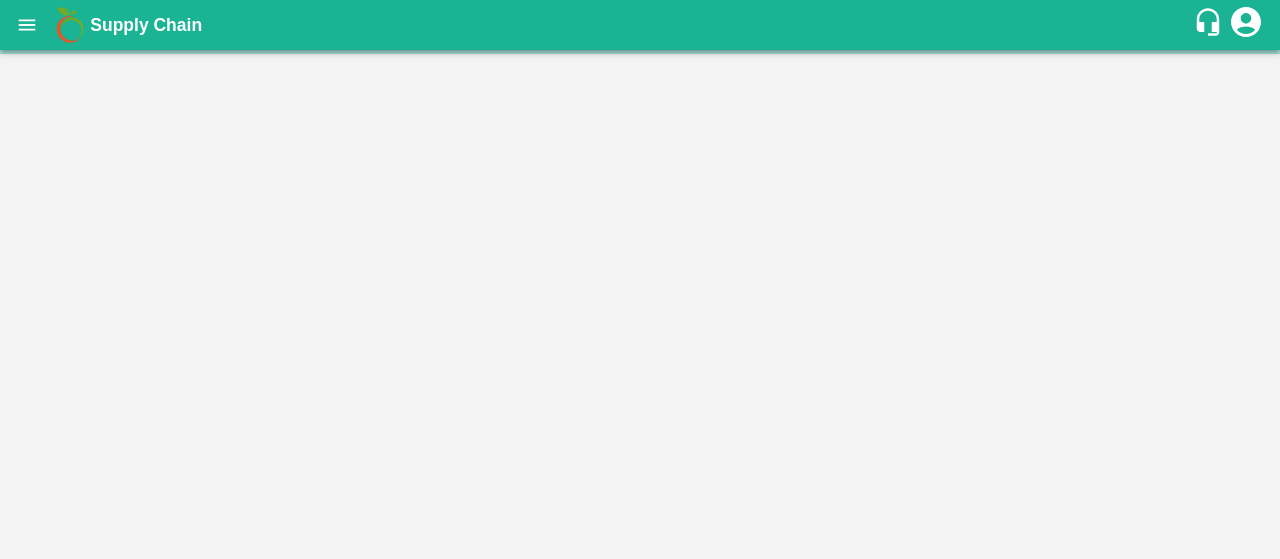 scroll, scrollTop: 0, scrollLeft: 0, axis: both 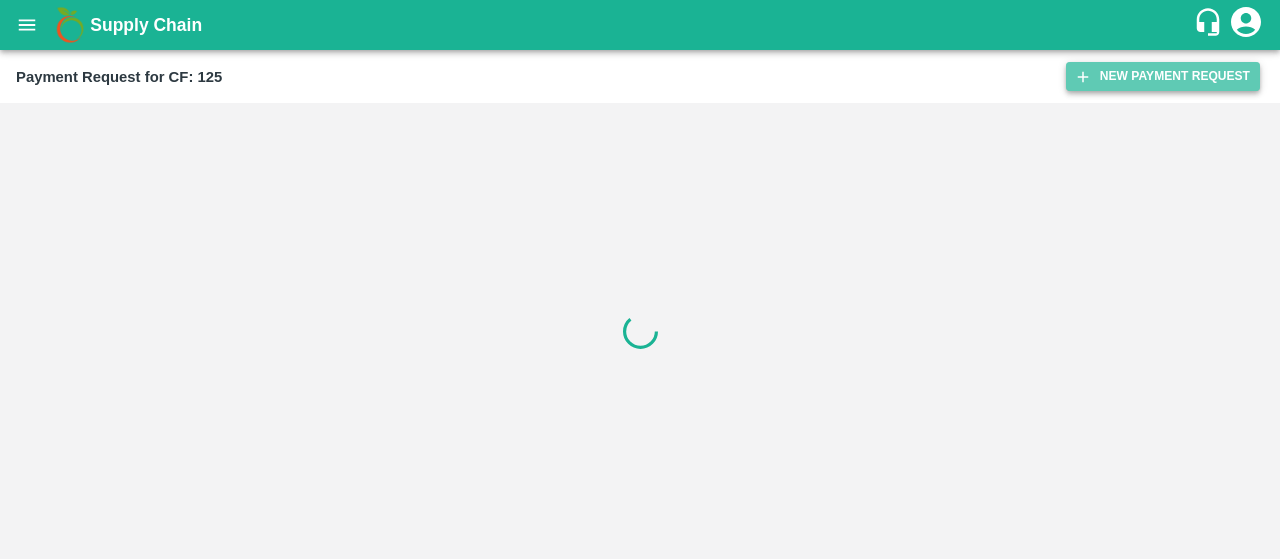 click on "New Payment Request" at bounding box center (1163, 76) 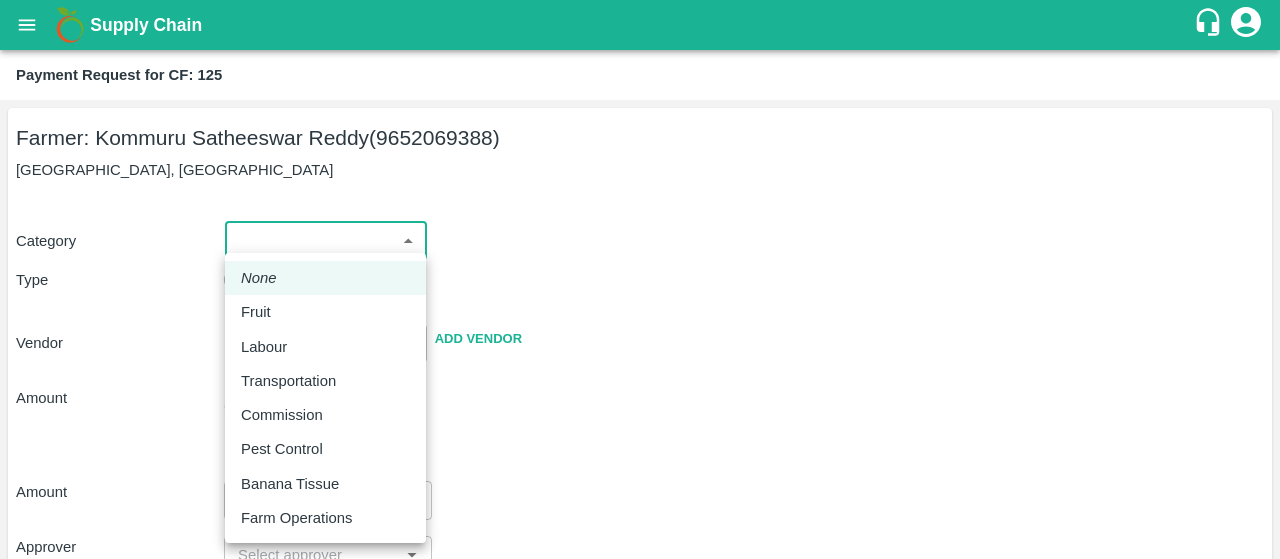 click on "Supply Chain Payment Request for CF: 125 Farmer:    Kommuru Satheeswar Reddy  (9652069388) [GEOGRAPHIC_DATA], [GEOGRAPHIC_DATA] Category ​ ​ Type Advance Bill Vendor ​ Add Vendor Amount Total value Per Kg ​ Amount ​ Approver ​ Due Date ​  Priority  Low  High Comment x ​ Attach bill Cancel Save [GEOGRAPHIC_DATA] [GEOGRAPHIC_DATA] Direct Customer [GEOGRAPHIC_DATA] [GEOGRAPHIC_DATA] B2R [GEOGRAPHIC_DATA]  [GEOGRAPHIC_DATA] Virtual Captive PH Ananthapur Virtual Captive PH Kothakota Virtual Captive PH Chittoor Virtual Captive PH Vavilala Himalekya Logout None Fruit Labour Transportation Commission Pest Control Banana Tissue Farm Operations" at bounding box center [640, 279] 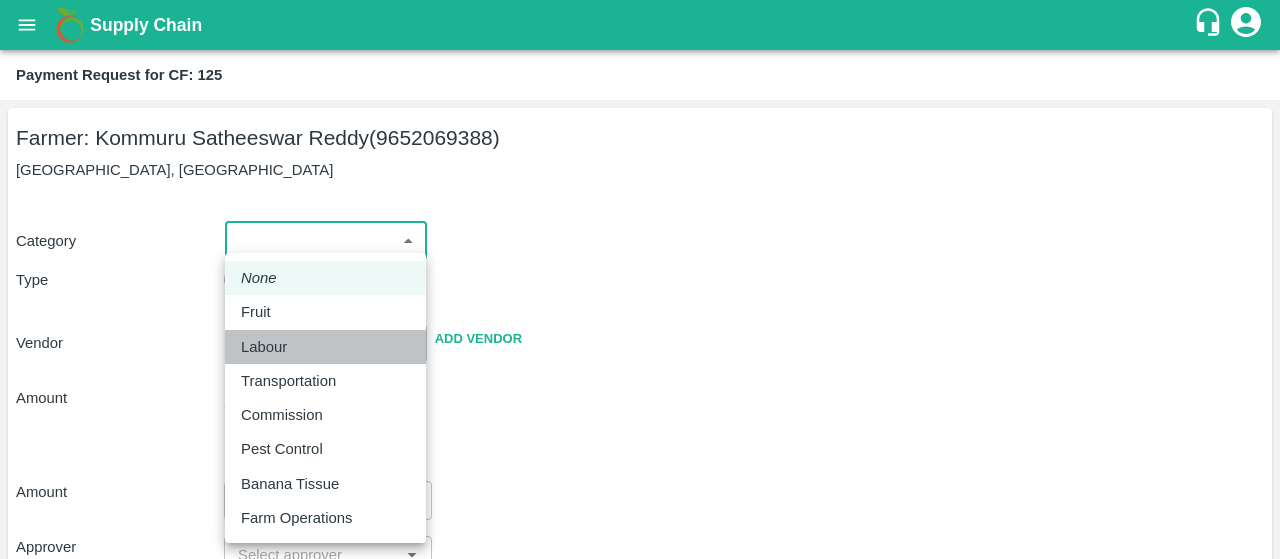 click on "Labour" at bounding box center [269, 347] 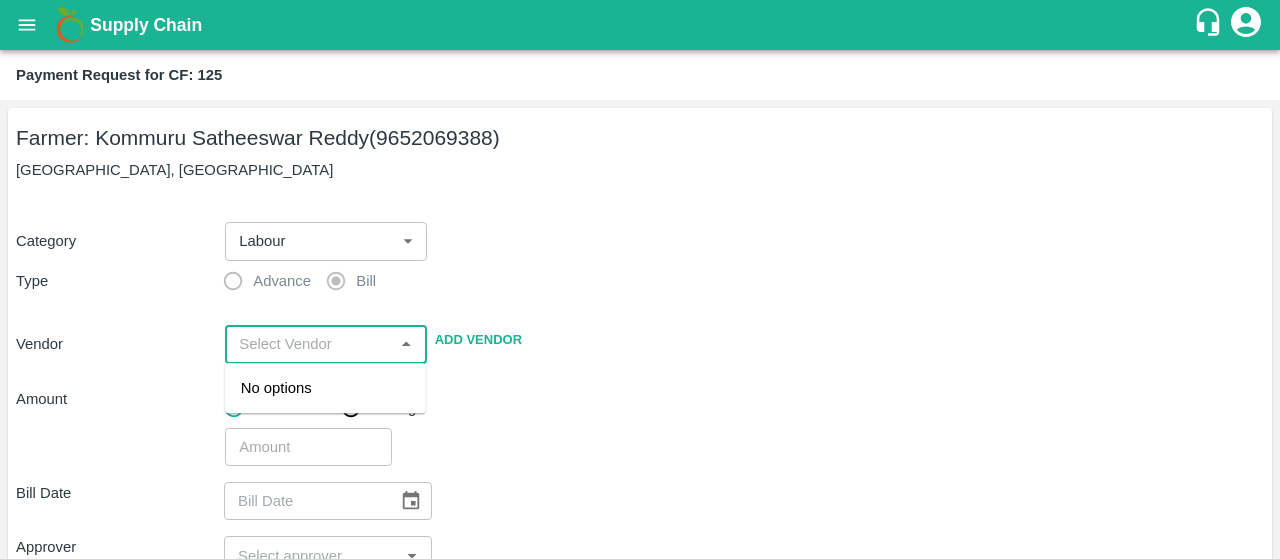 click at bounding box center (309, 344) 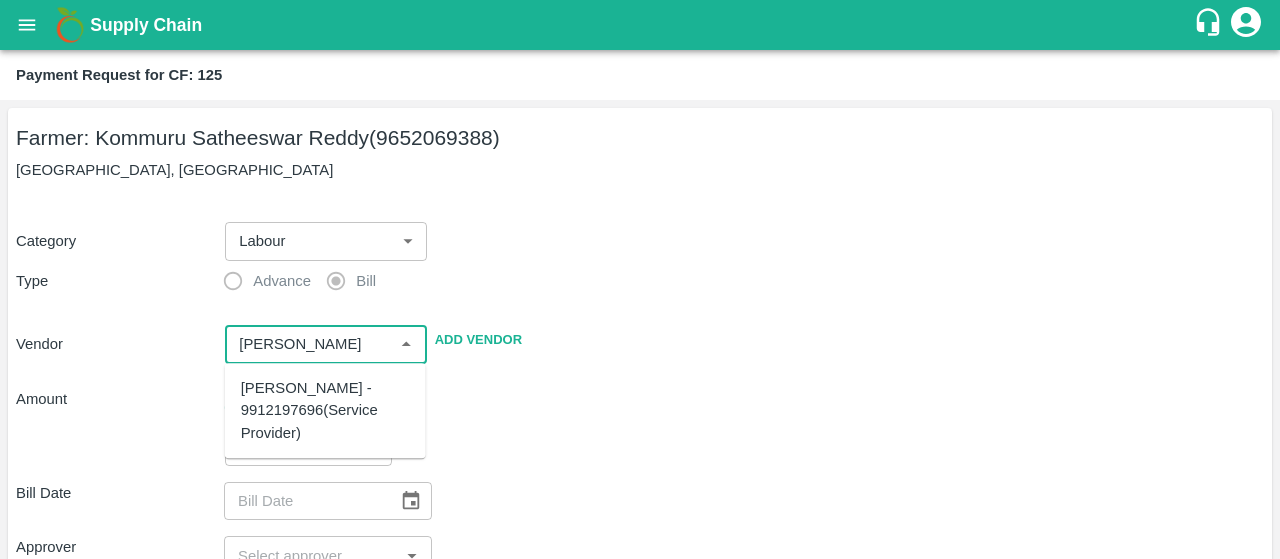click on "MALYALA NAGABHUSHANA - 9912197696(Service Provider)" at bounding box center [325, 410] 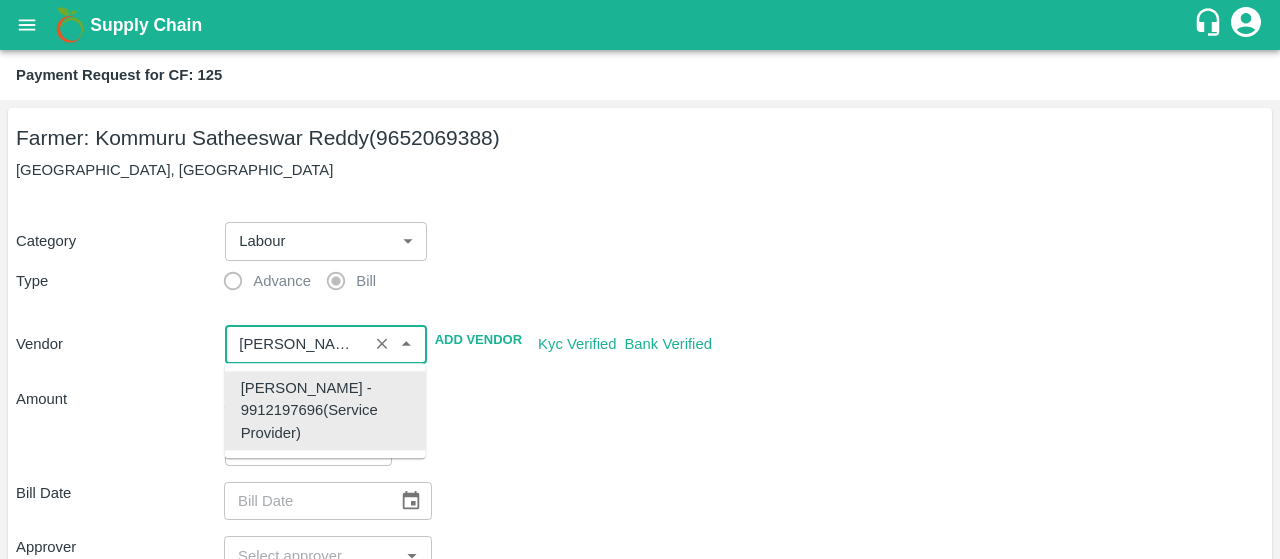 type on "MALYALA NAGABHUSHANA - 9912197696(Service Provider)" 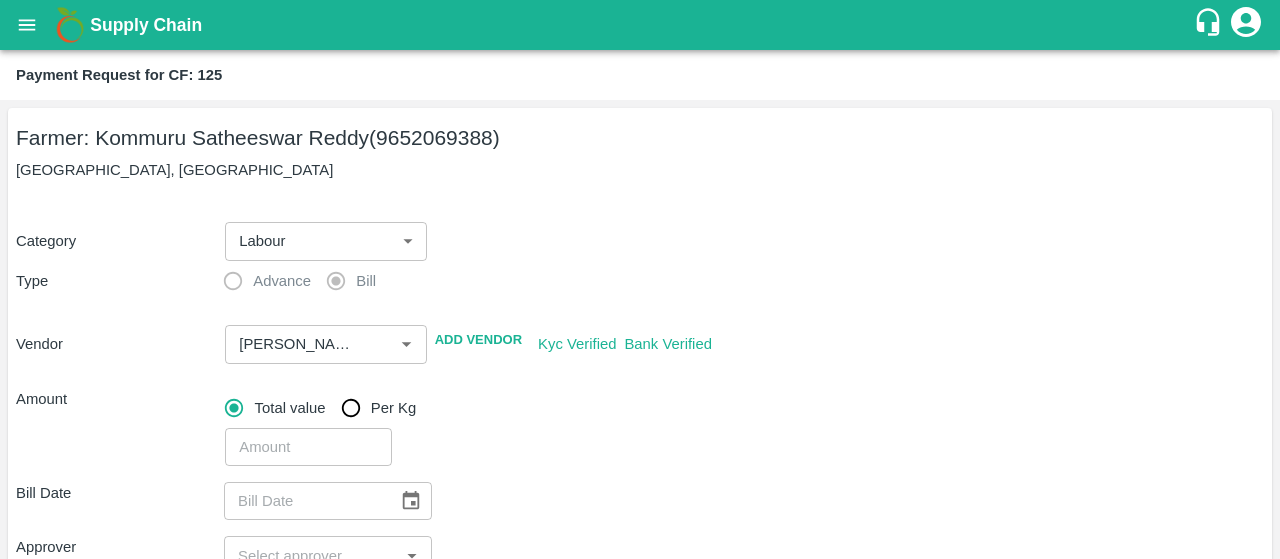 click on "Total value Per Kg" at bounding box center [744, 408] 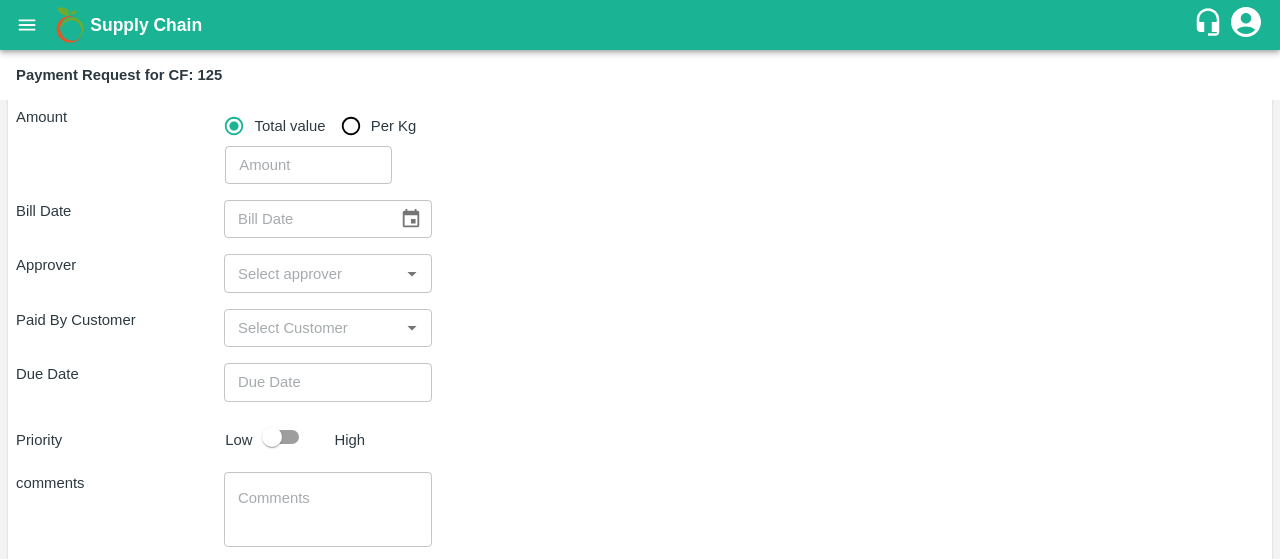 click at bounding box center (308, 165) 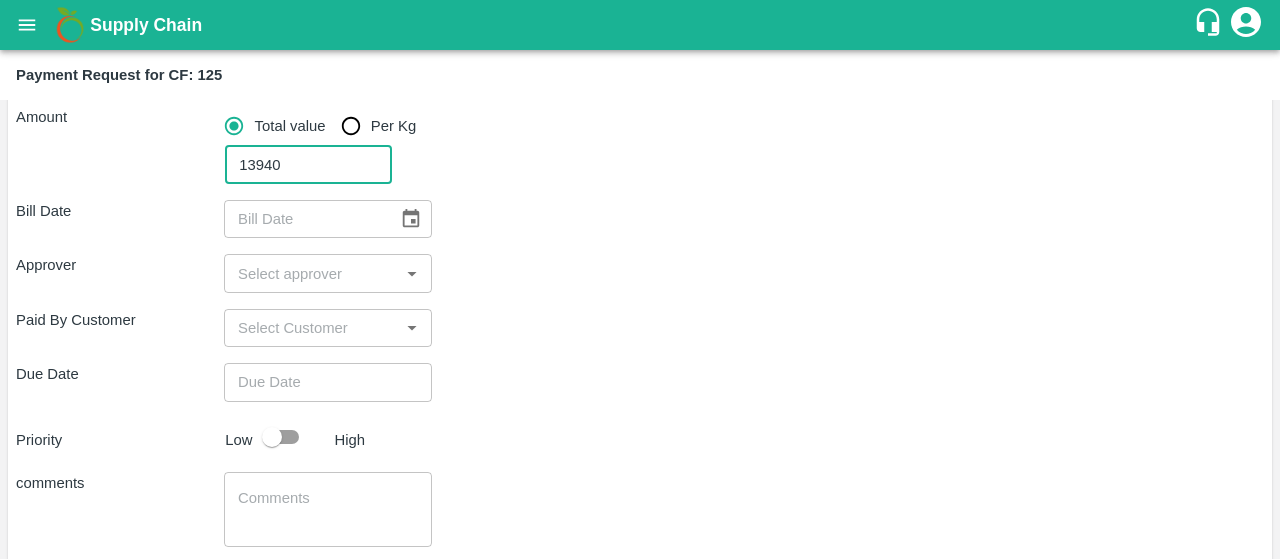 type on "13940" 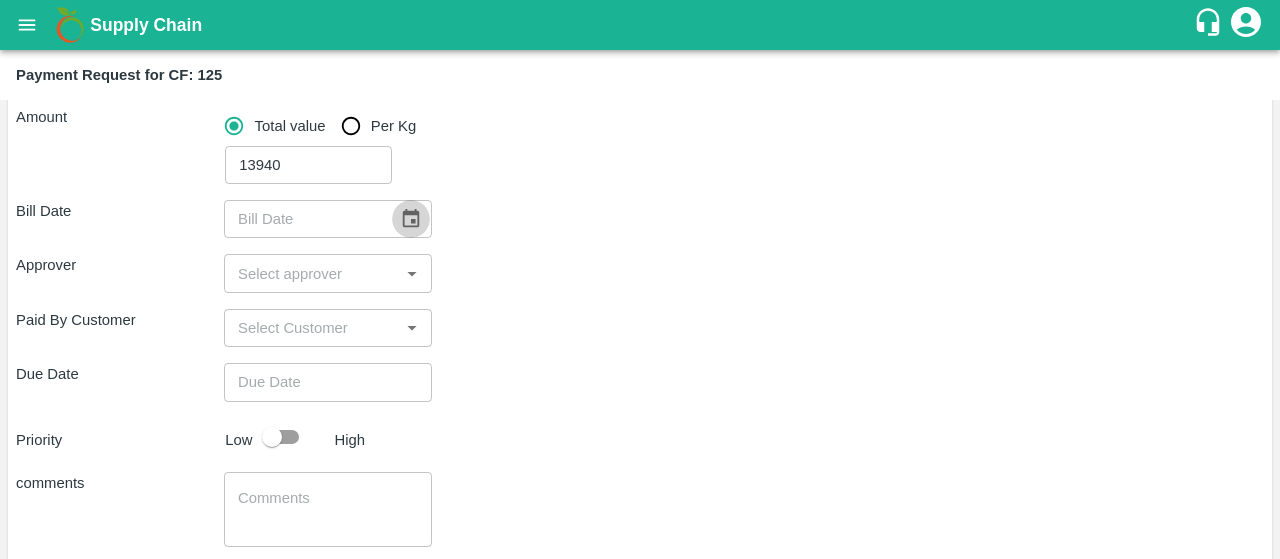 click 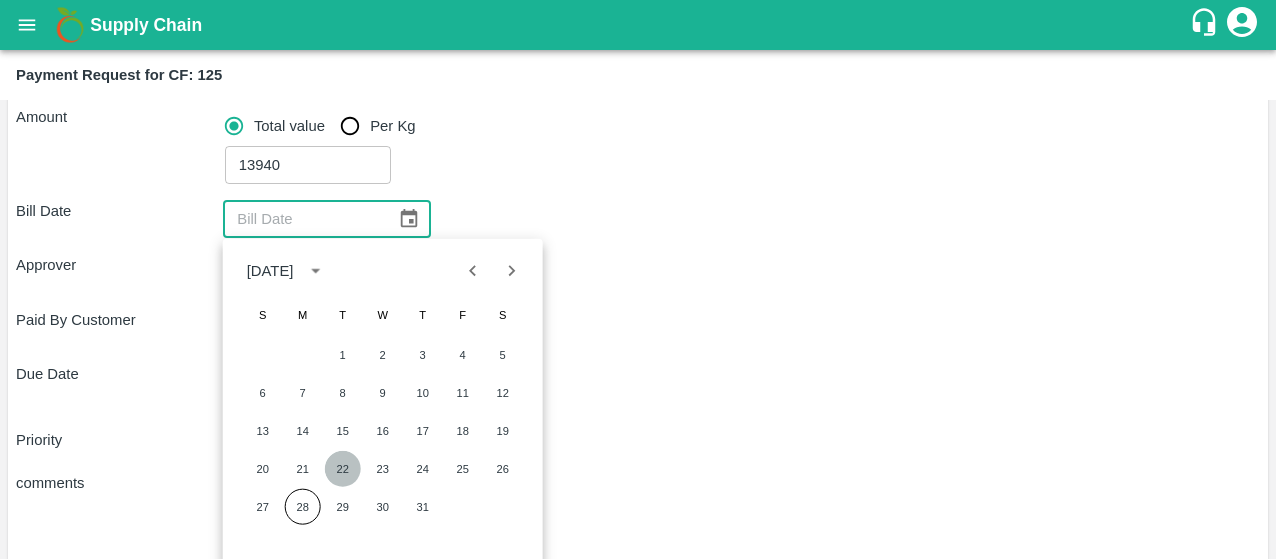 click on "22" at bounding box center (343, 469) 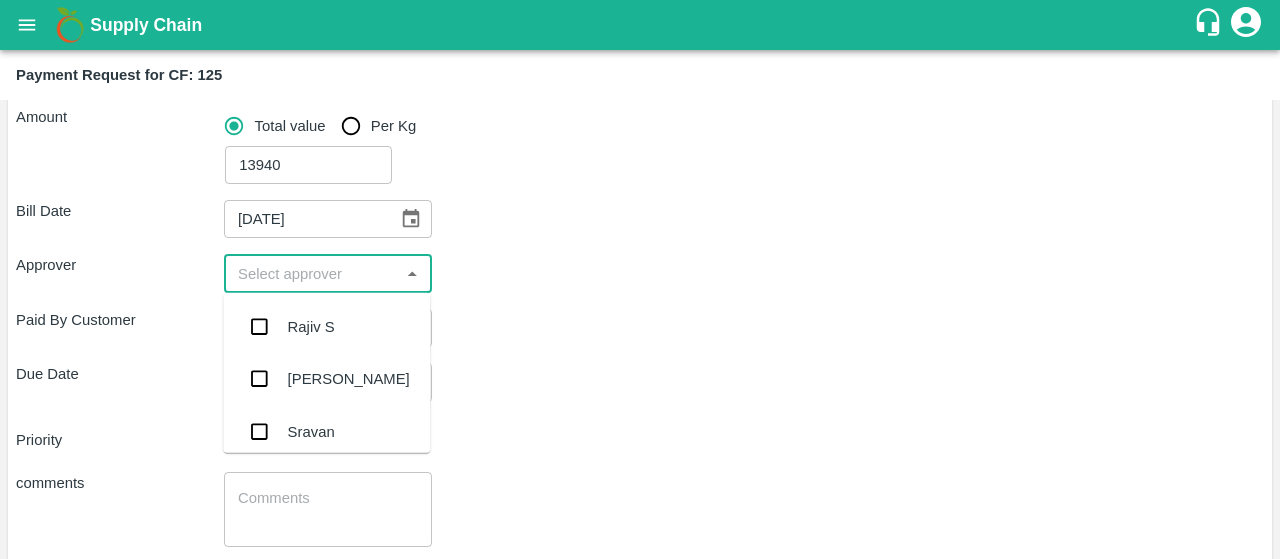click at bounding box center (311, 273) 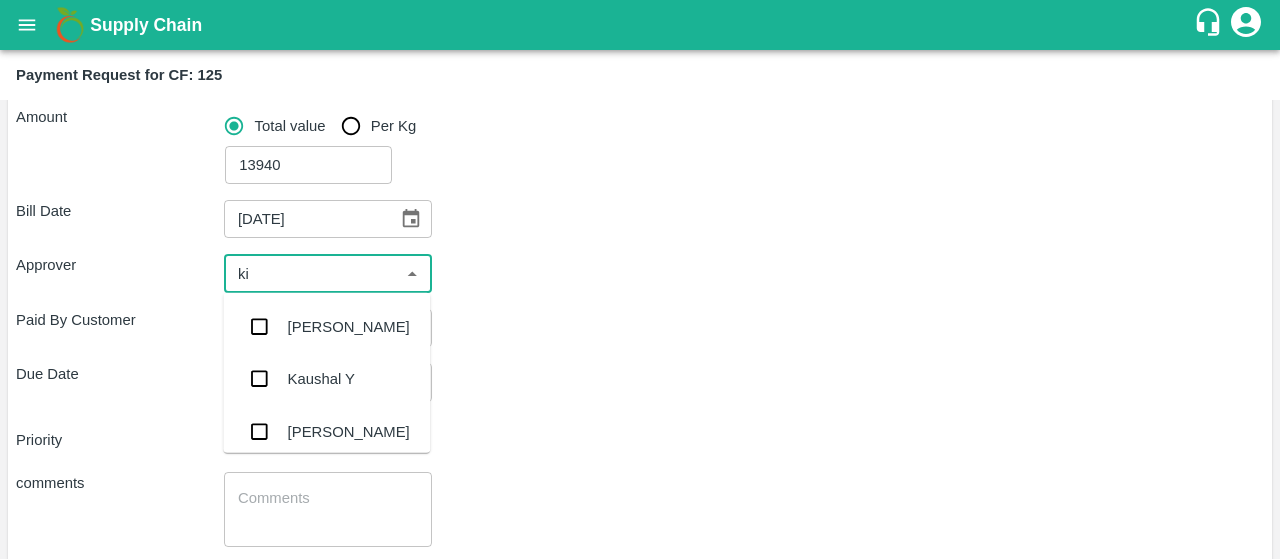 type on "kir" 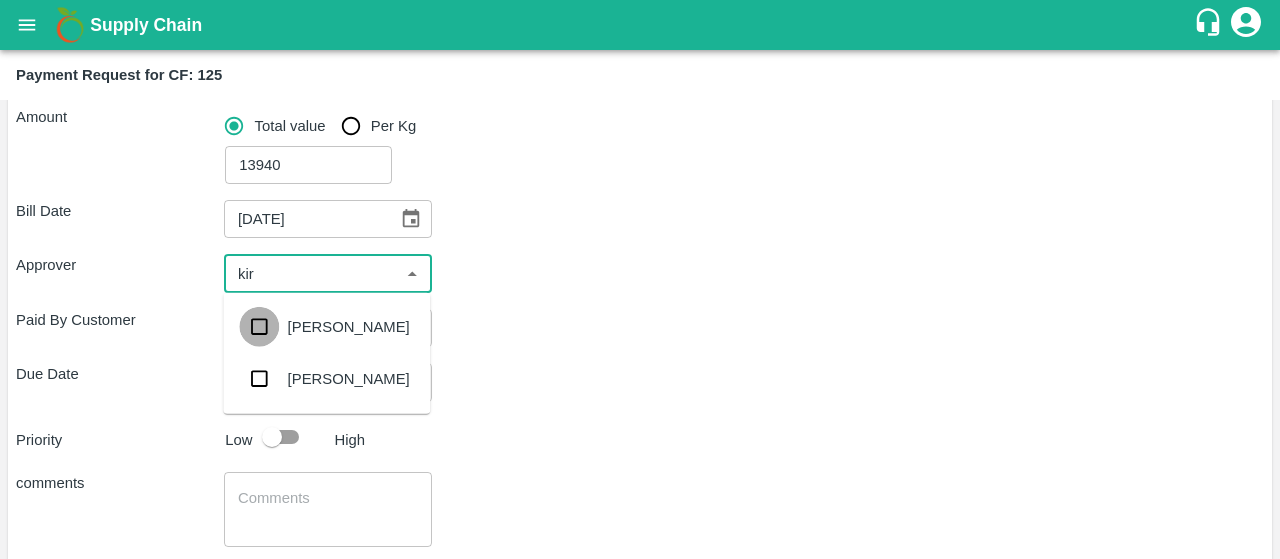 click at bounding box center (259, 327) 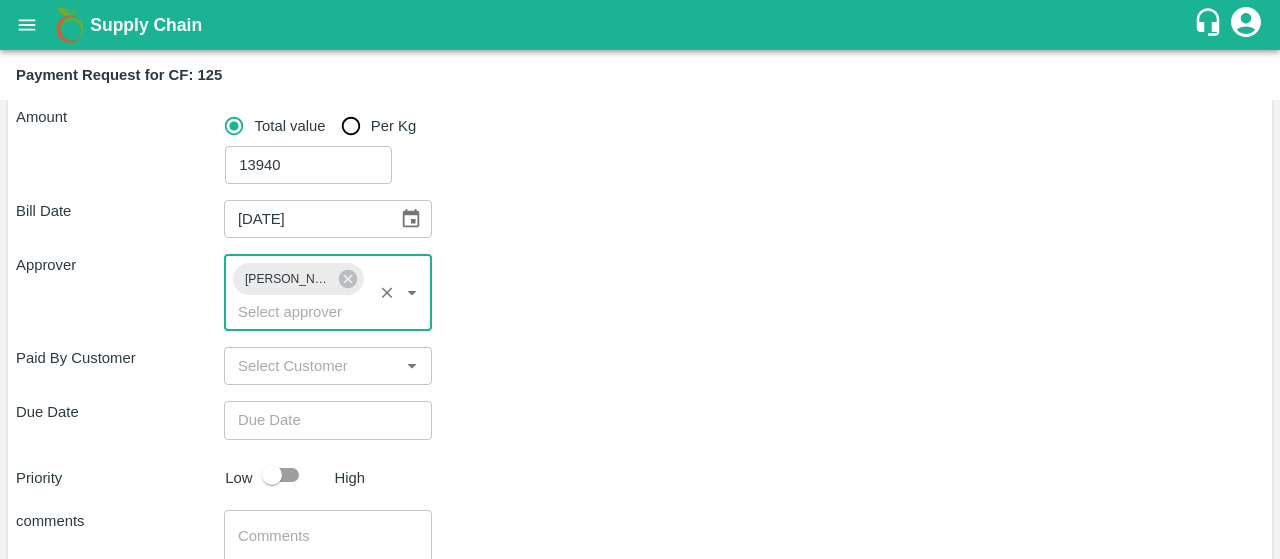 scroll, scrollTop: 432, scrollLeft: 0, axis: vertical 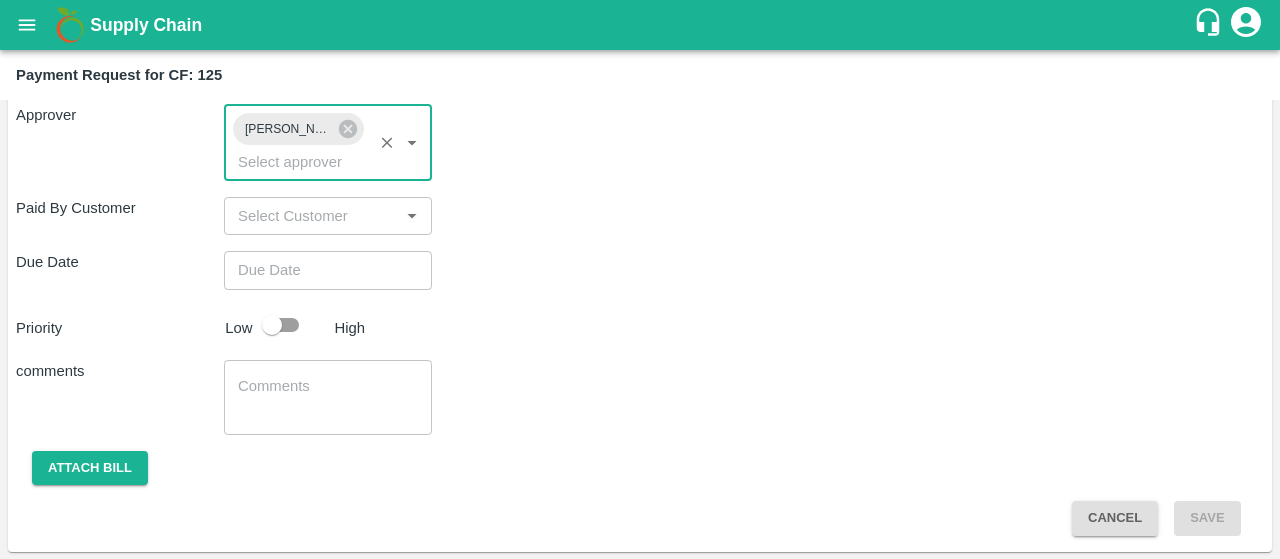 type on "DD/MM/YYYY hh:mm aa" 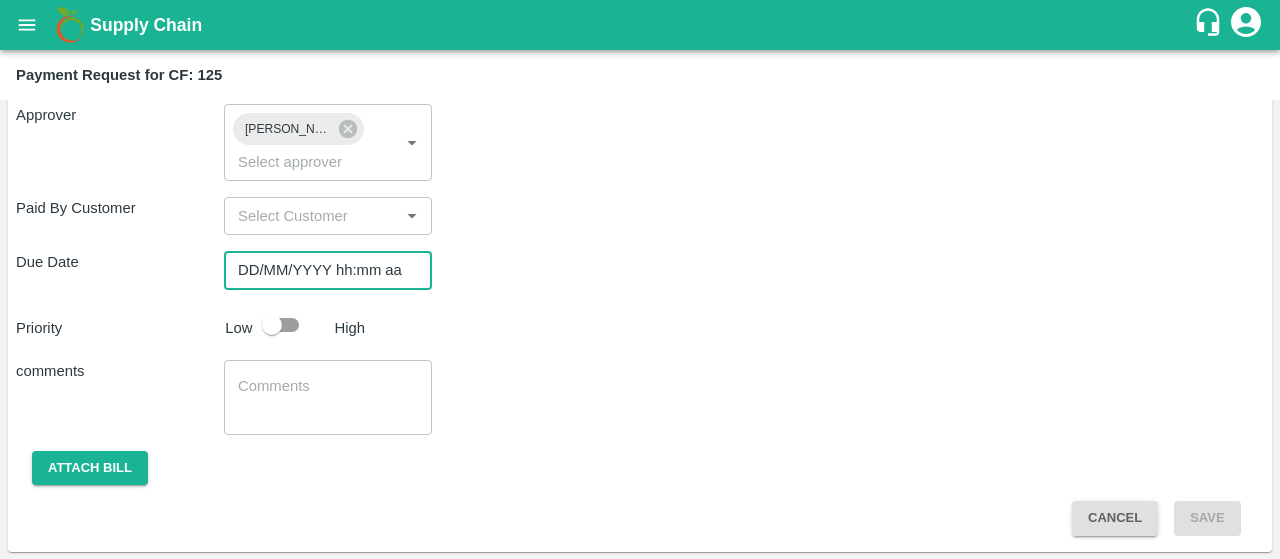 click on "DD/MM/YYYY hh:mm aa" at bounding box center (321, 270) 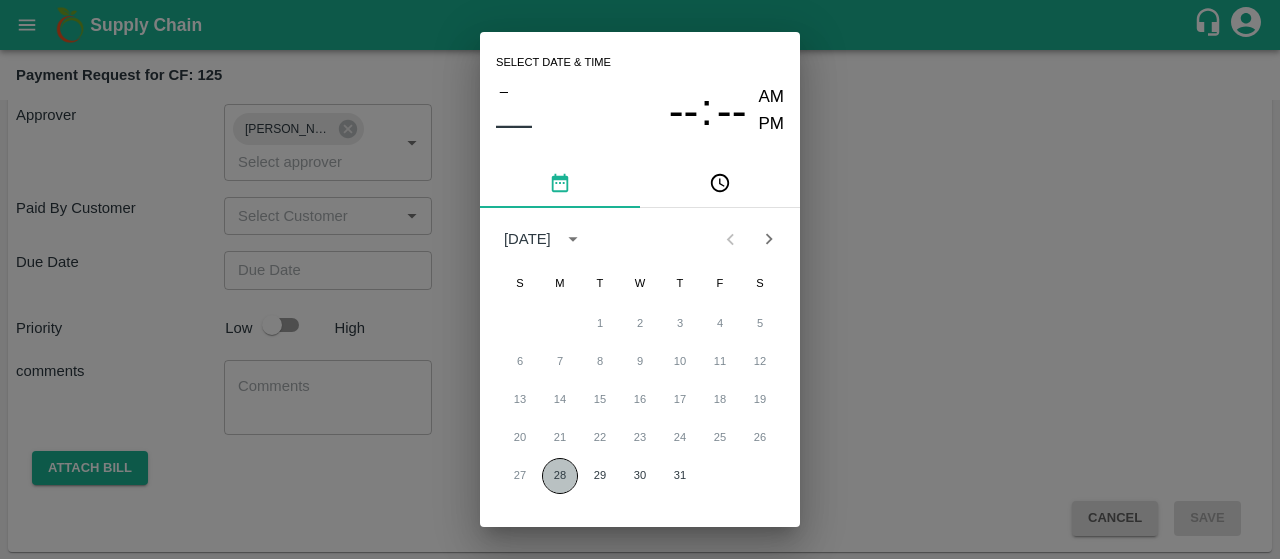 click on "28" at bounding box center (560, 476) 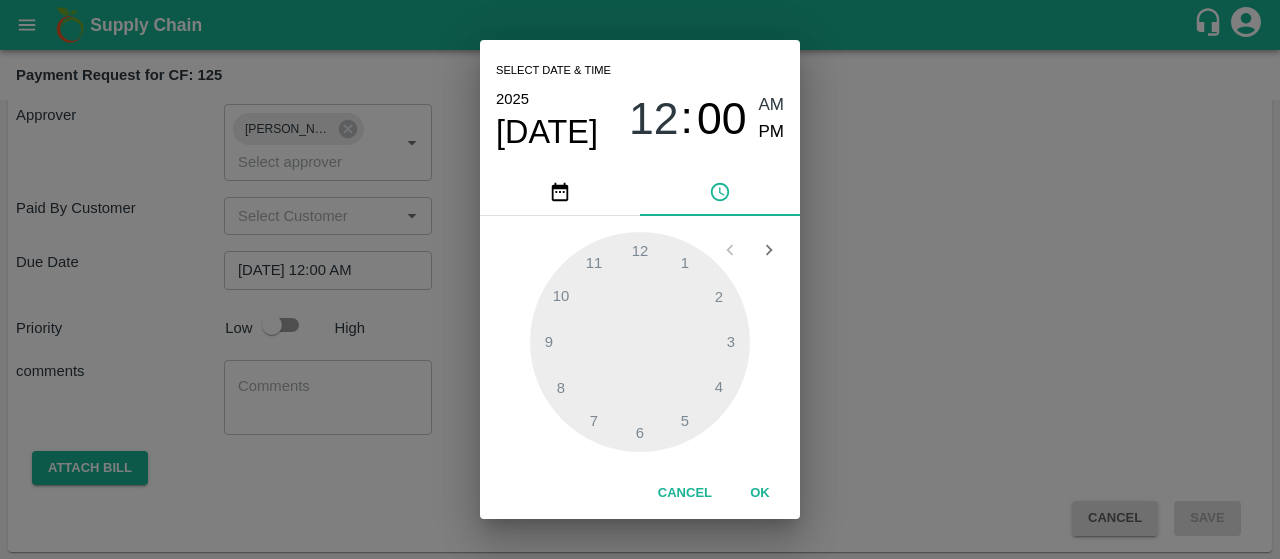 click on "Select date & time 2025 Jul 28 12 : 00 AM PM 1 2 3 4 5 6 7 8 9 10 11 12 Cancel OK" at bounding box center [640, 279] 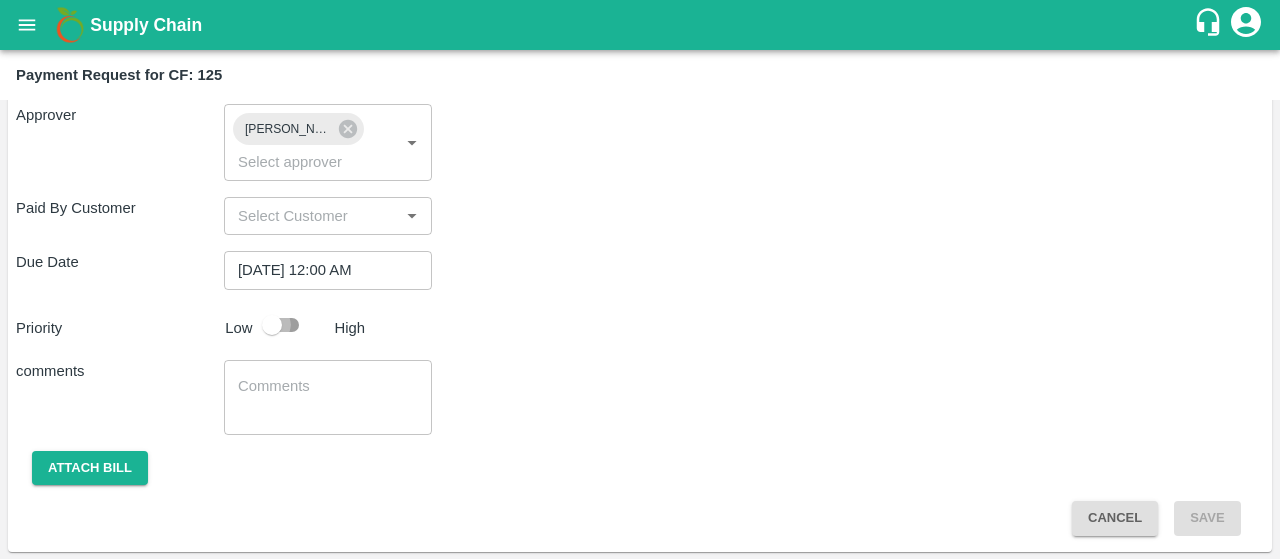 click at bounding box center (272, 325) 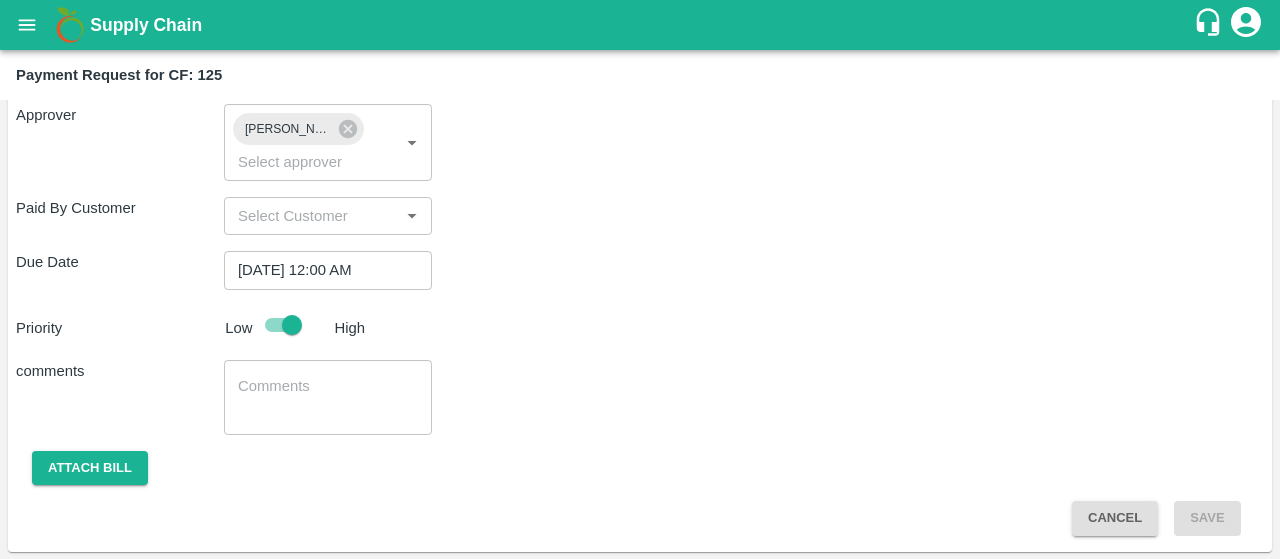 click on "x ​" at bounding box center (328, 397) 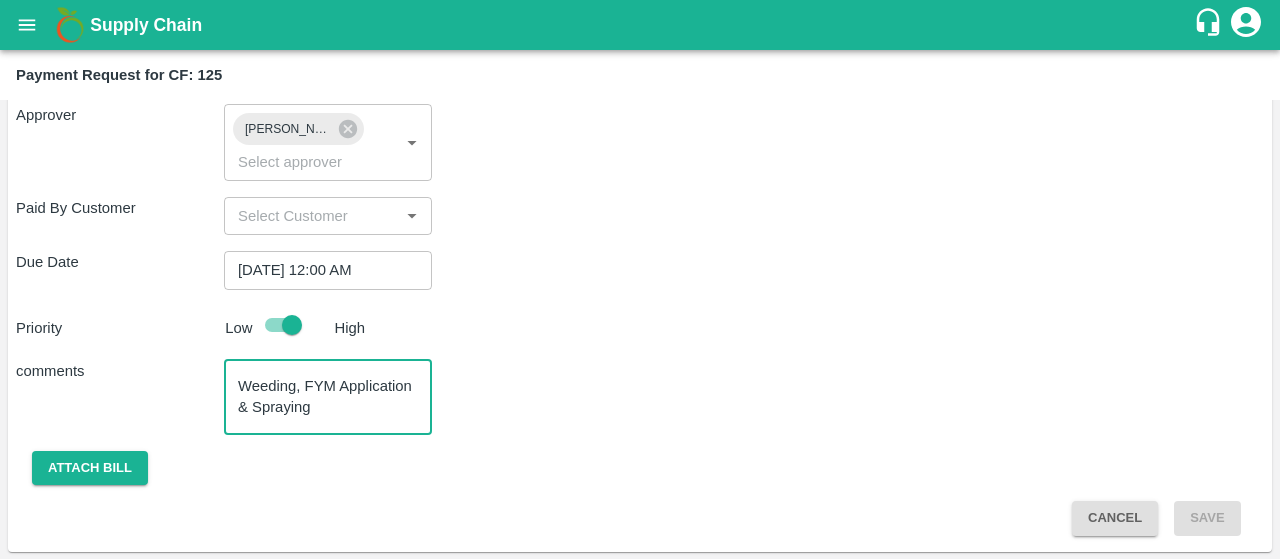 type on "Weeding, FYM Application & Spraying" 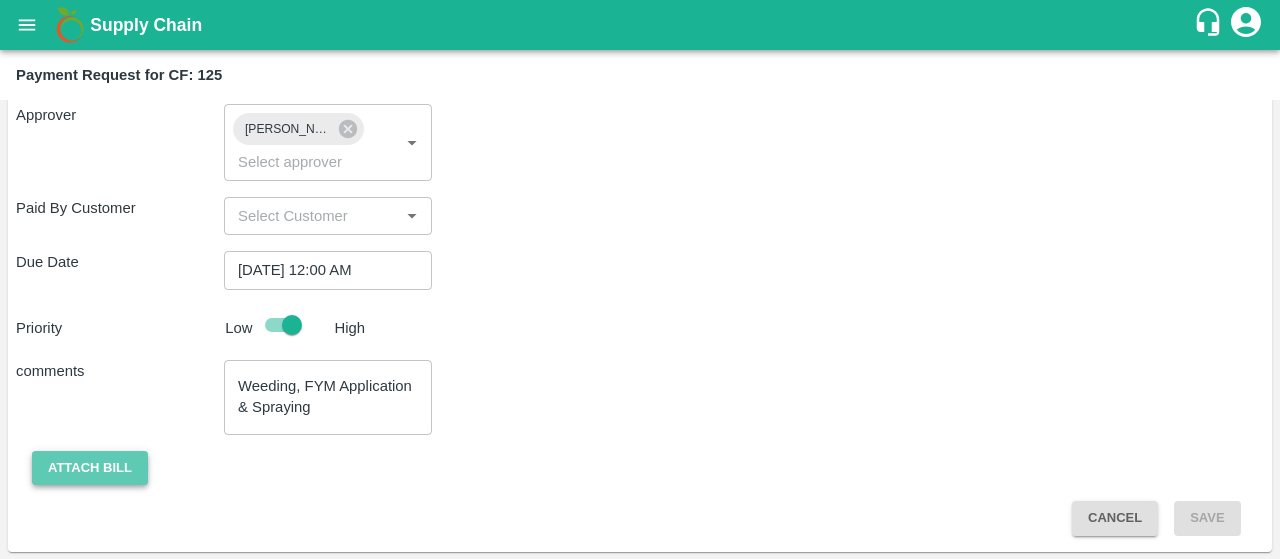 click on "Attach bill" at bounding box center (90, 468) 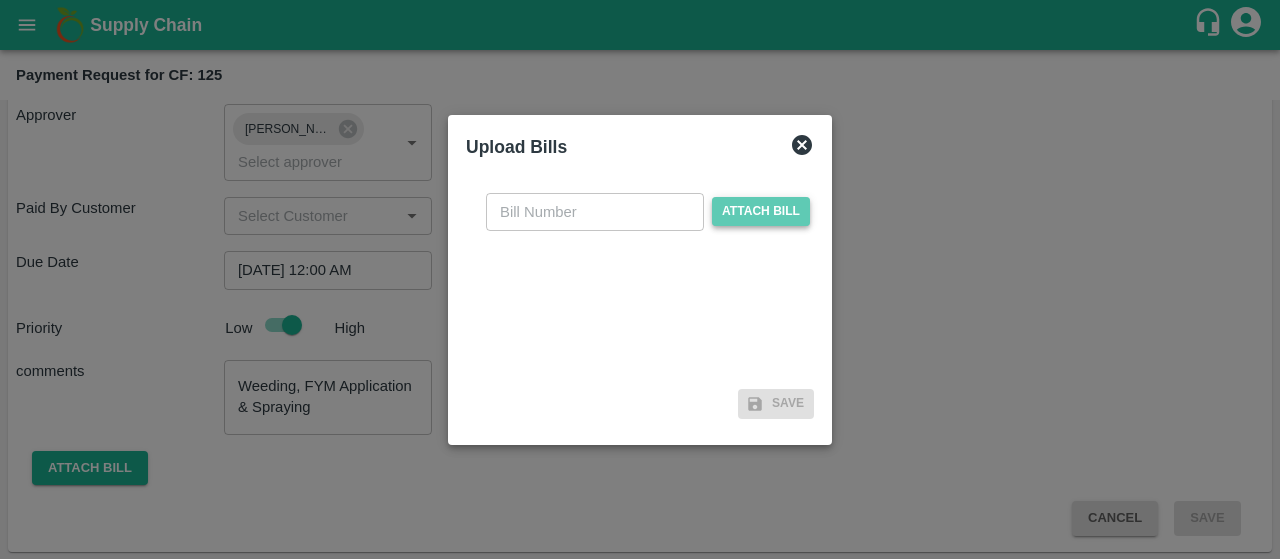 click on "Attach bill" at bounding box center [761, 211] 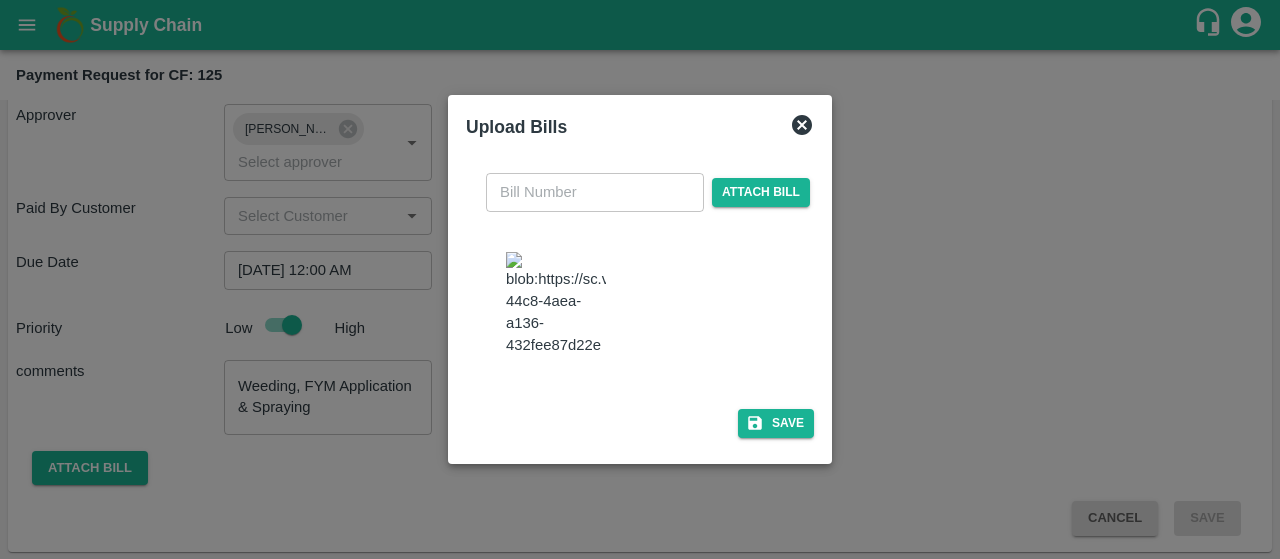 click at bounding box center [556, 304] 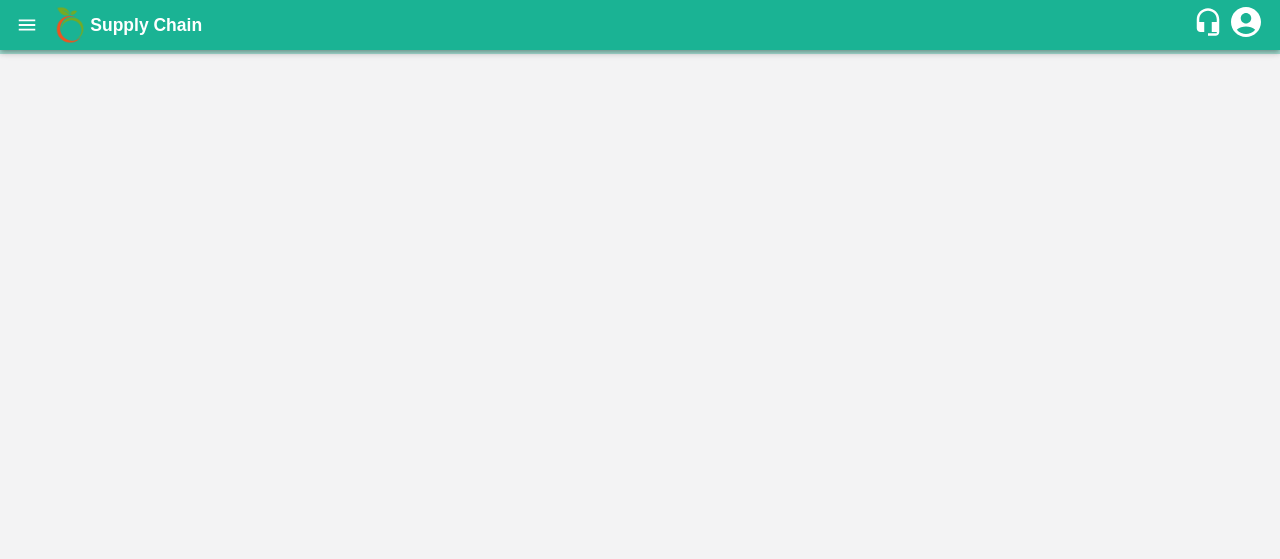 scroll, scrollTop: 0, scrollLeft: 0, axis: both 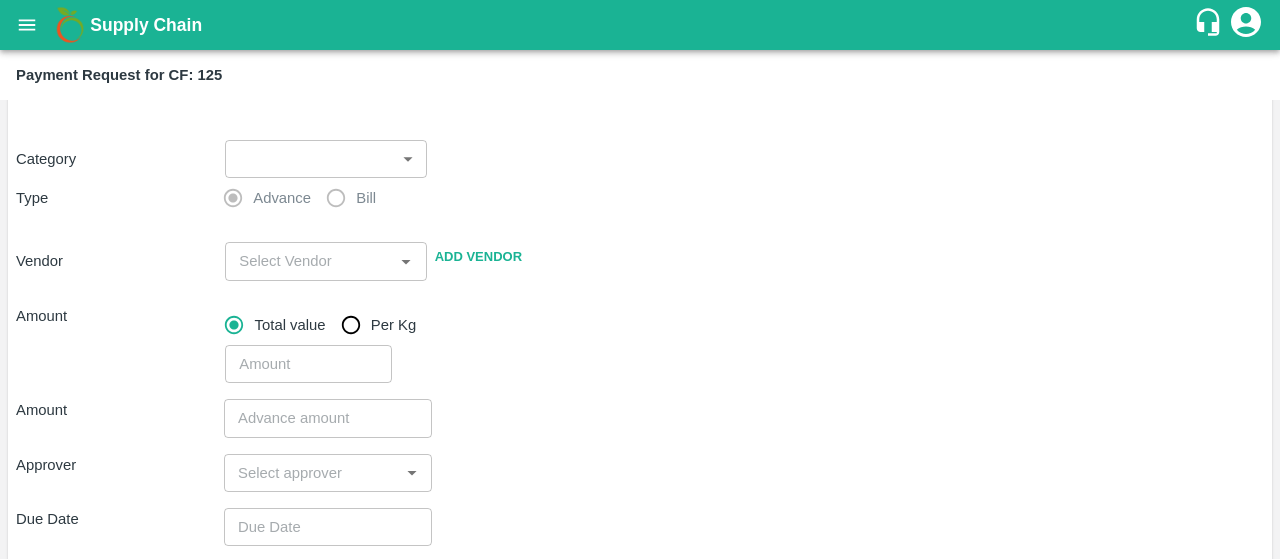 click on "​ ​" at bounding box center (321, 155) 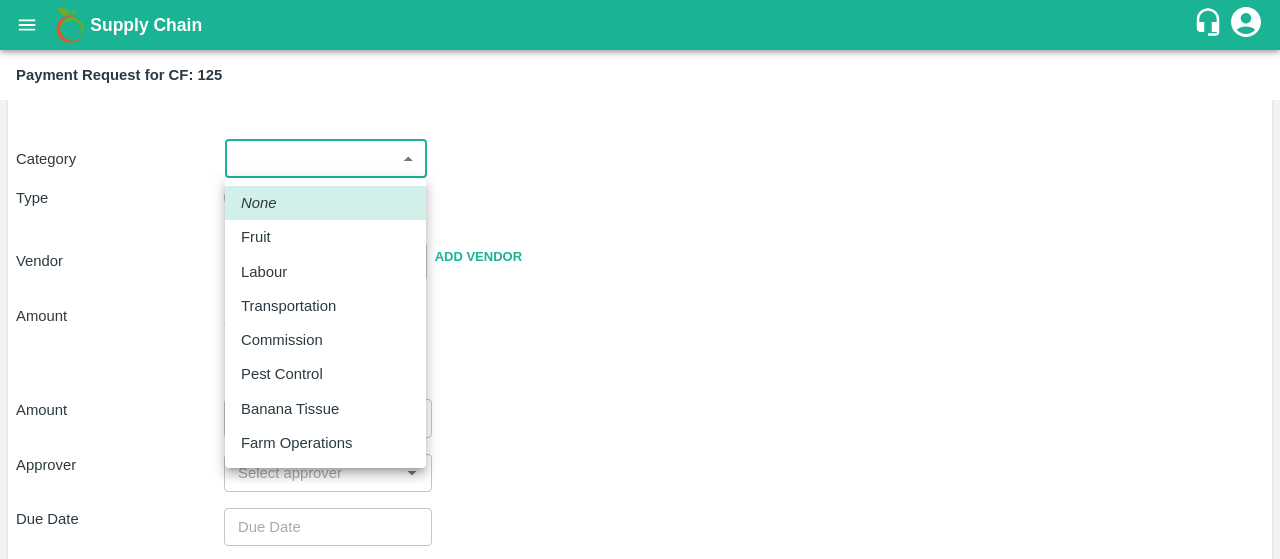 click on "Supply Chain Payment Request for CF: 125 Farmer:    Kommuru Satheeswar Reddy  (9652069388) OC Colony, Anantapuram Category ​ ​ Type Advance Bill Vendor ​ Add Vendor Amount Total value Per Kg ​ Amount ​ Approver ​ Due Date ​  Priority  Low  High Comment x ​ Attach bill Cancel Save Bangalore DC Direct Customer Hyderabad DC B2R Bangalore  Tembhurni Virtual Captive PH Ananthapur Virtual Captive PH Kothakota Virtual Captive PH Chittoor Virtual Captive PH Vavilala Himalekya Logout None Fruit Labour Transportation Commission Pest Control Banana Tissue Farm Operations" at bounding box center (640, 279) 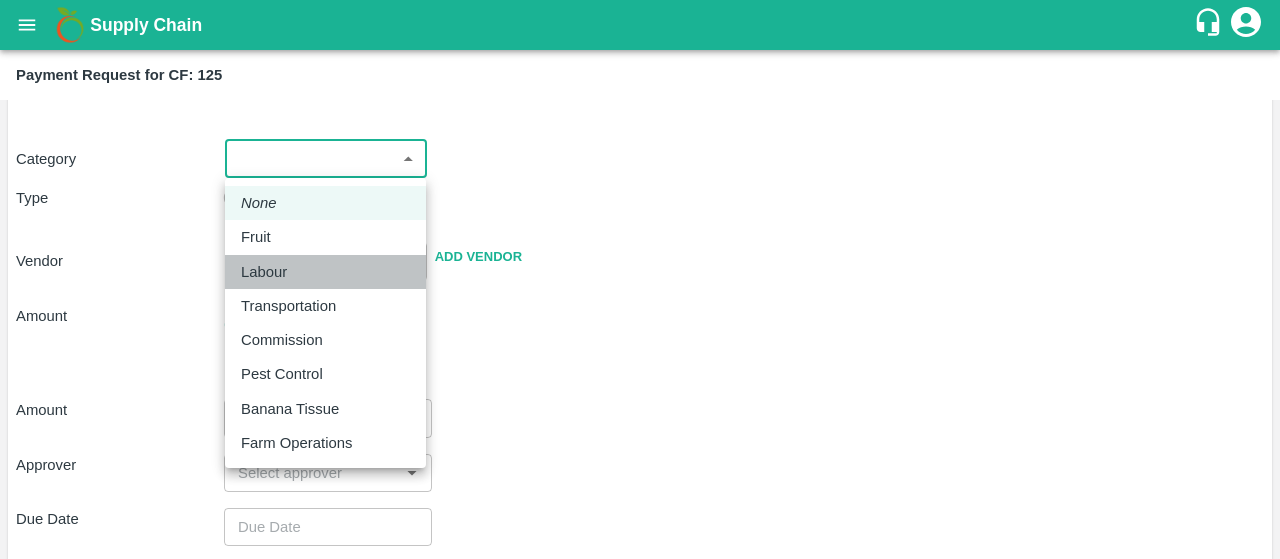 click on "Labour" at bounding box center (325, 272) 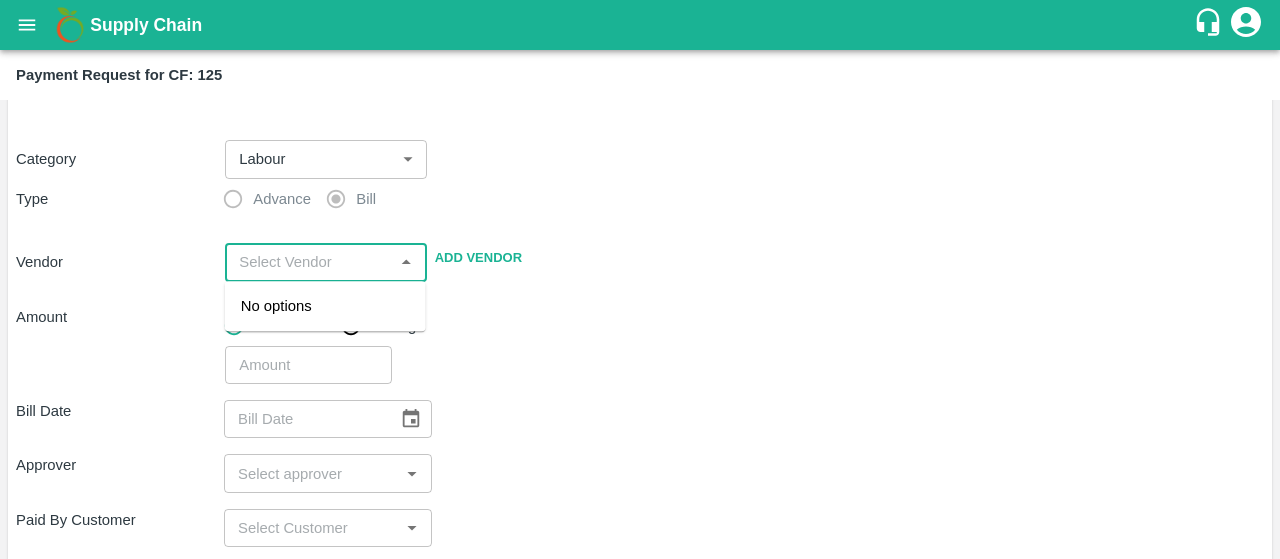 click at bounding box center [309, 262] 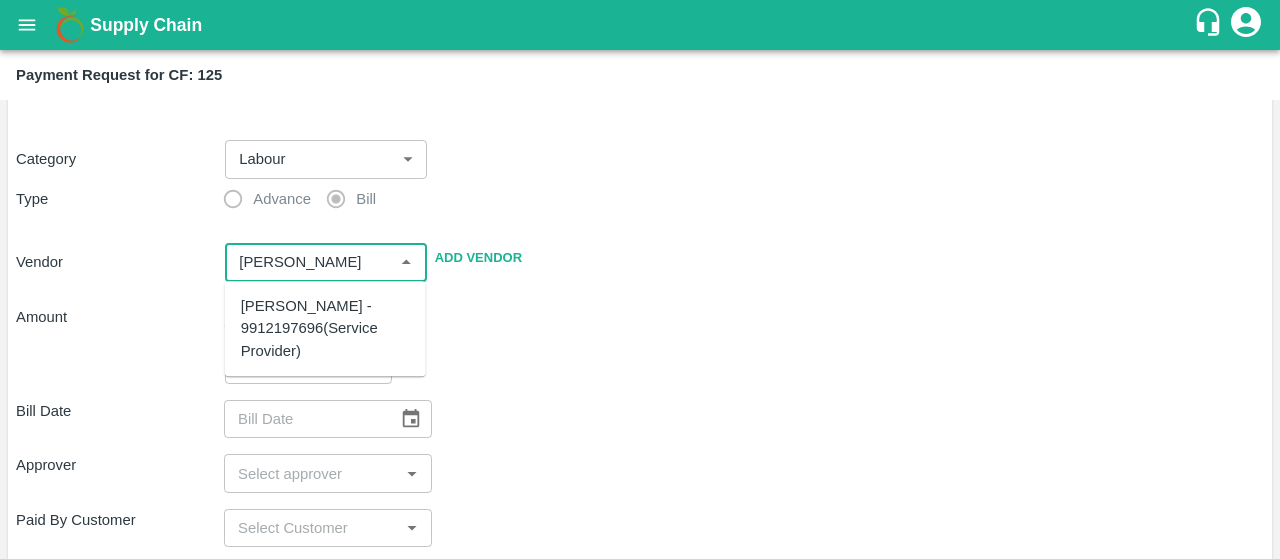 click on "MALYALA NAGABHUSHANA - 9912197696(Service Provider)" at bounding box center (325, 328) 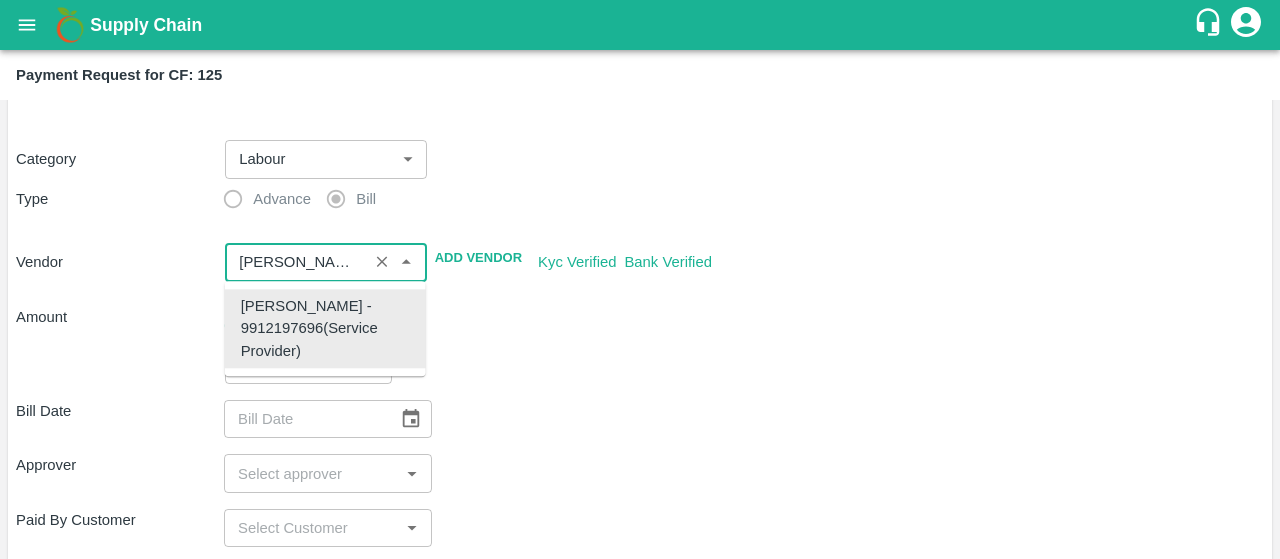 type on "MALYALA NAGABHUSHANA - 9912197696(Service Provider)" 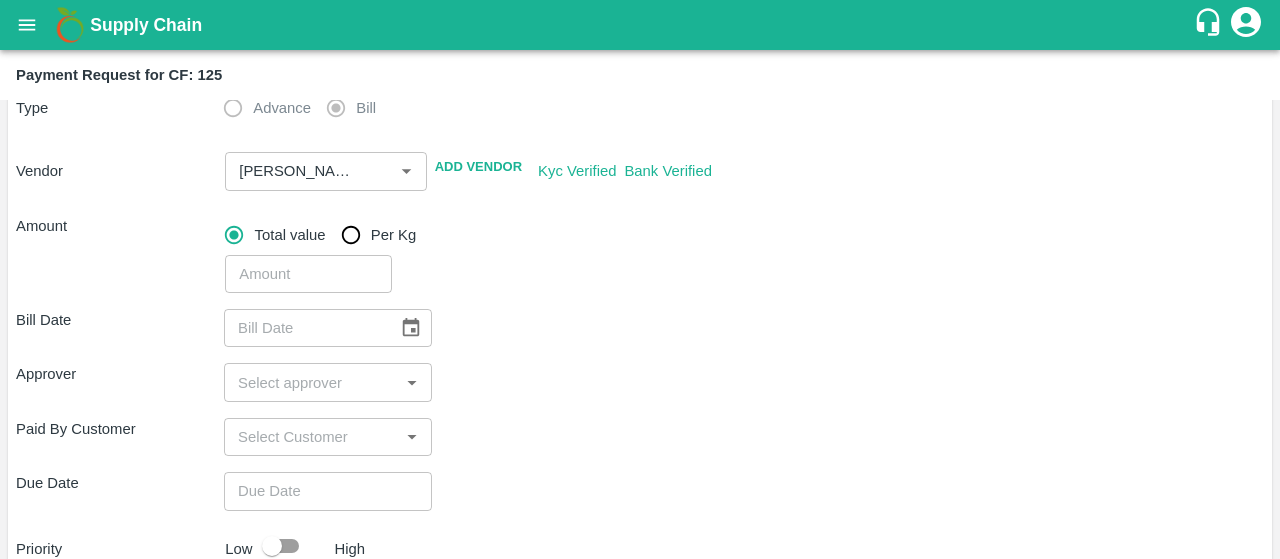 scroll, scrollTop: 223, scrollLeft: 0, axis: vertical 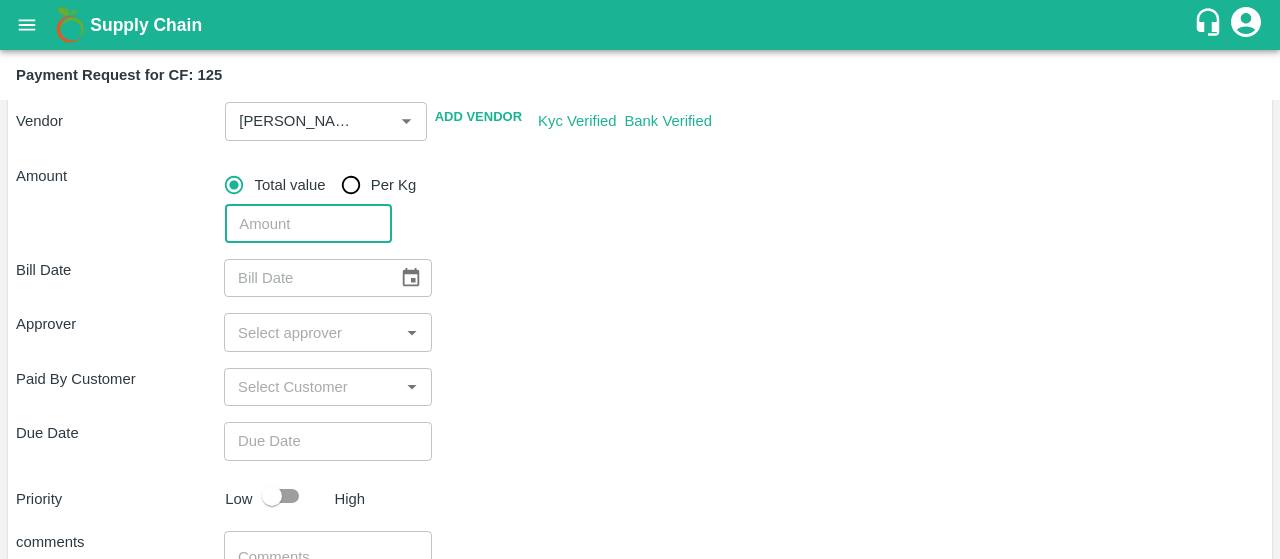 click at bounding box center (308, 224) 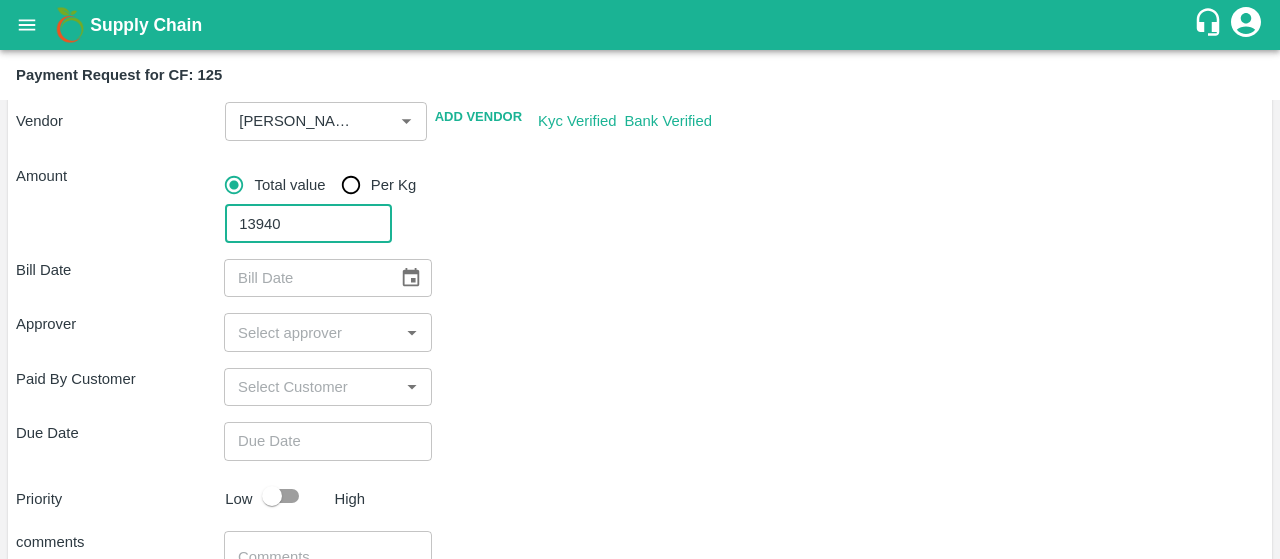 type on "13940" 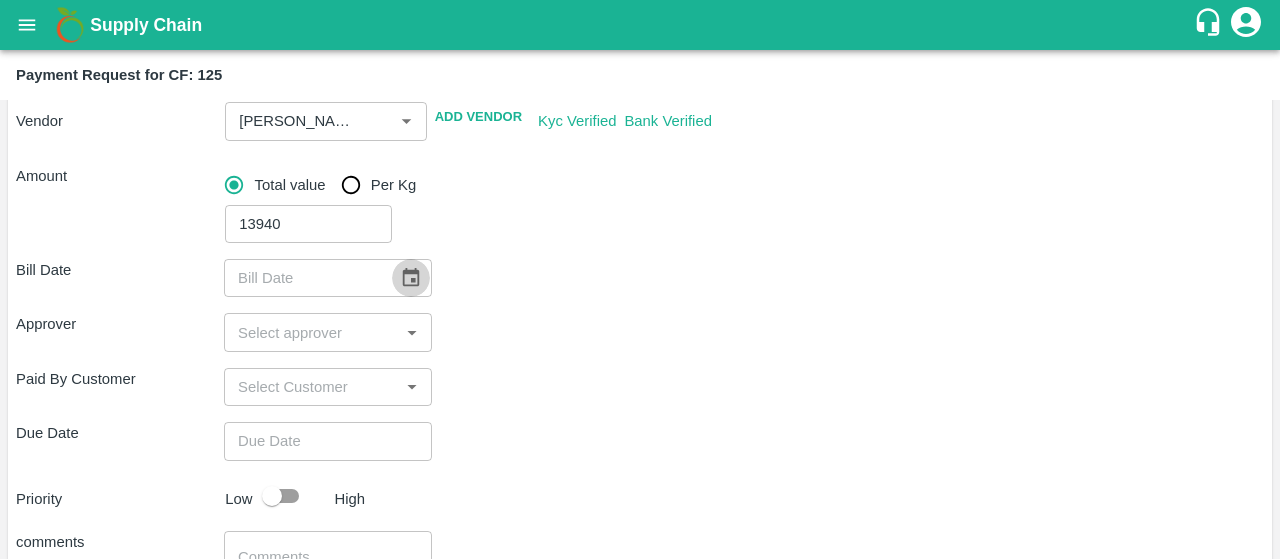 click 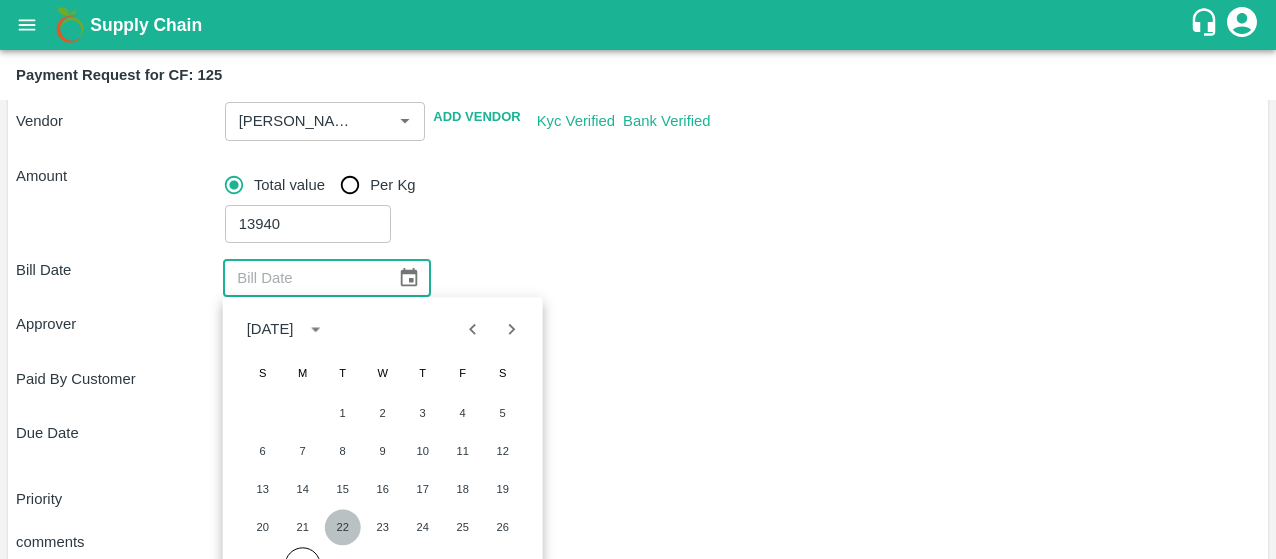 click on "22" at bounding box center [343, 527] 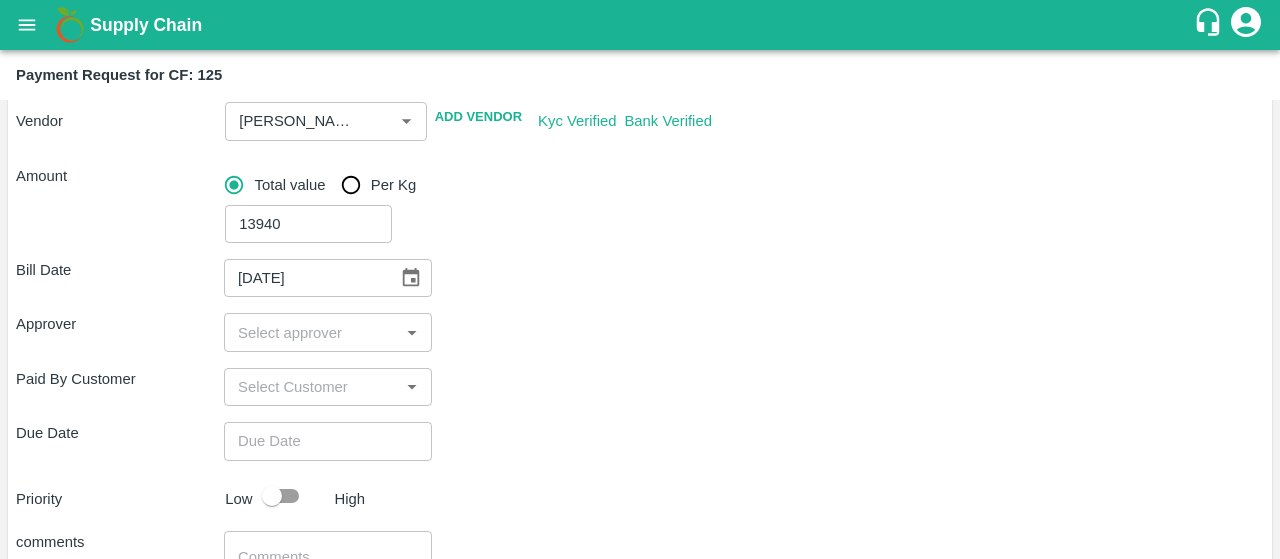 scroll, scrollTop: 365, scrollLeft: 0, axis: vertical 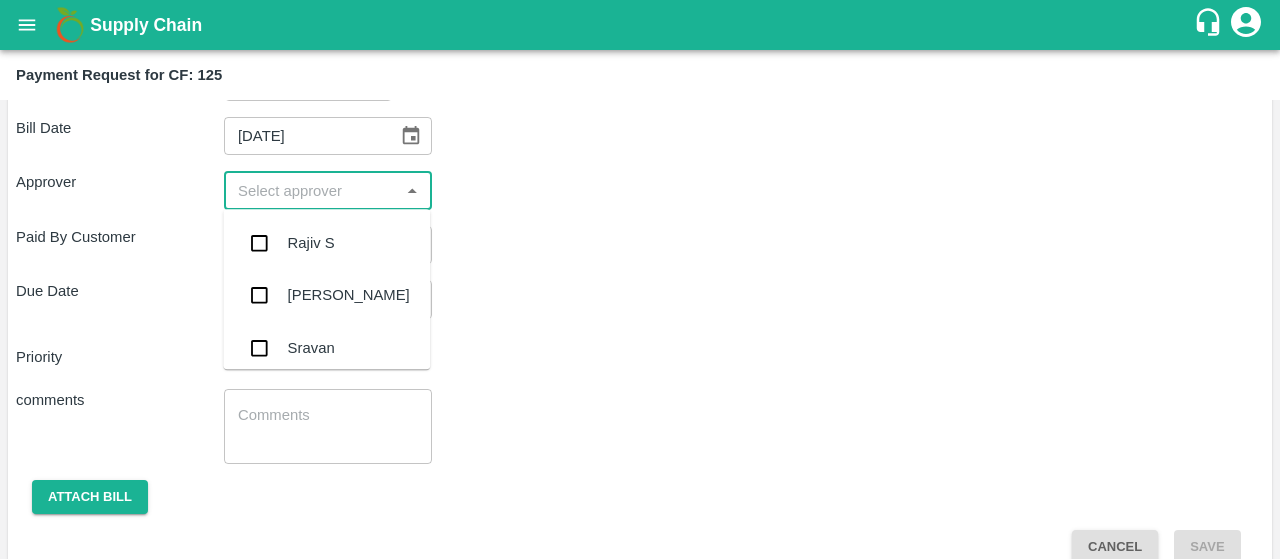 click at bounding box center (311, 190) 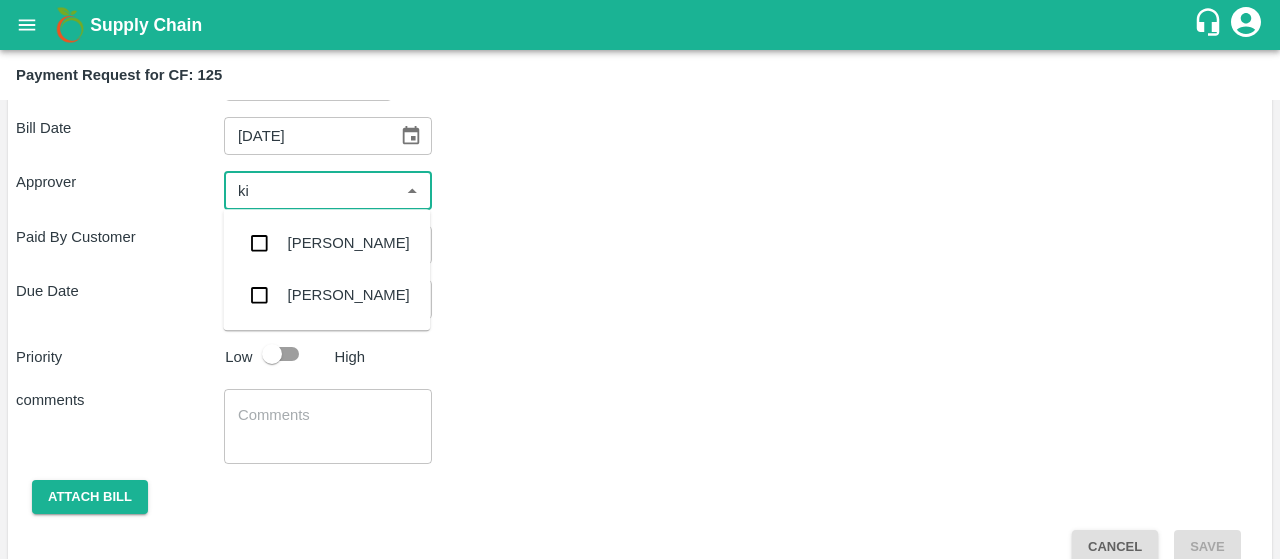 type on "kir" 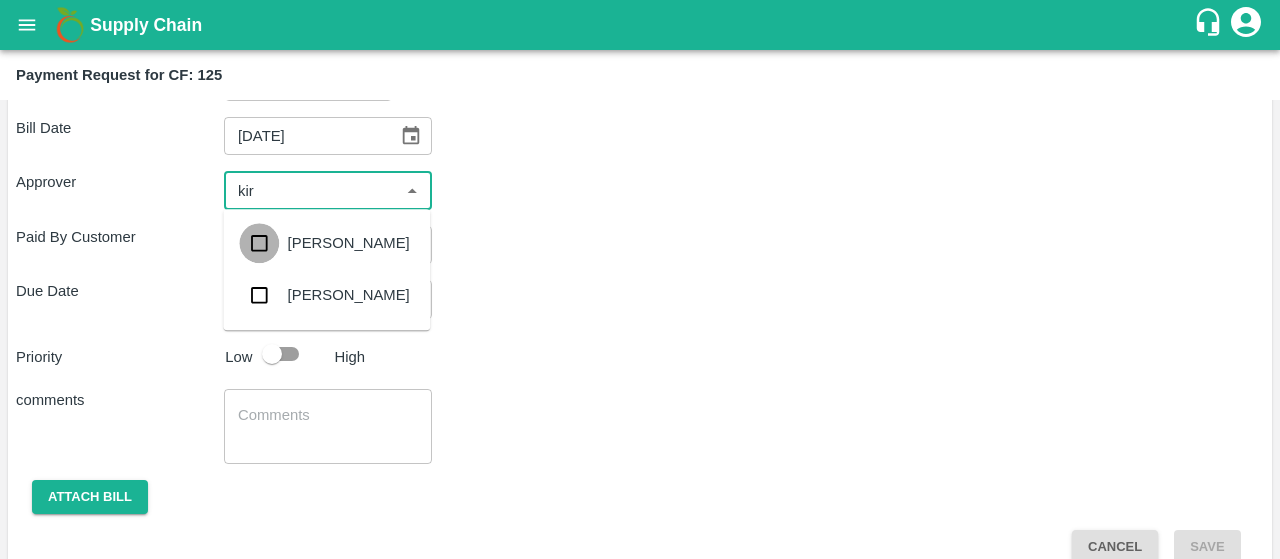 click at bounding box center [259, 243] 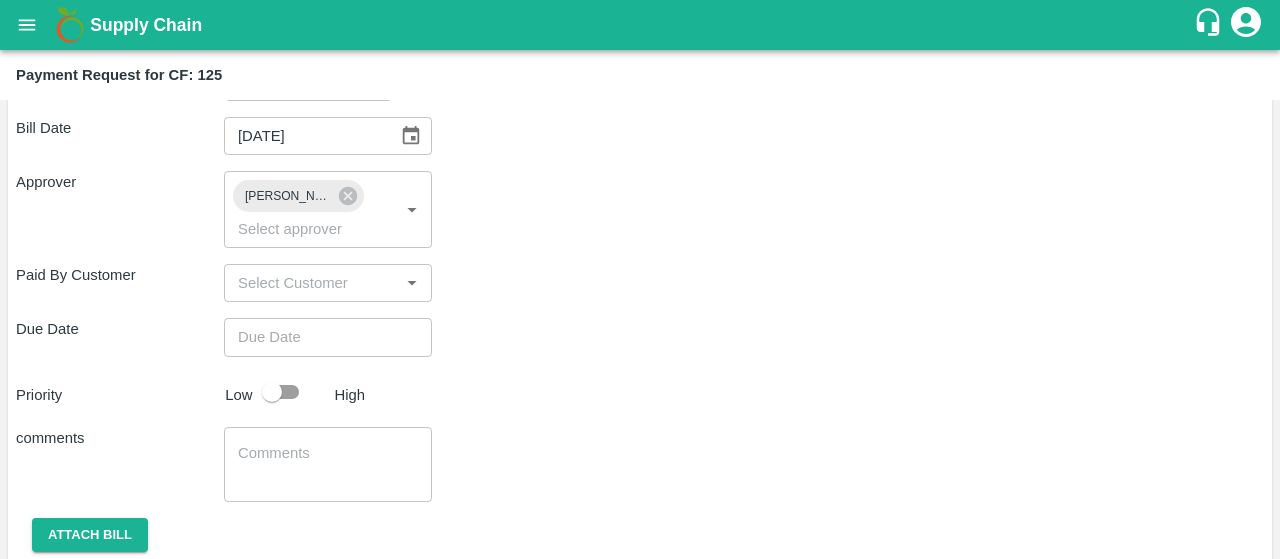 click on "Bill Date 22/07/2025 ​ Approver Kiran Naik ​ Paid By Customer ​ Due Date ​  Priority  Low  High comments x ​ Attach bill Cancel Save" at bounding box center [640, 352] 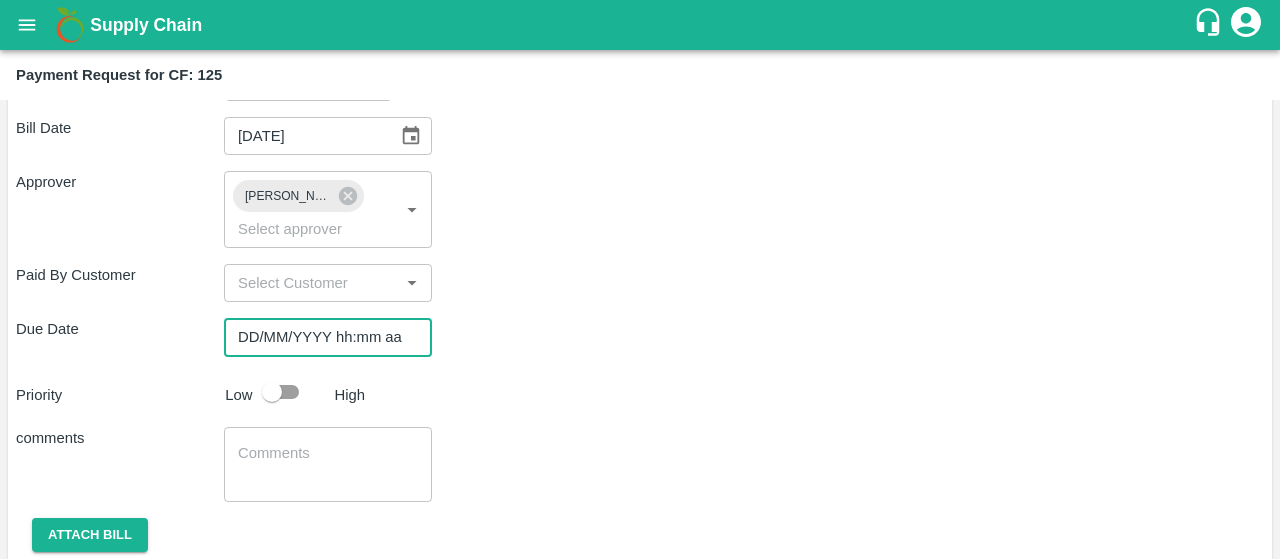 click on "DD/MM/YYYY hh:mm aa" at bounding box center (321, 337) 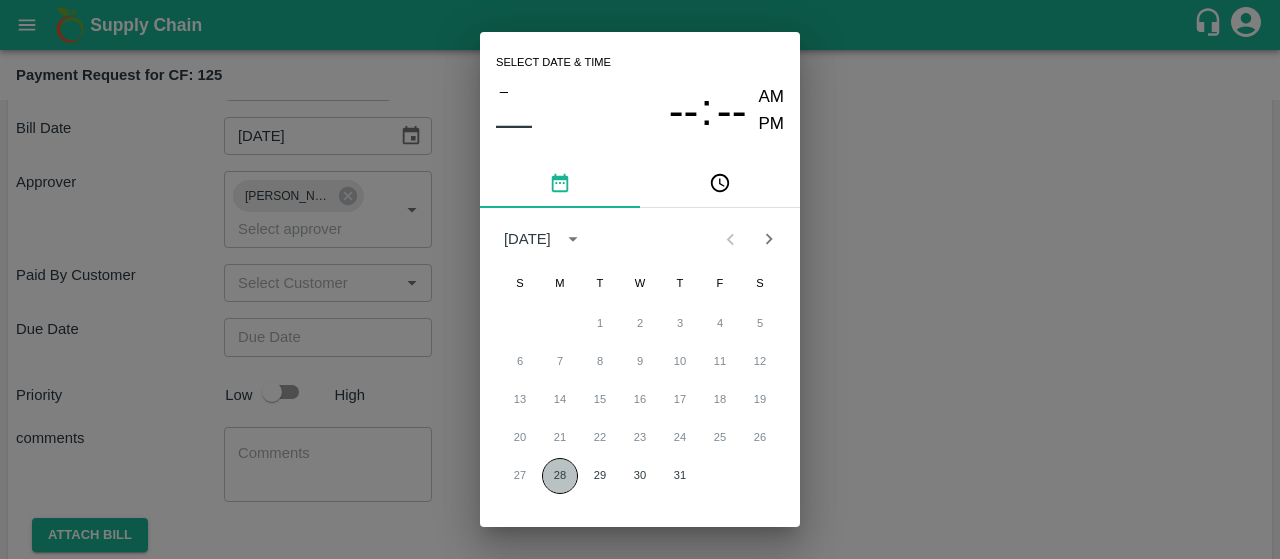 click on "28" at bounding box center (560, 476) 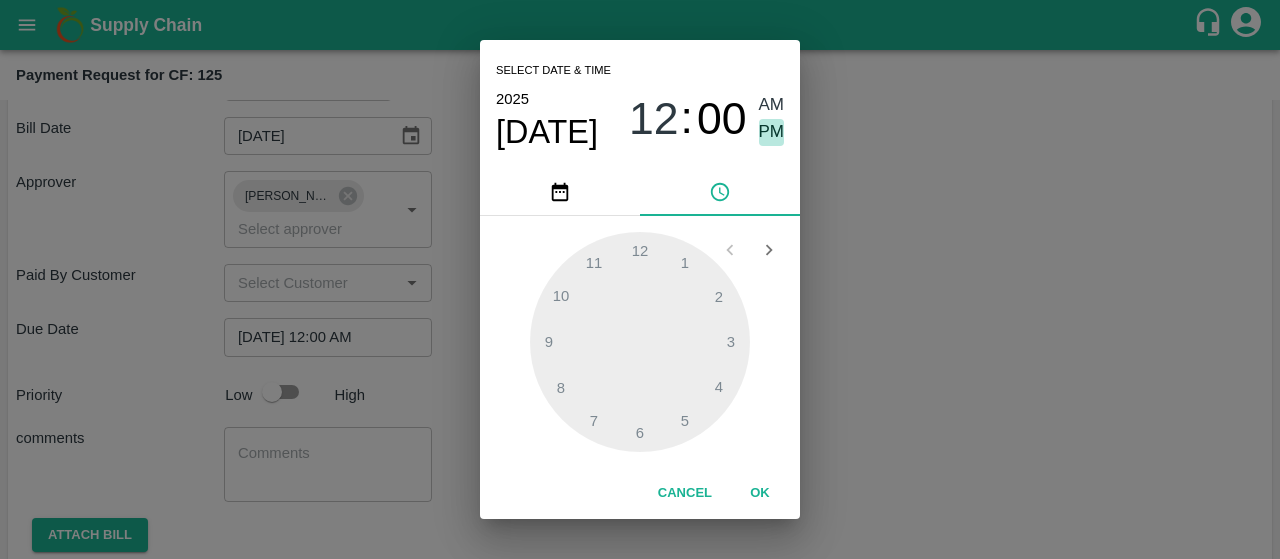 click on "PM" at bounding box center (772, 132) 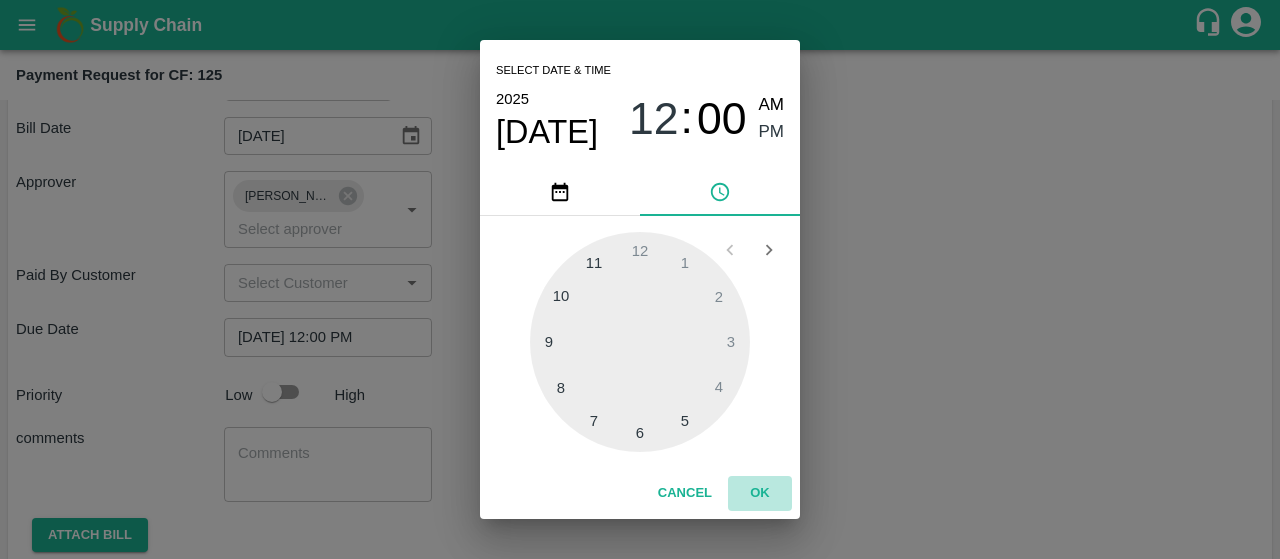 click on "OK" at bounding box center (760, 493) 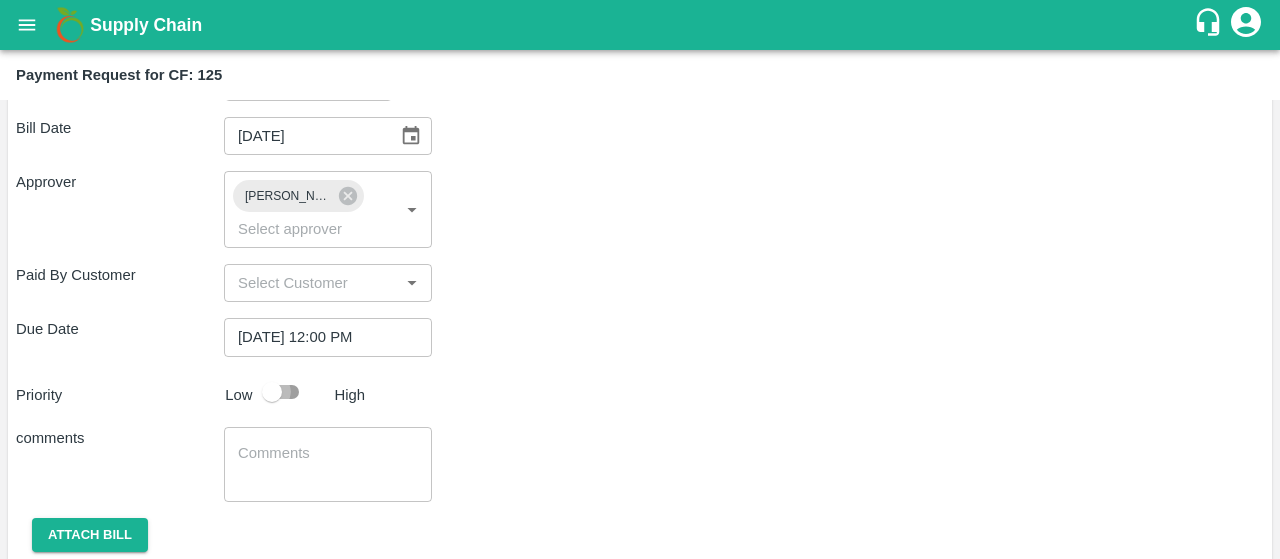 click at bounding box center (272, 392) 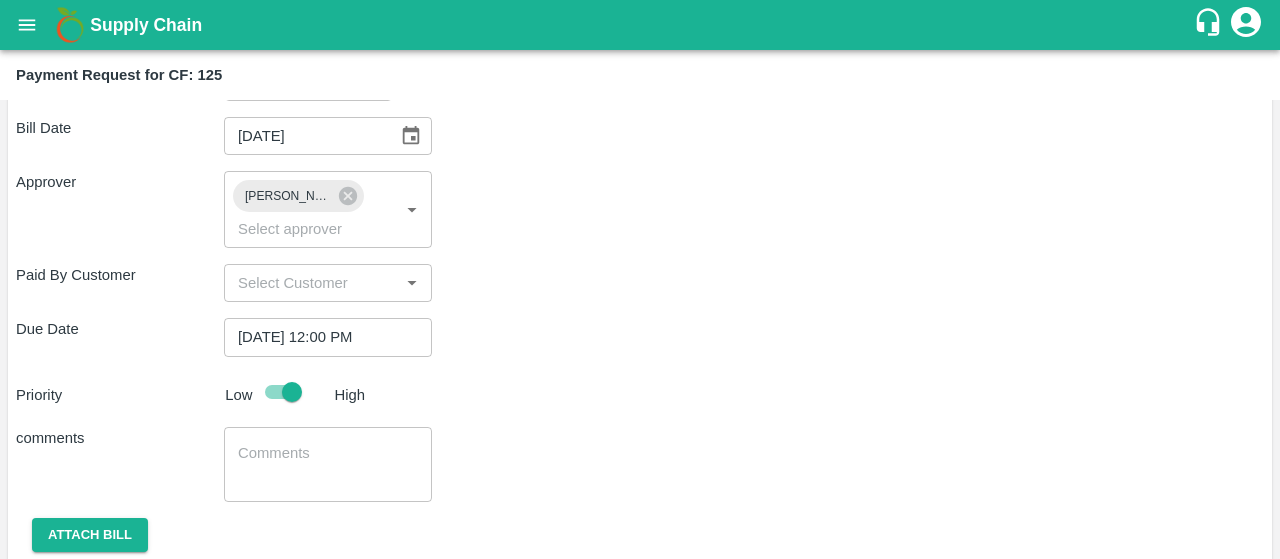 click at bounding box center [328, 464] 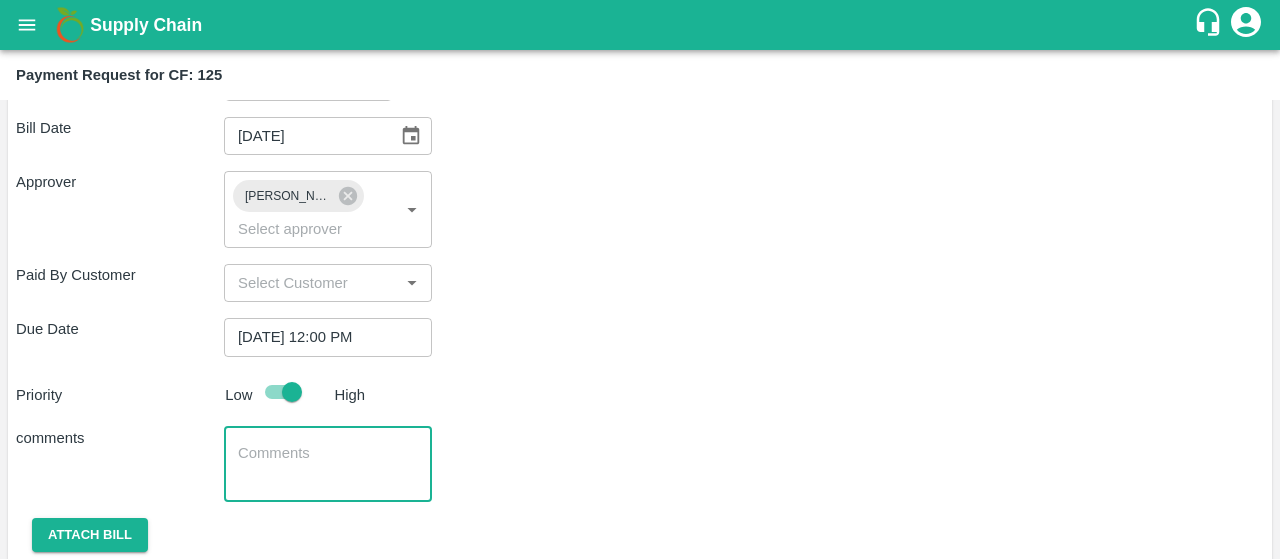 scroll, scrollTop: 432, scrollLeft: 0, axis: vertical 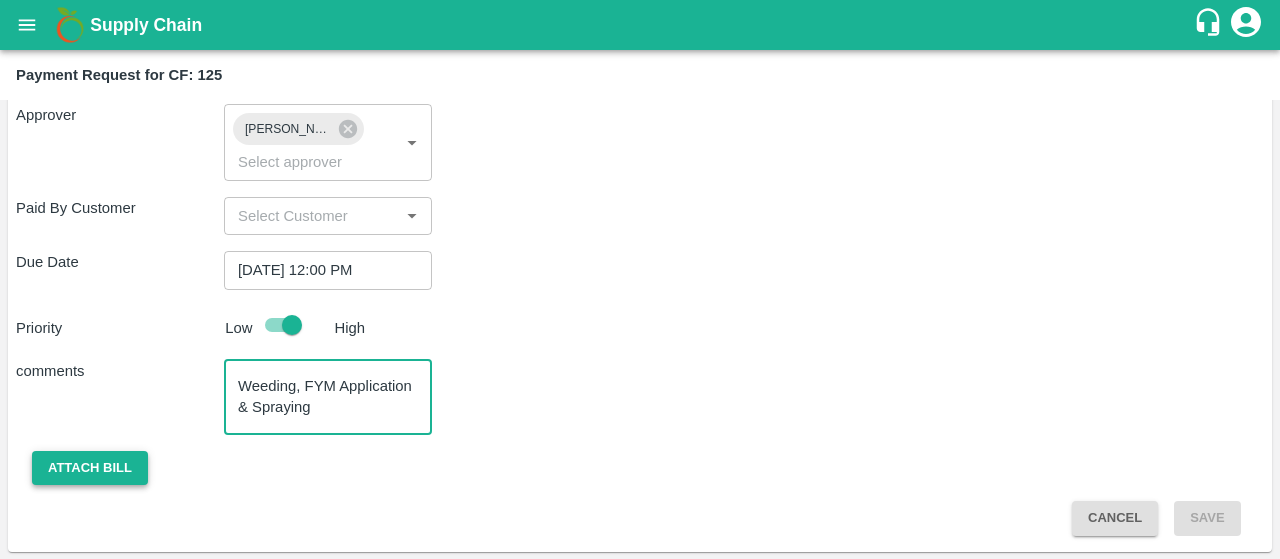 type on "Weeding, FYM Application & Spraying" 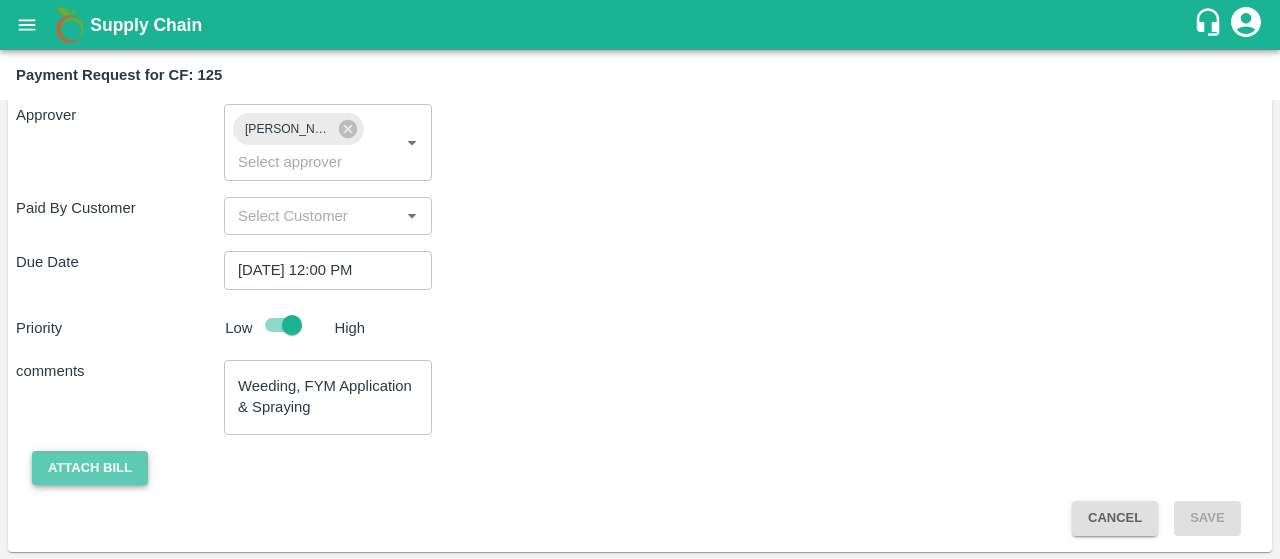click on "Attach bill" at bounding box center [90, 468] 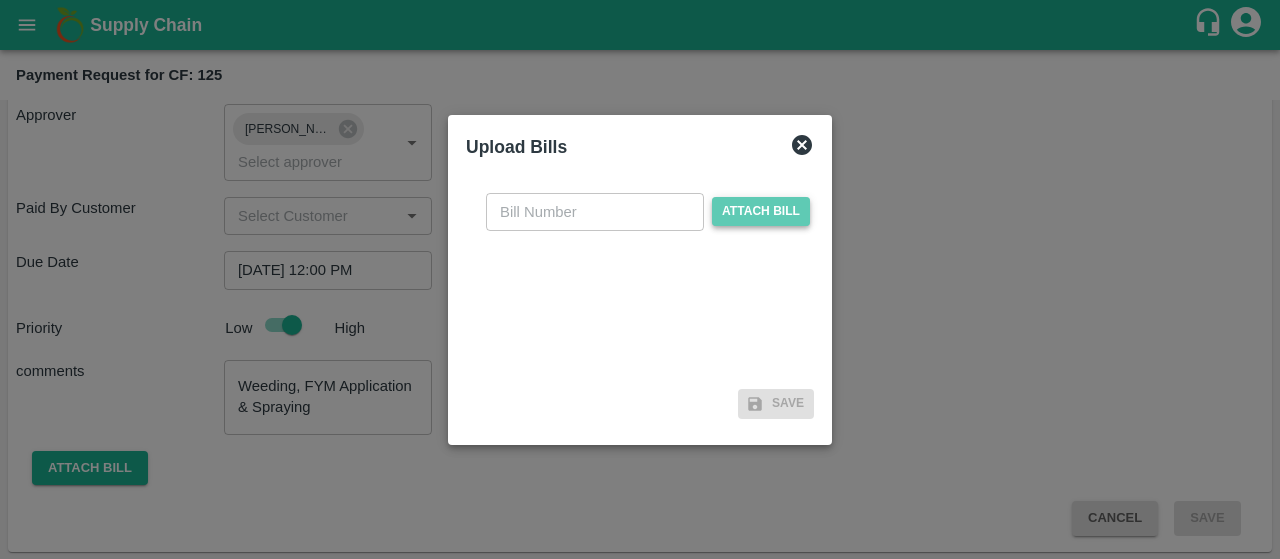 click on "Attach bill" at bounding box center [761, 211] 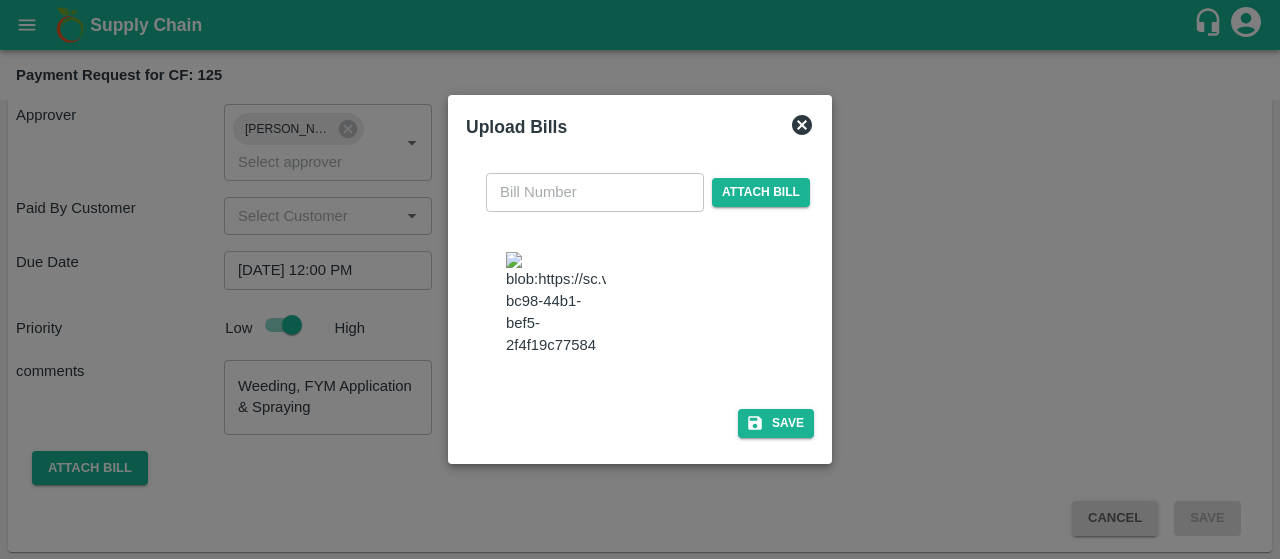 click at bounding box center (556, 304) 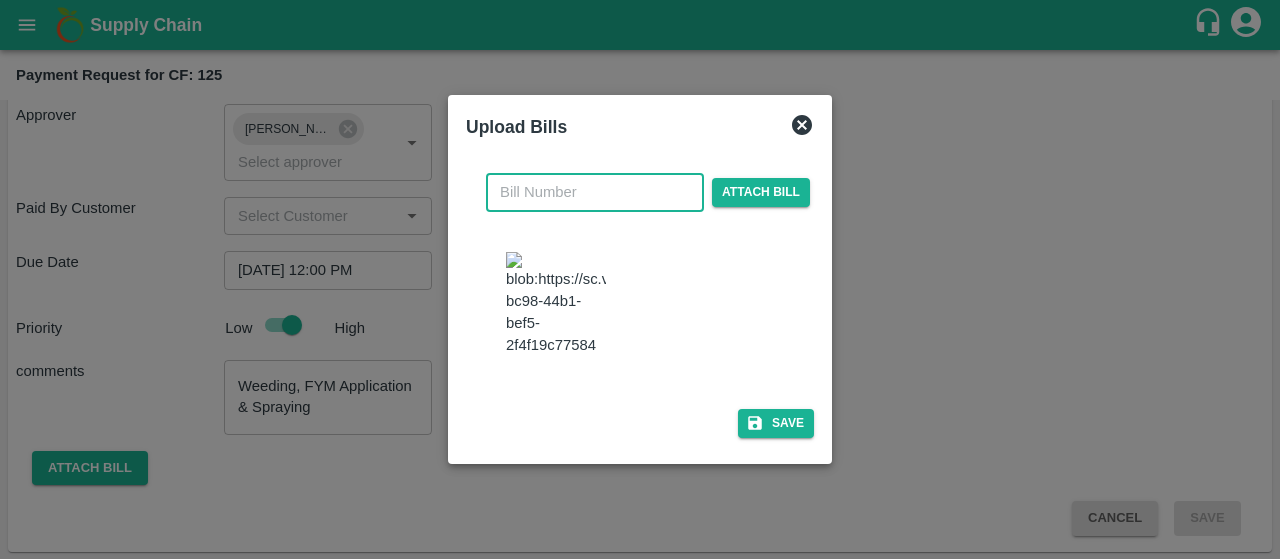 click at bounding box center [595, 192] 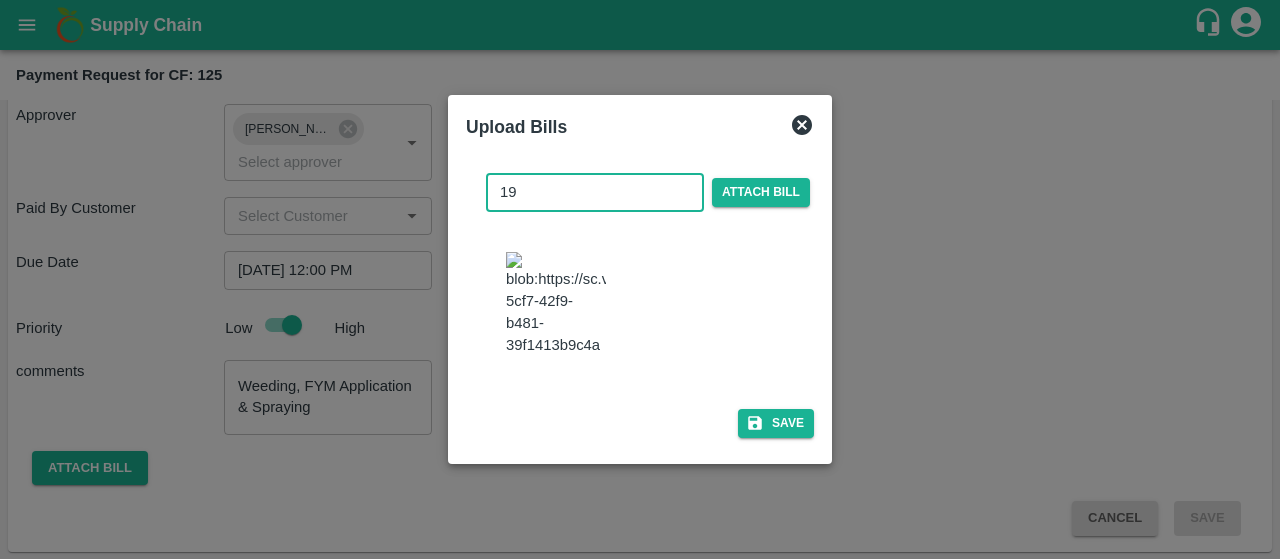 type on "19" 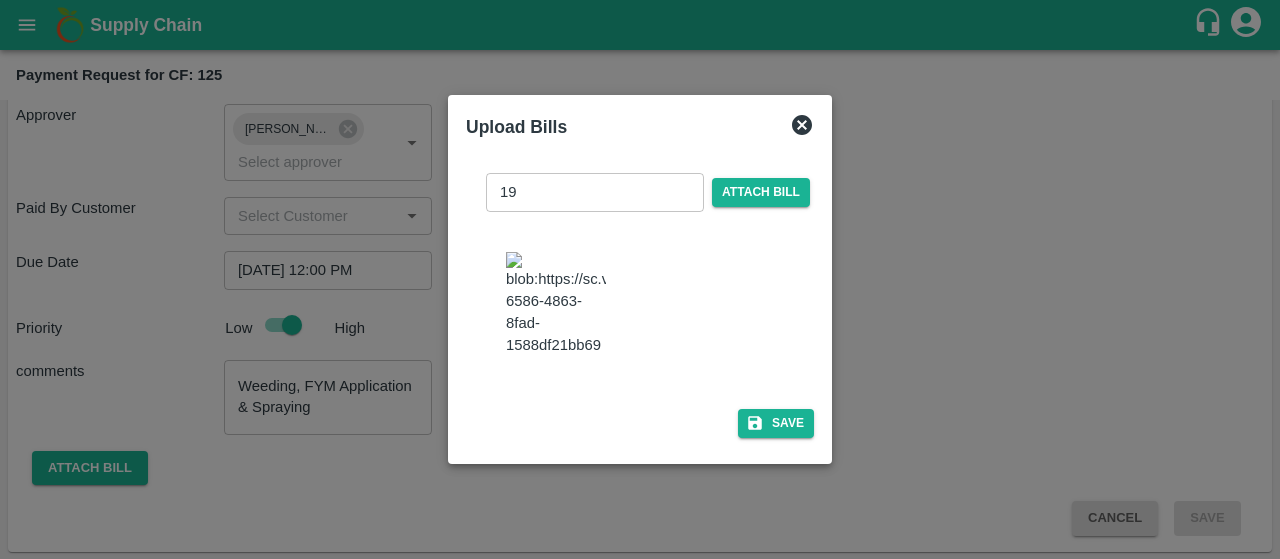 click at bounding box center (648, 306) 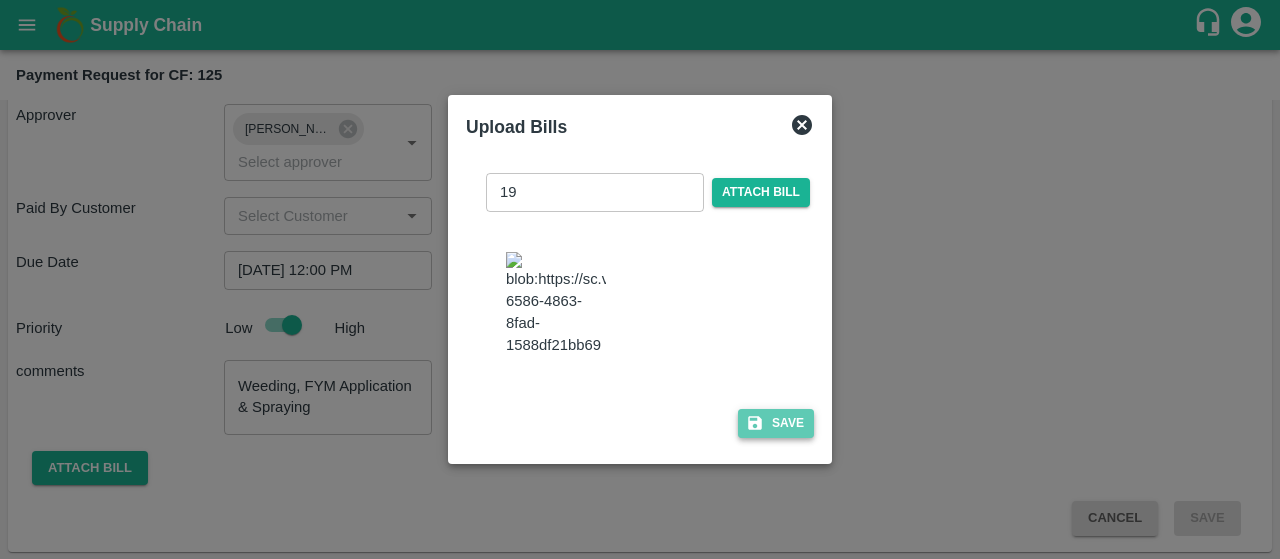click 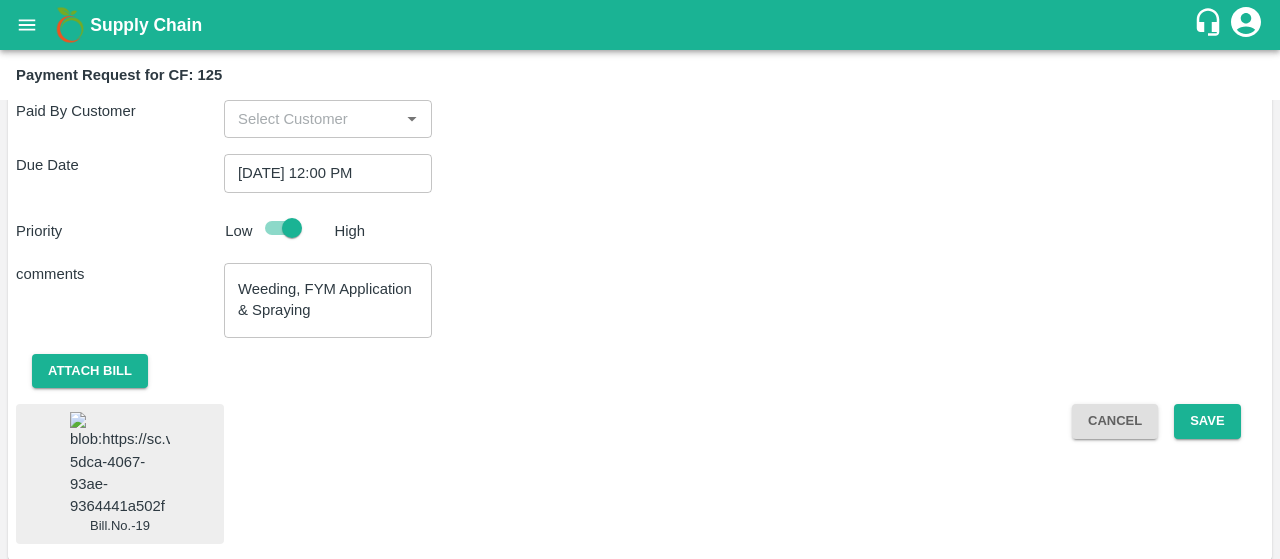 scroll, scrollTop: 623, scrollLeft: 0, axis: vertical 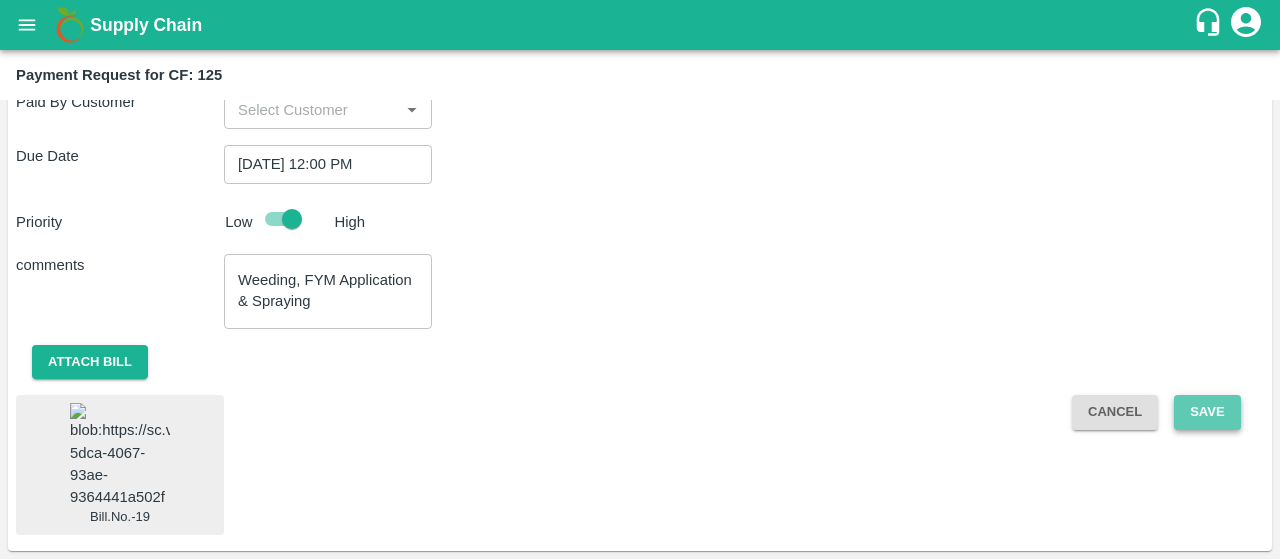 click on "Save" at bounding box center [1207, 412] 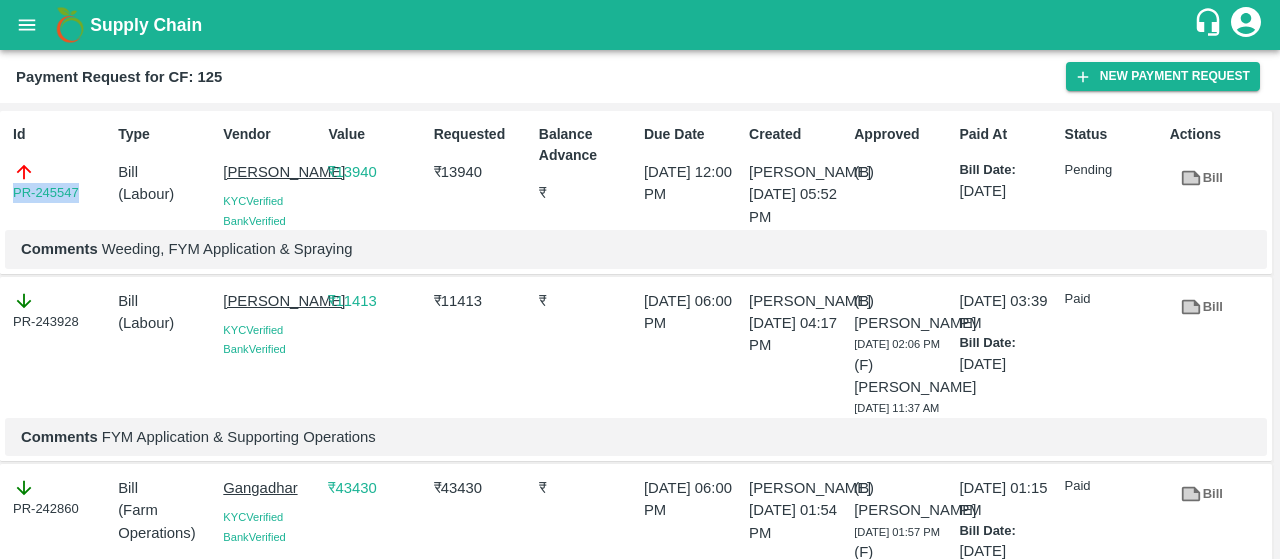 drag, startPoint x: 84, startPoint y: 193, endPoint x: 0, endPoint y: 208, distance: 85.32877 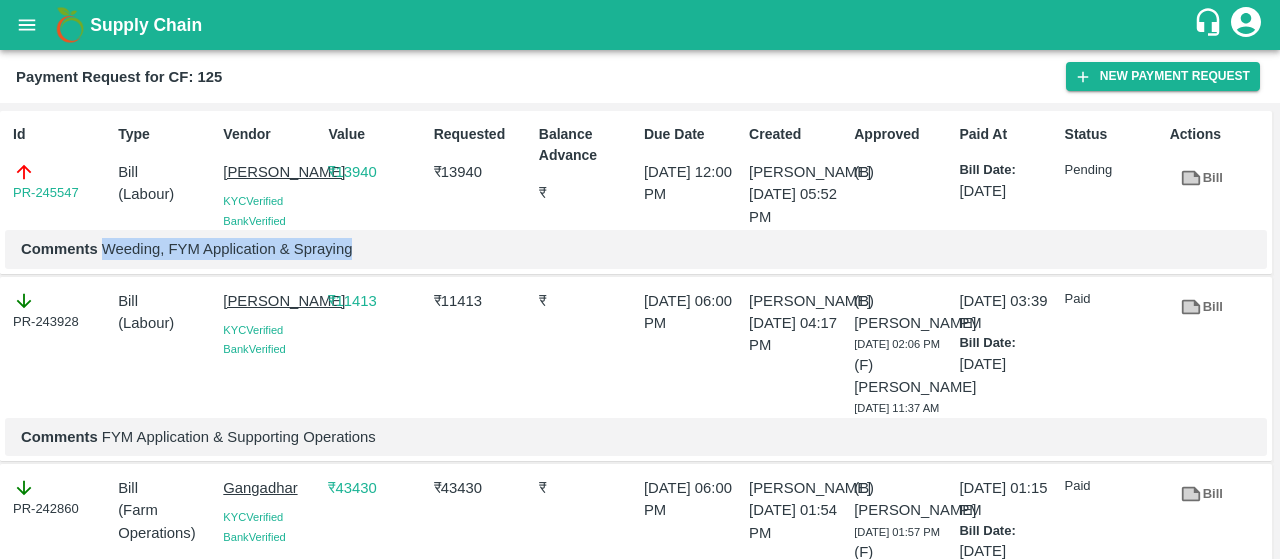 drag, startPoint x: 102, startPoint y: 272, endPoint x: 453, endPoint y: 287, distance: 351.32037 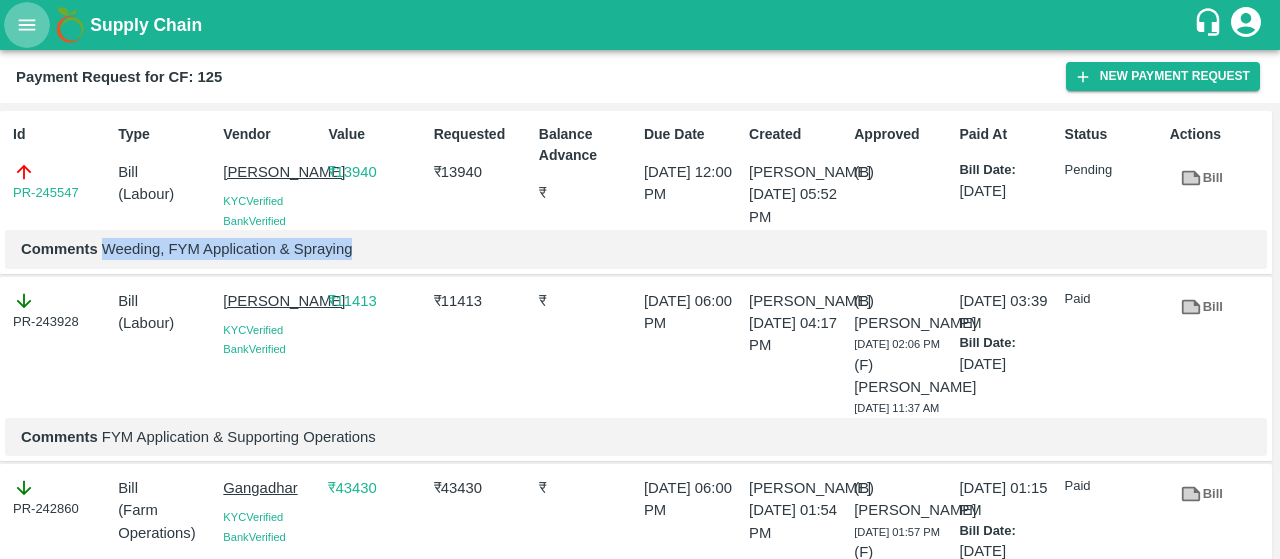 click 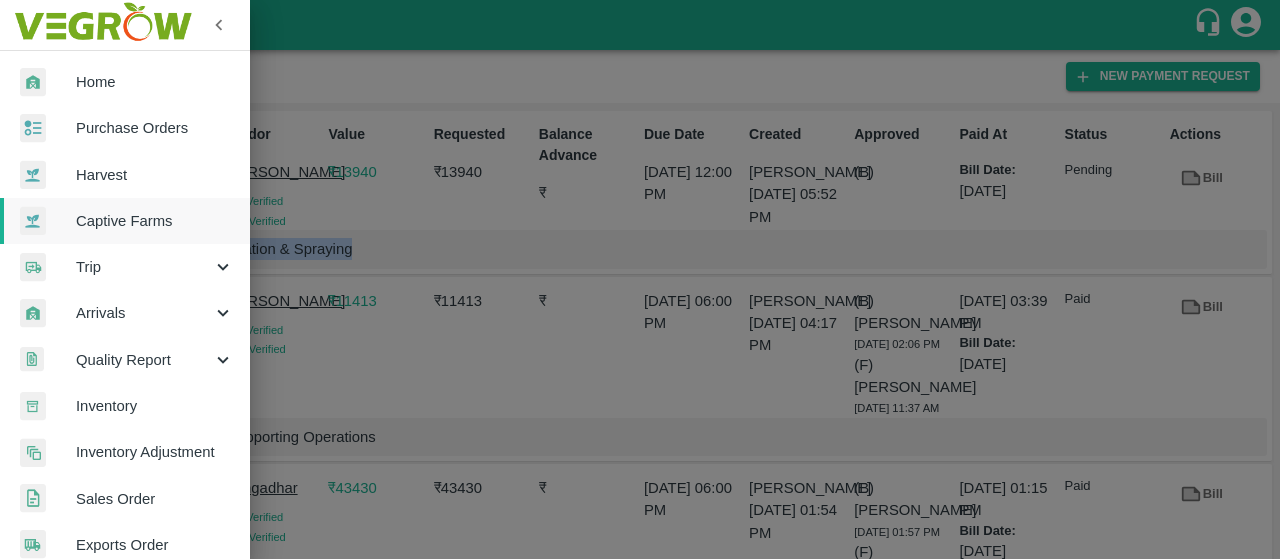 scroll, scrollTop: 580, scrollLeft: 0, axis: vertical 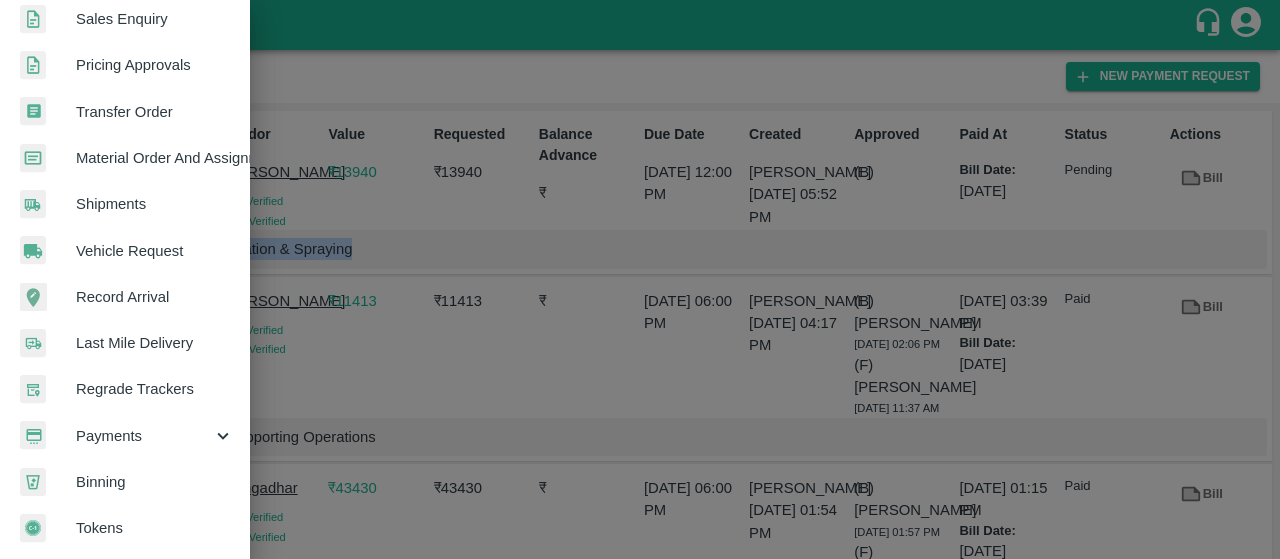 click on "Payments" at bounding box center [144, 436] 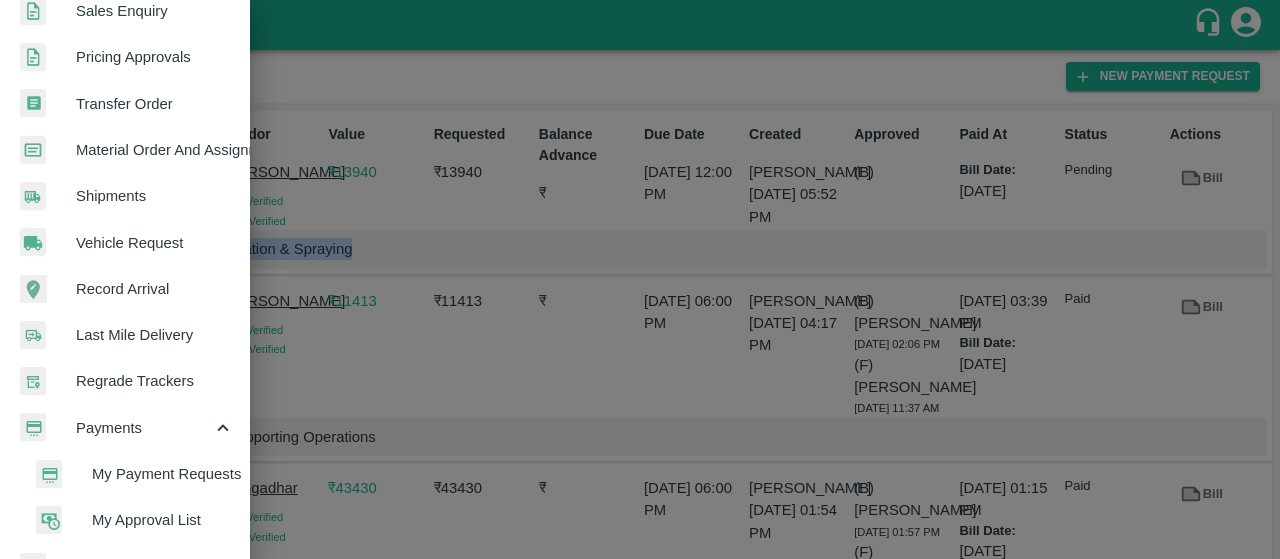 click on "My Payment Requests" at bounding box center [133, 474] 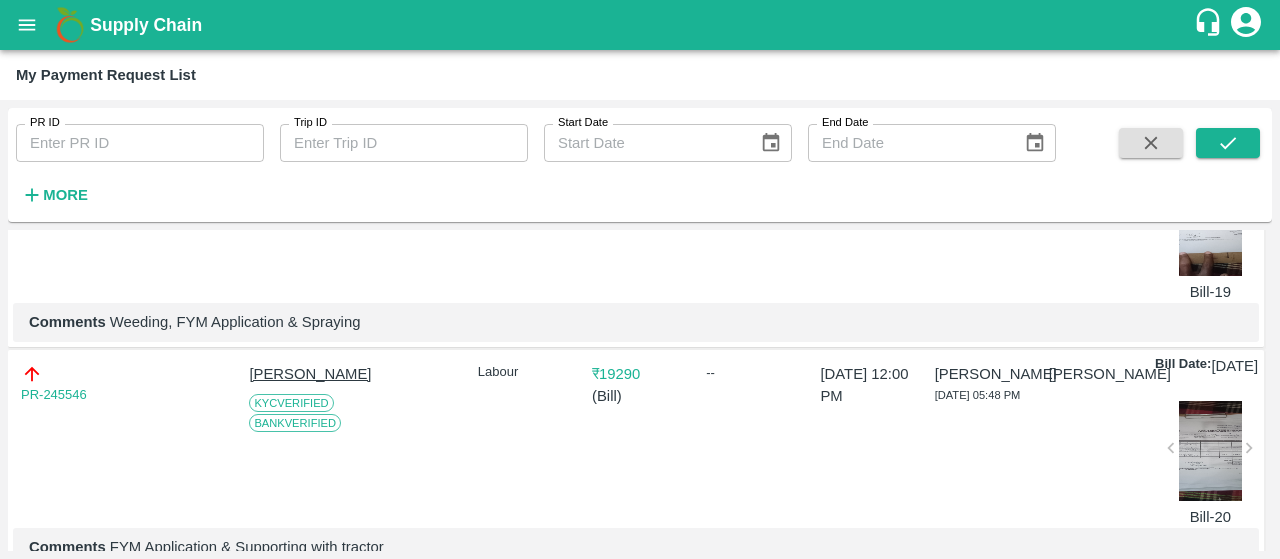 scroll, scrollTop: 409, scrollLeft: 0, axis: vertical 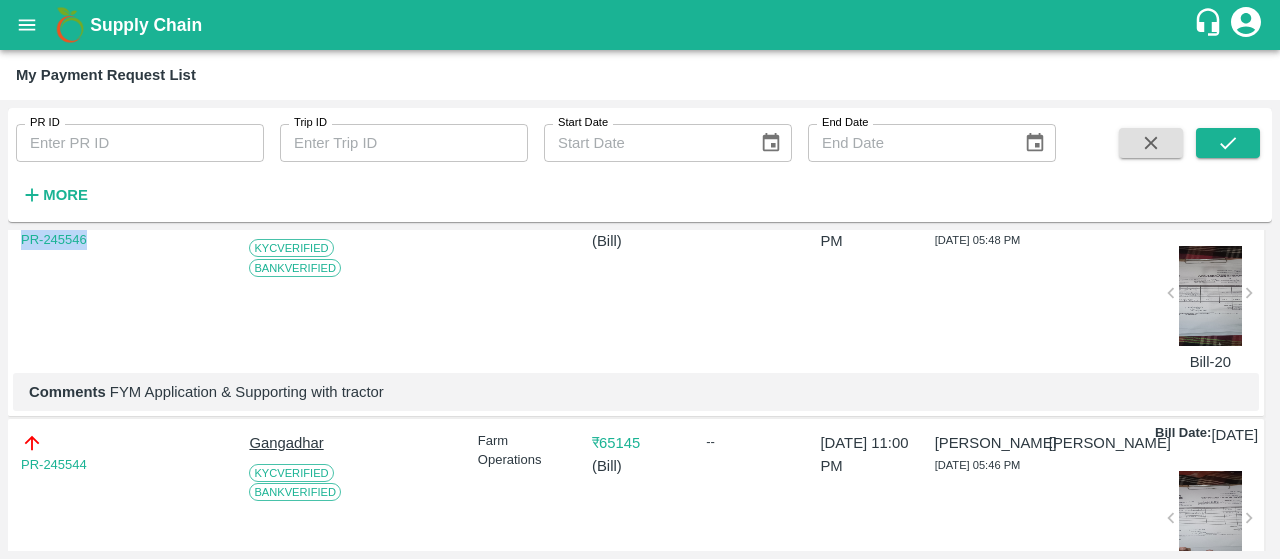 drag, startPoint x: 107, startPoint y: 267, endPoint x: 0, endPoint y: 278, distance: 107.563934 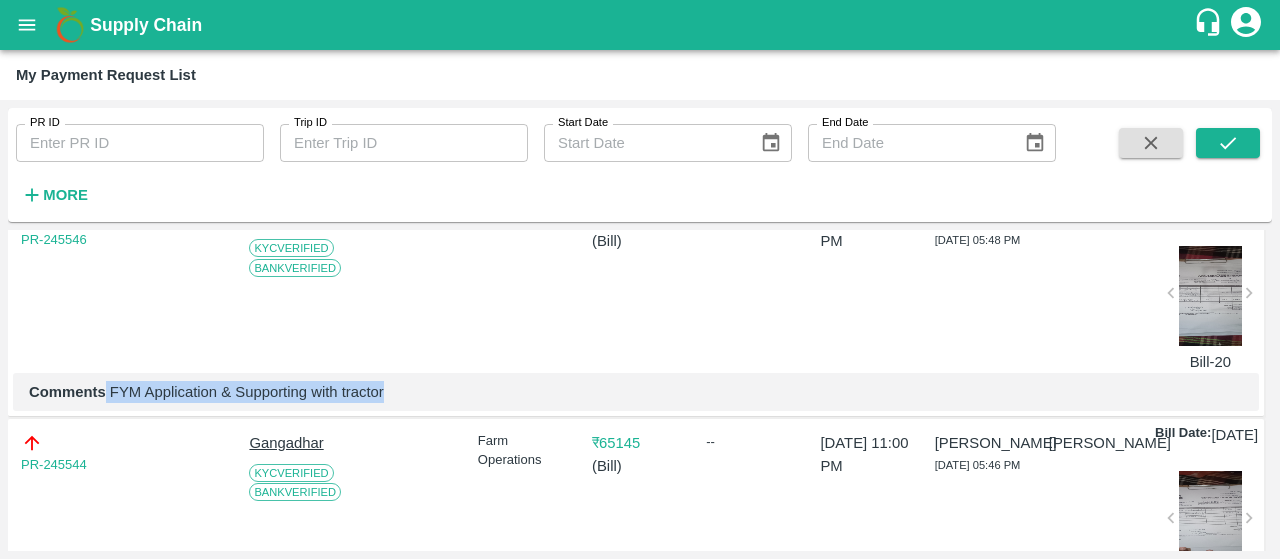 drag, startPoint x: 106, startPoint y: 439, endPoint x: 418, endPoint y: 439, distance: 312 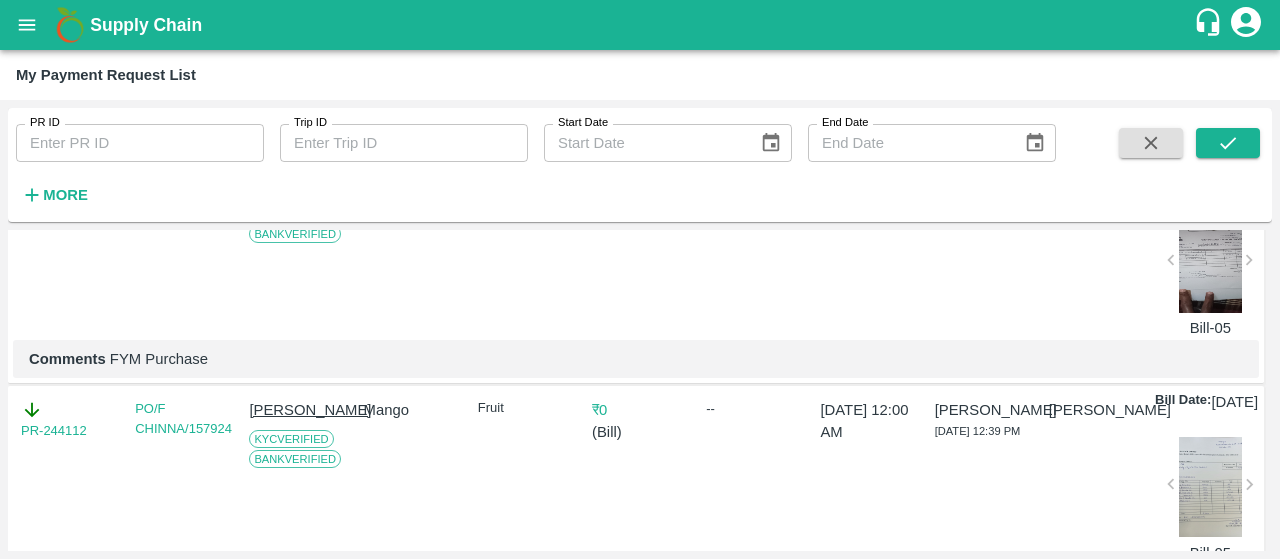 scroll, scrollTop: 627, scrollLeft: 0, axis: vertical 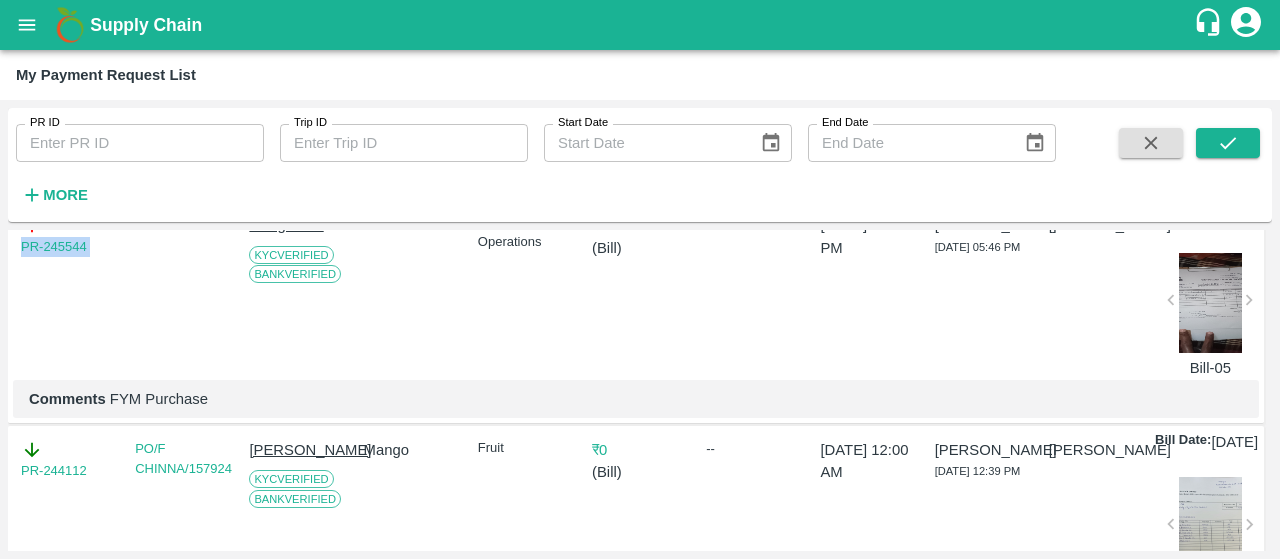 drag, startPoint x: 138, startPoint y: 300, endPoint x: 3, endPoint y: 305, distance: 135.09256 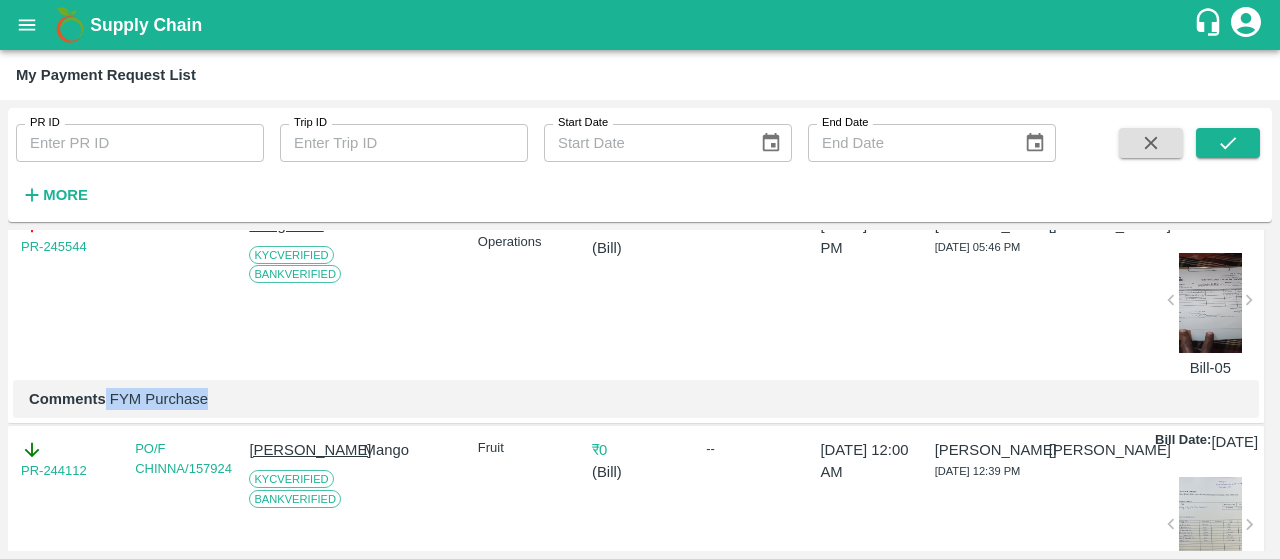 drag, startPoint x: 231, startPoint y: 495, endPoint x: 106, endPoint y: 475, distance: 126.58989 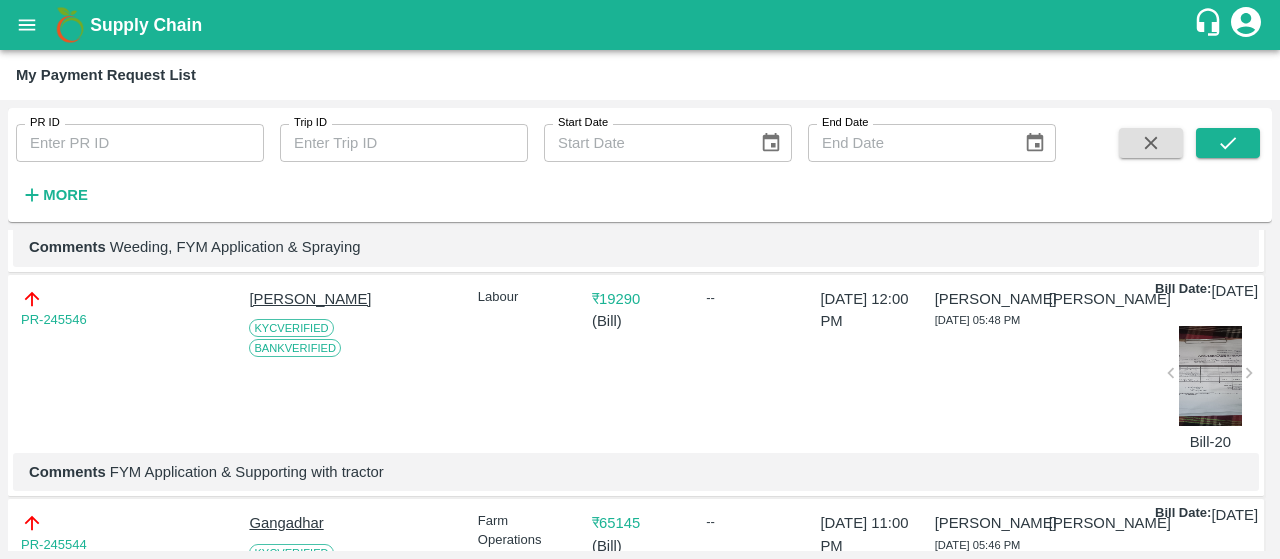 scroll, scrollTop: 0, scrollLeft: 0, axis: both 